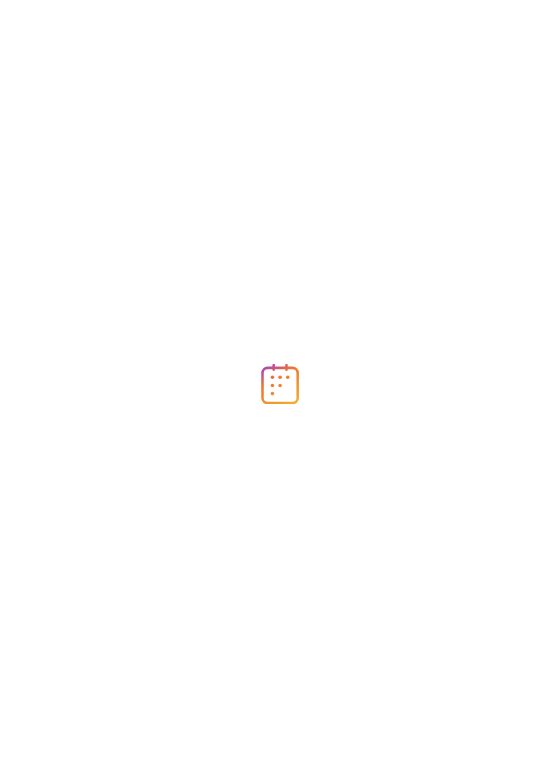 scroll, scrollTop: 0, scrollLeft: 0, axis: both 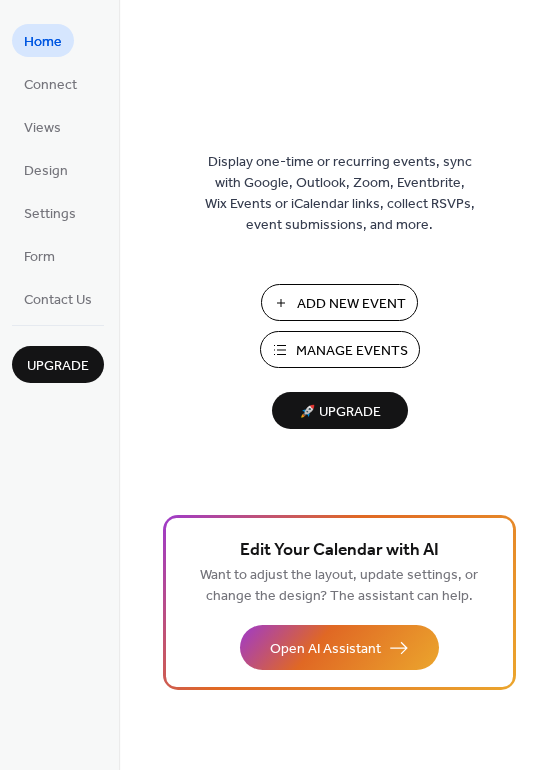 click on "Manage Events" at bounding box center [352, 351] 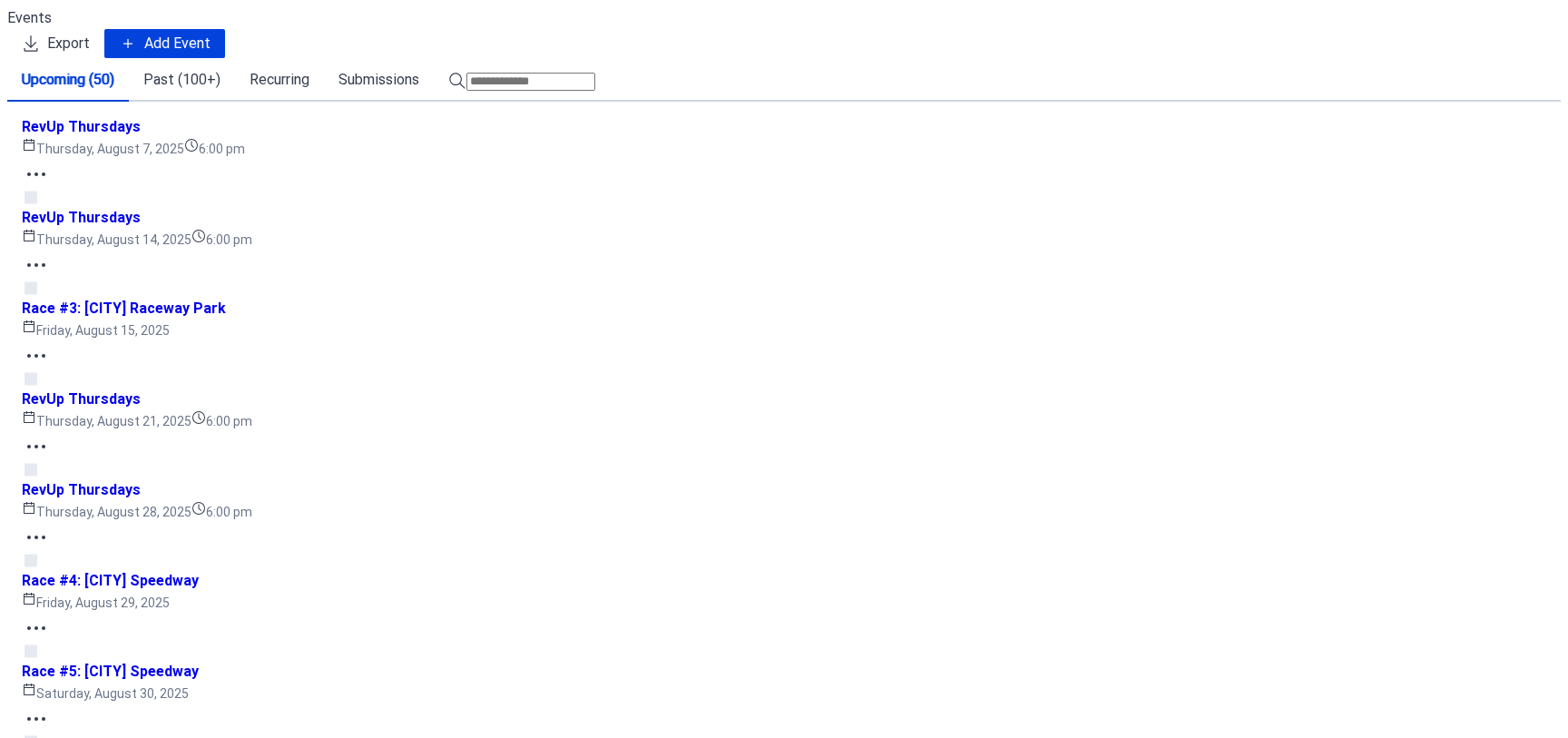 scroll, scrollTop: 0, scrollLeft: 0, axis: both 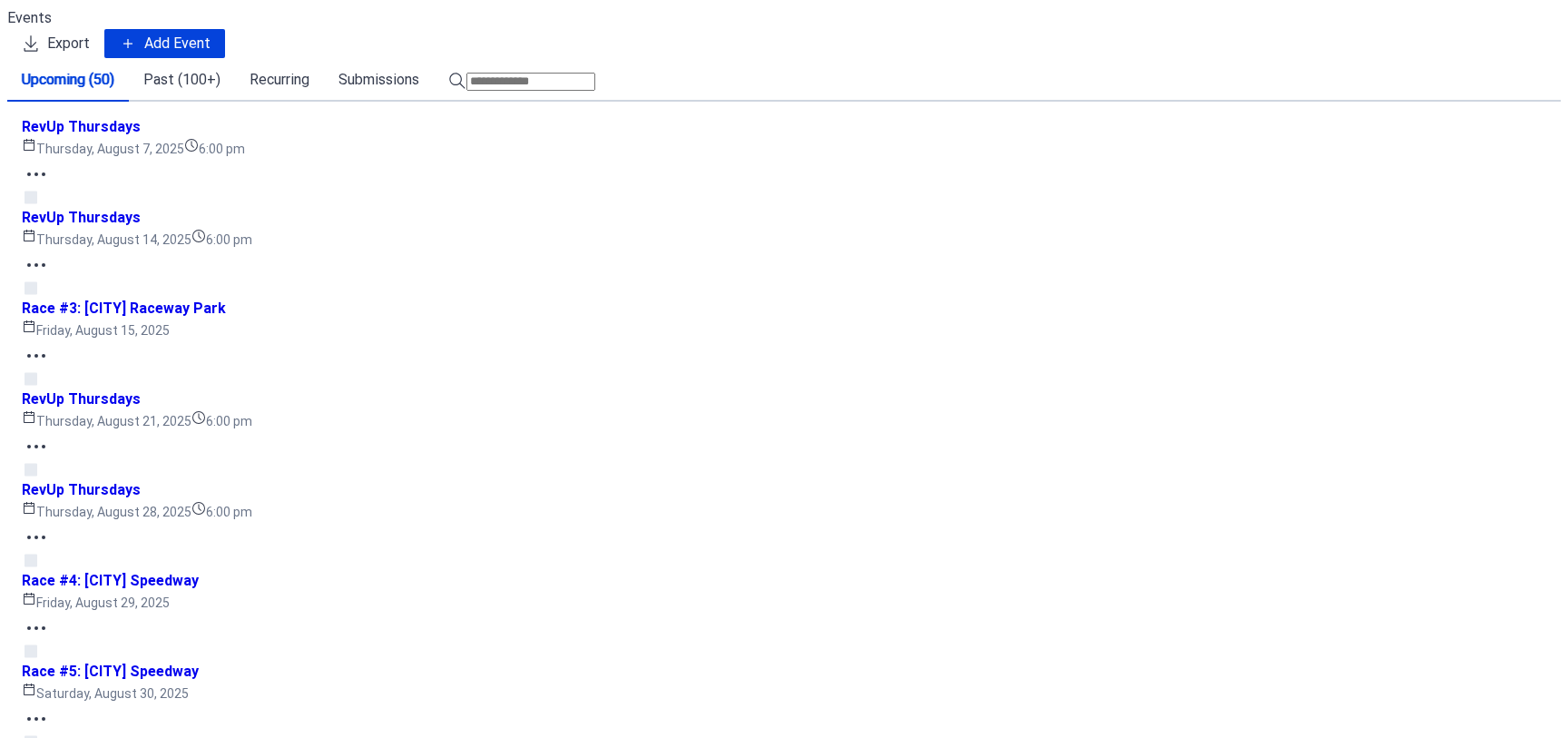click 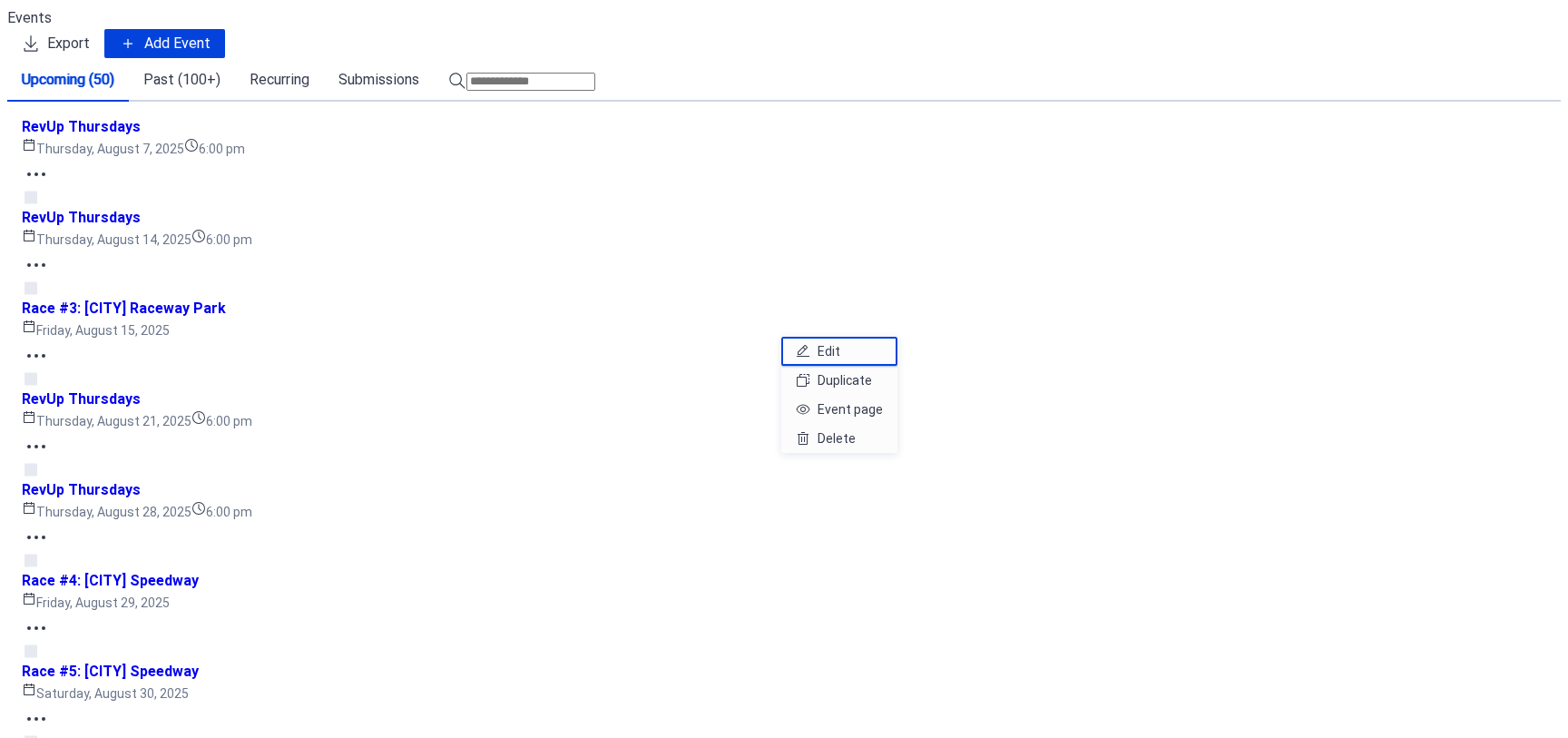 click on "Edit" at bounding box center (828, 351) 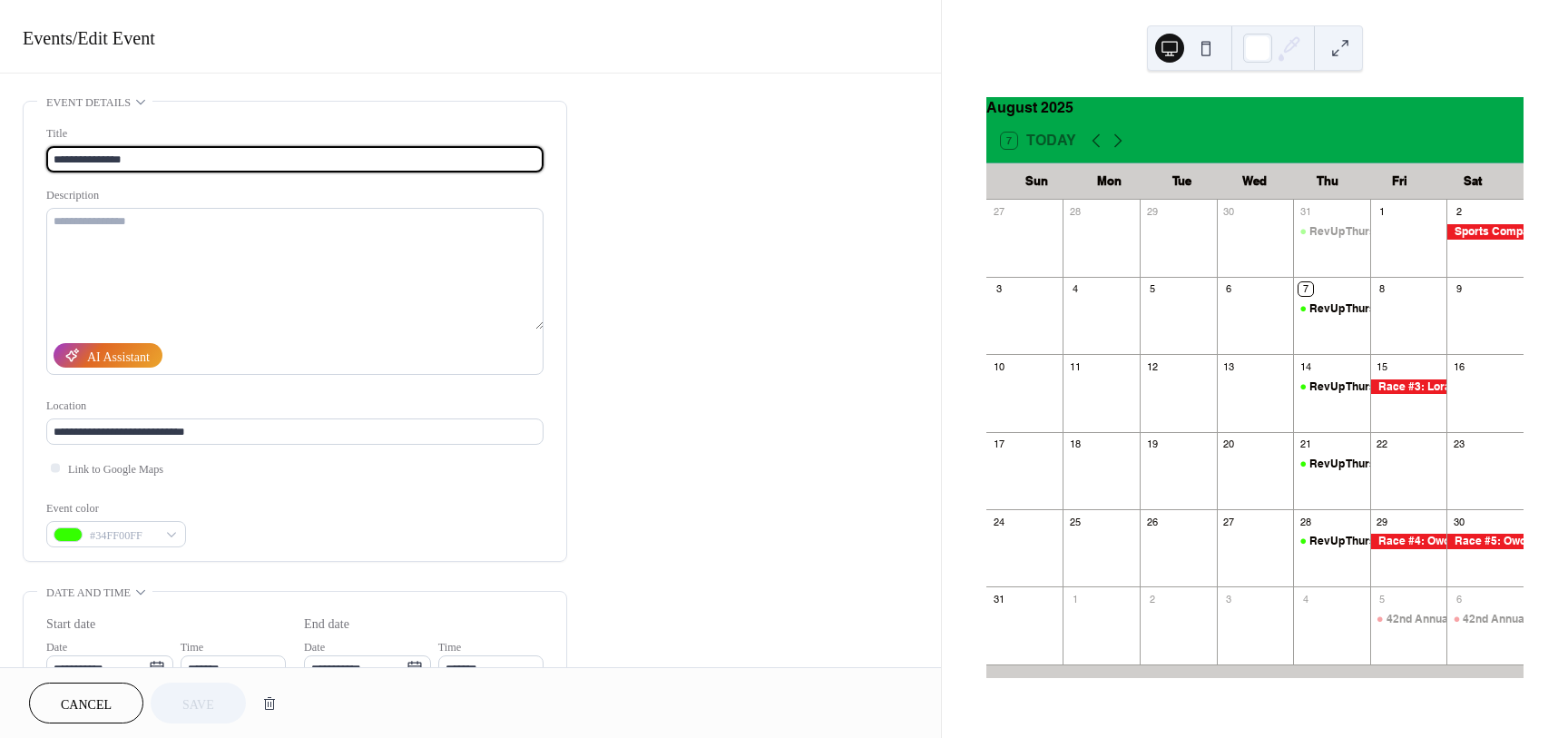 scroll, scrollTop: 227, scrollLeft: 0, axis: vertical 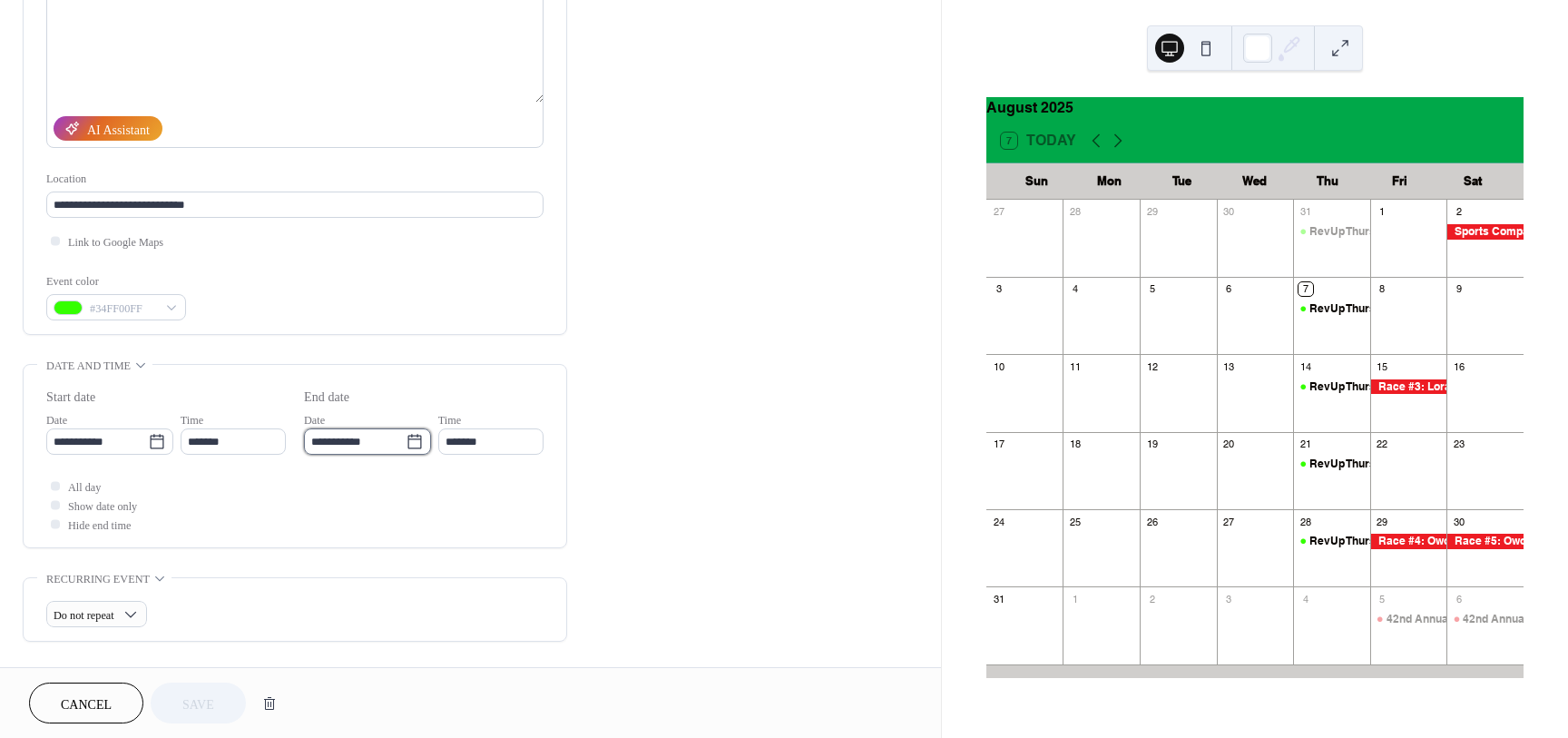 click on "**********" at bounding box center (355, 441) 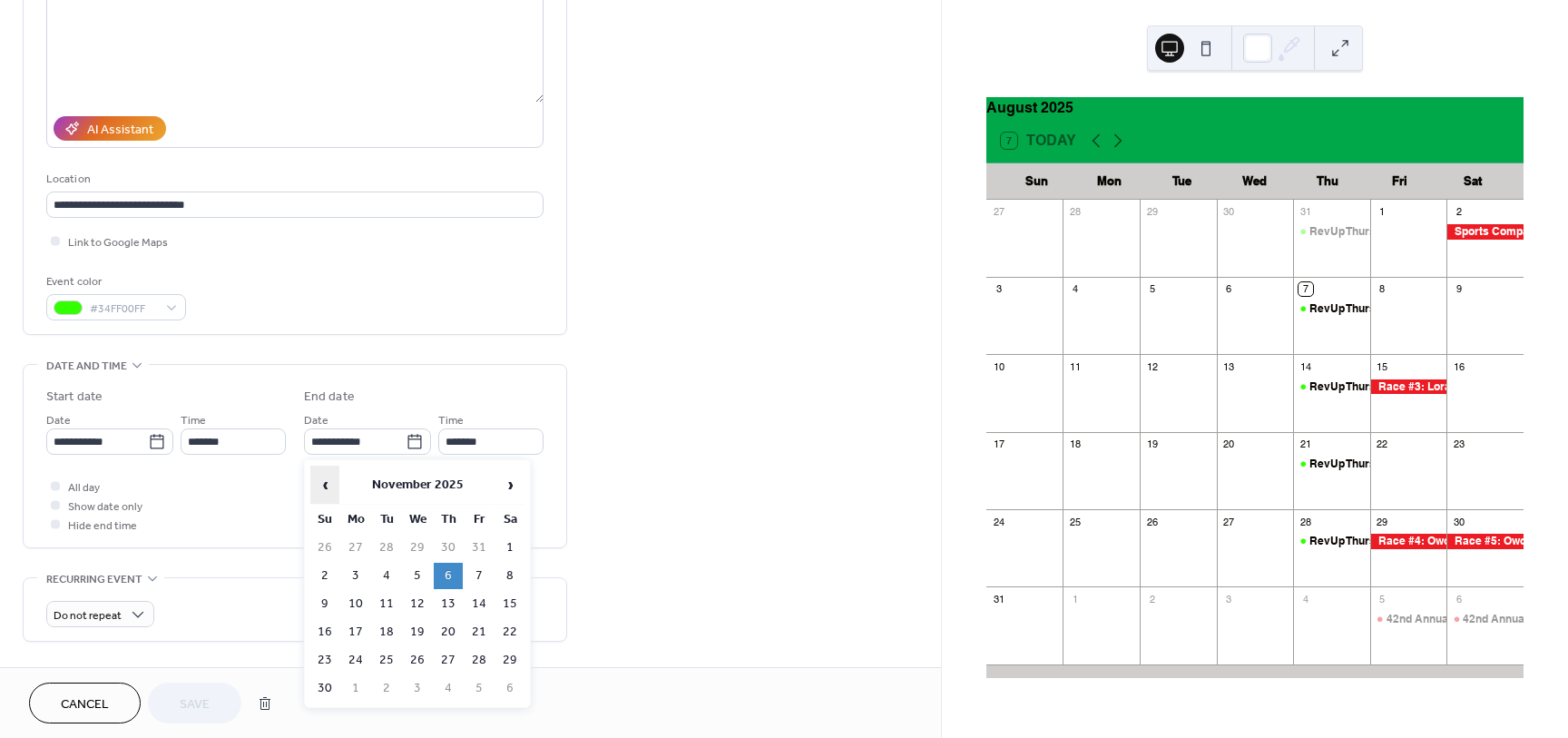 click on "‹" at bounding box center [325, 485] 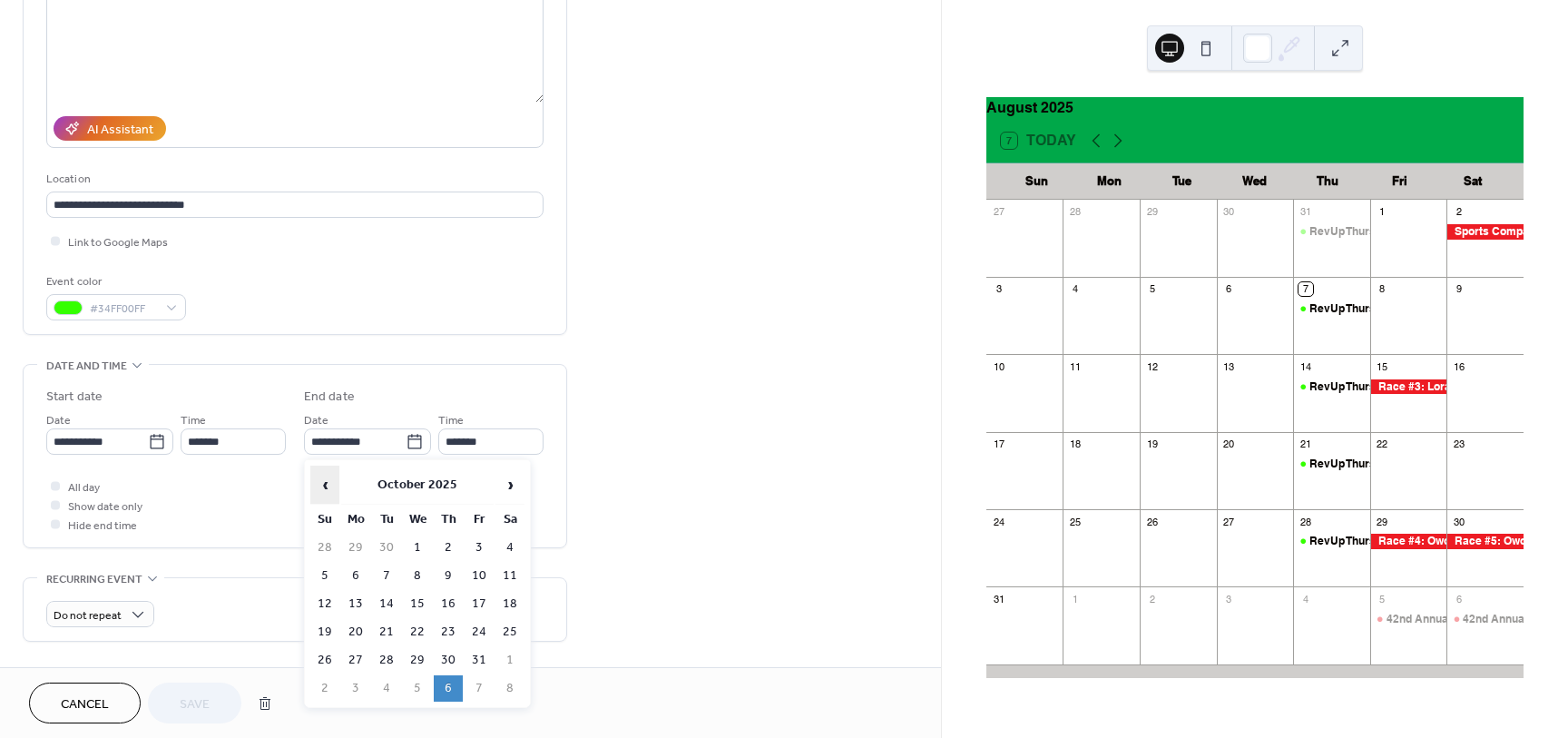 click on "‹" at bounding box center [325, 485] 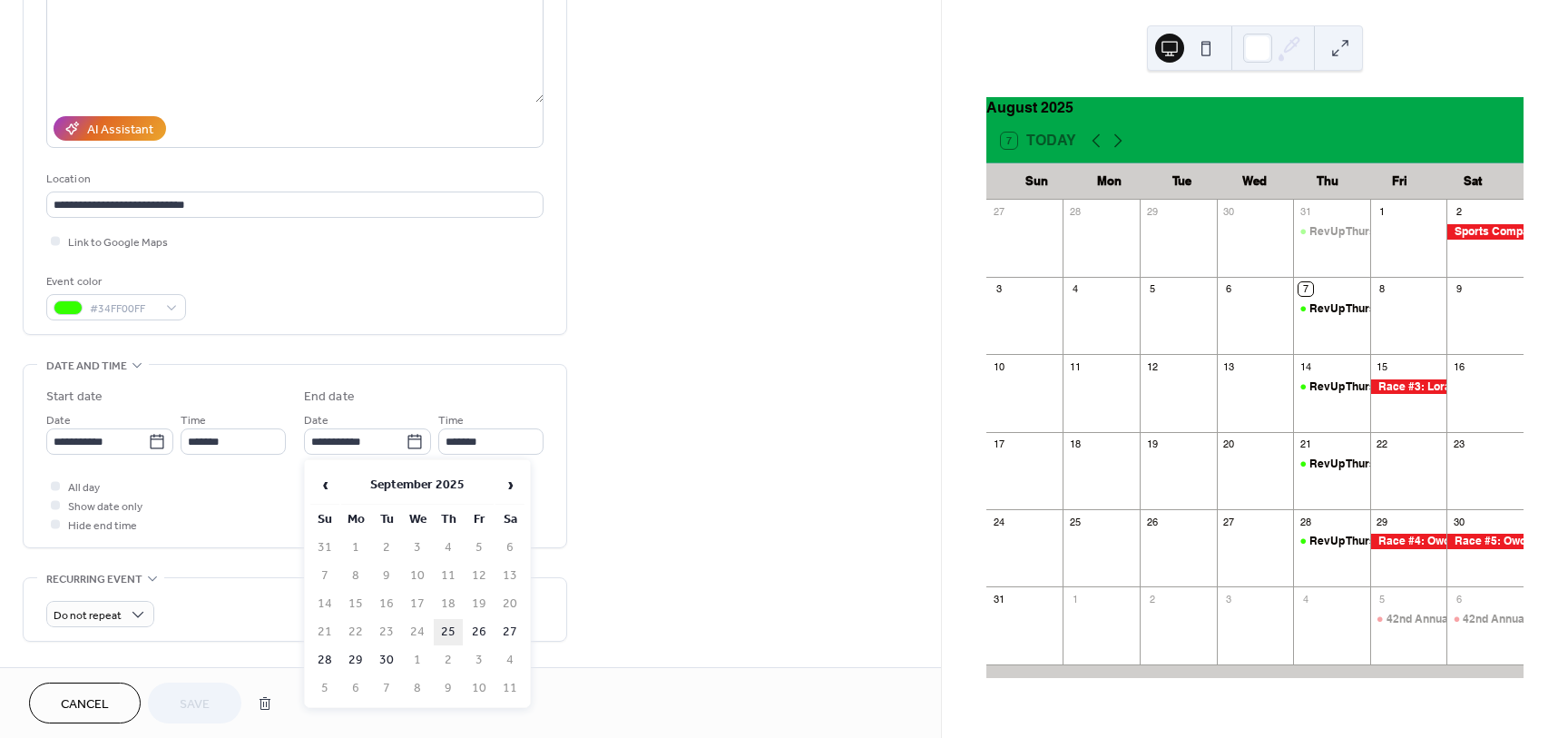 click on "25" at bounding box center (448, 632) 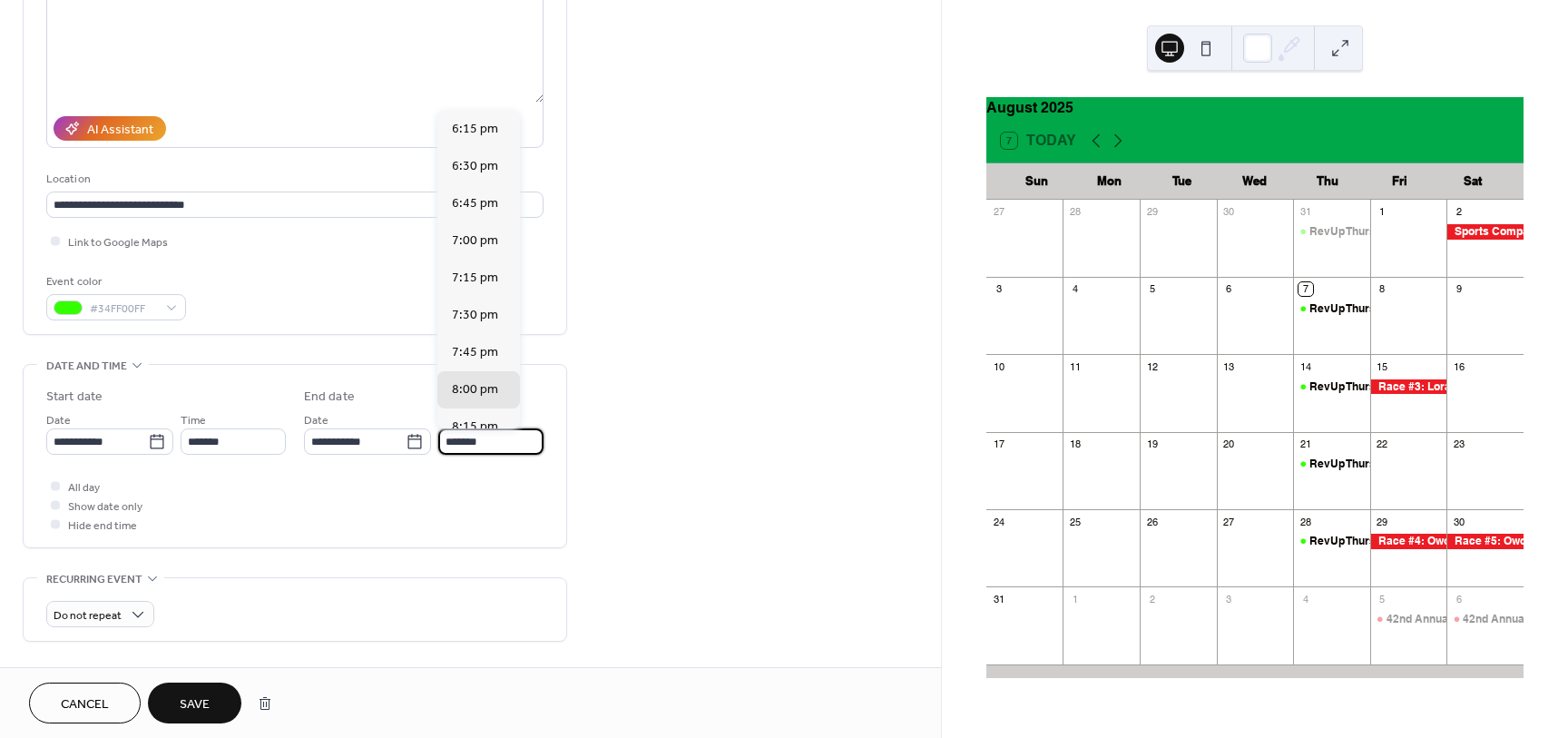 click on "*******" at bounding box center (491, 441) 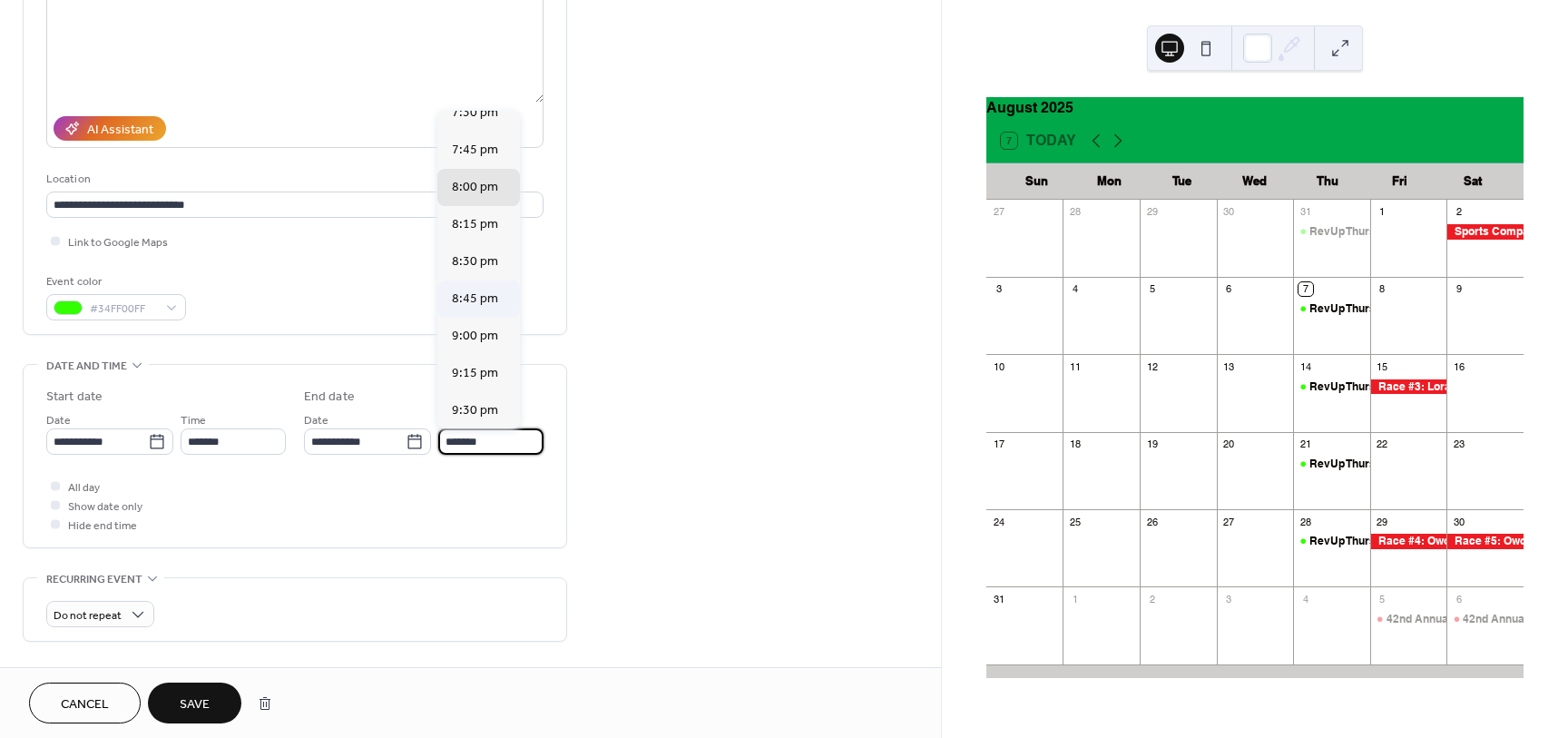 scroll, scrollTop: 227, scrollLeft: 0, axis: vertical 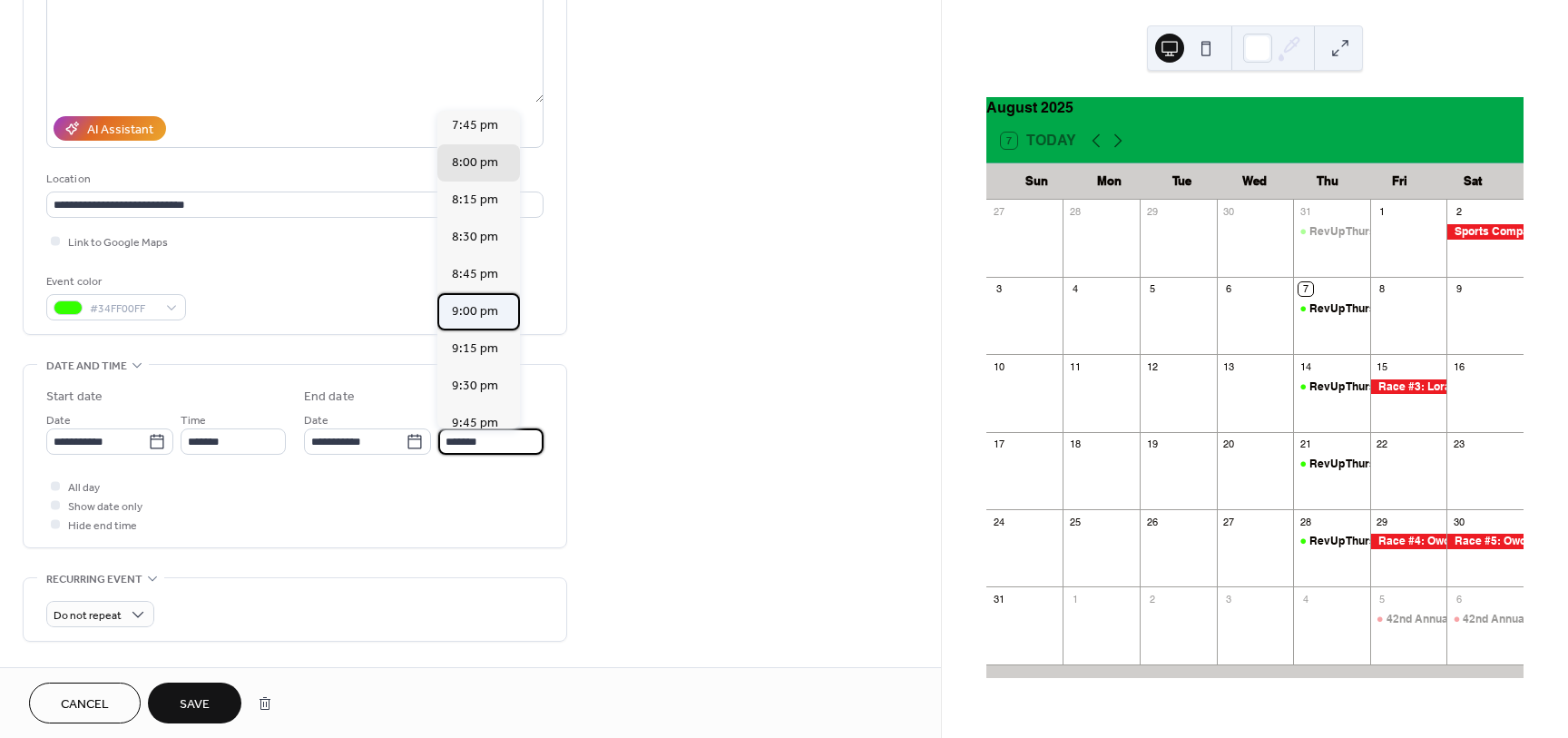 click on "9:00 pm" at bounding box center [475, 311] 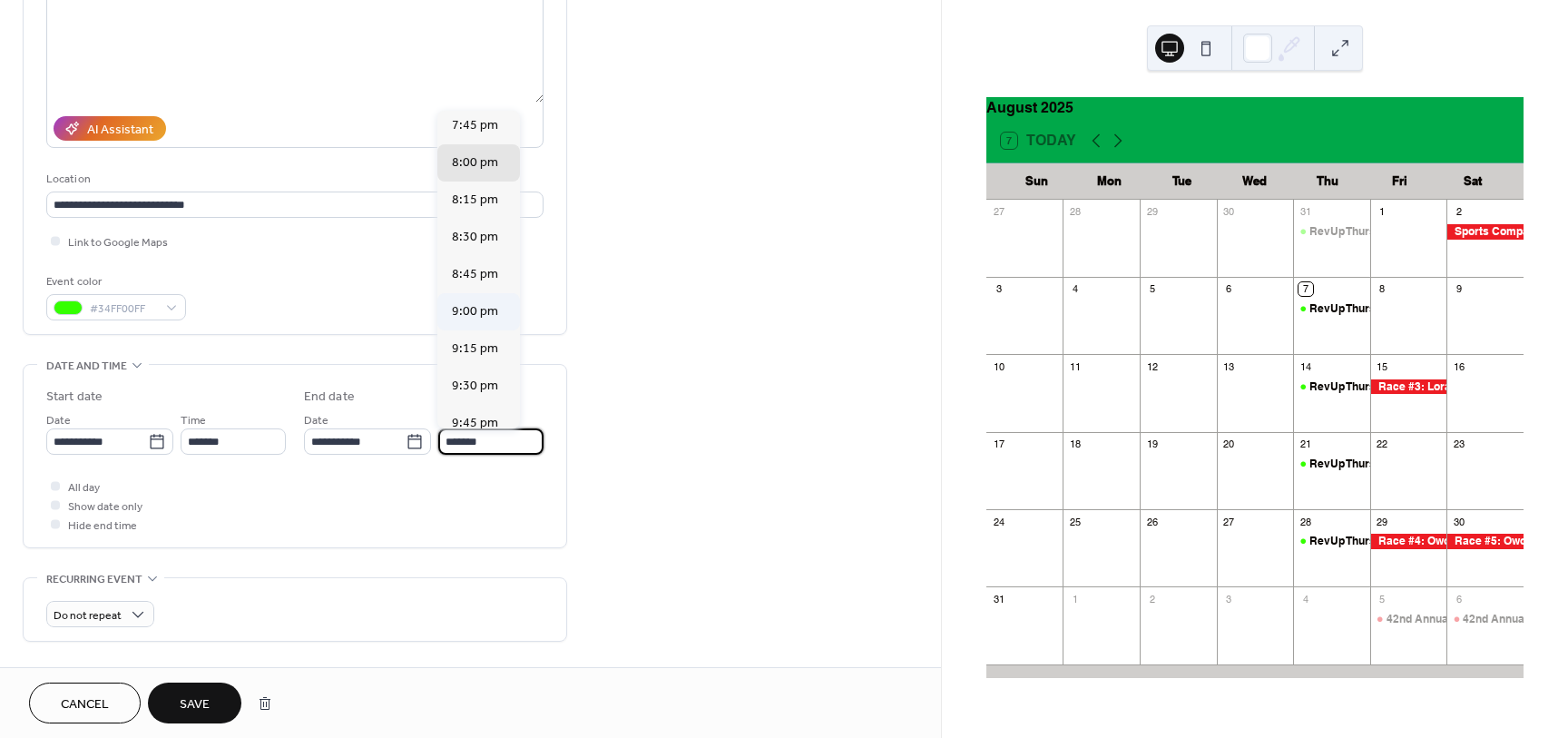 type on "*******" 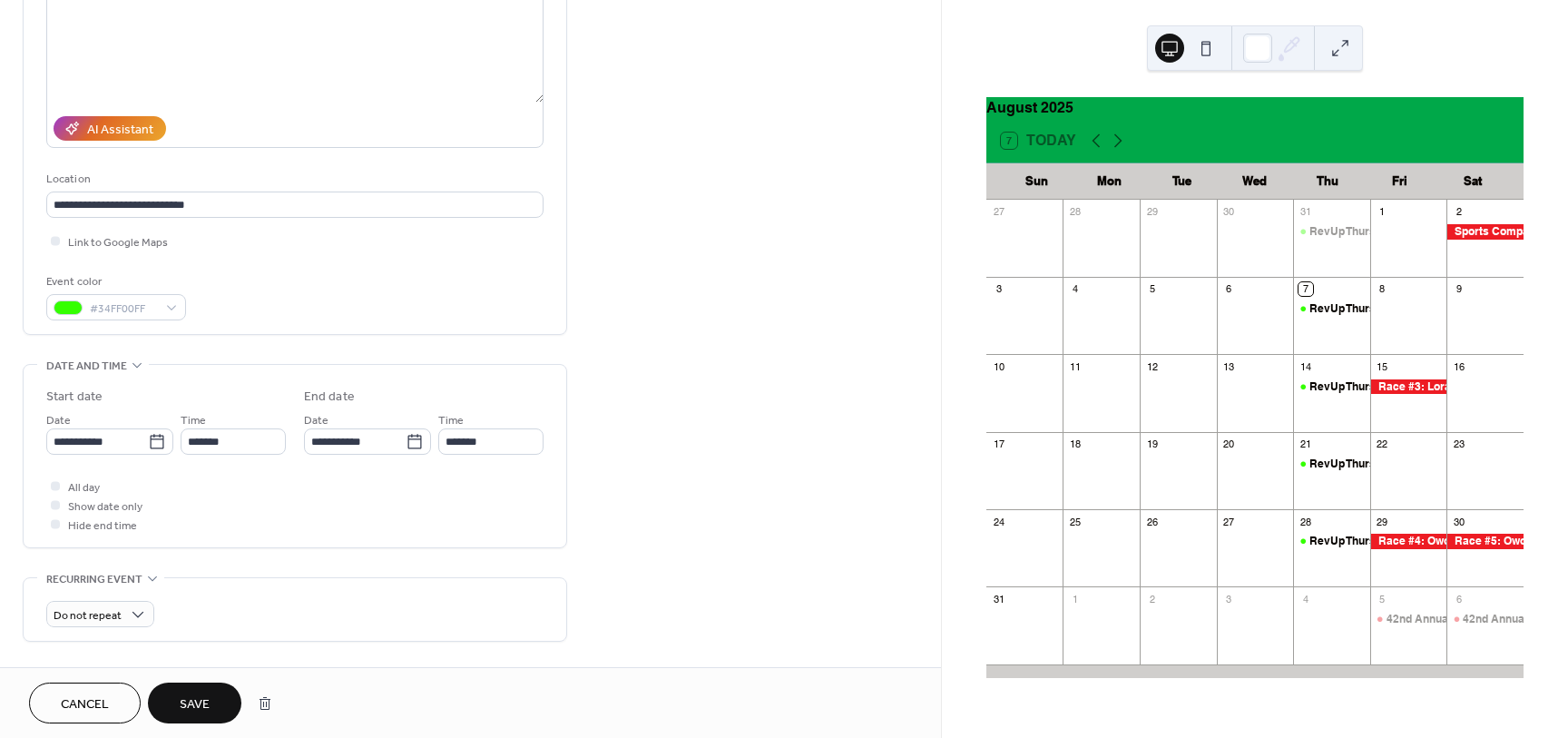 click on "Save" at bounding box center (194, 703) 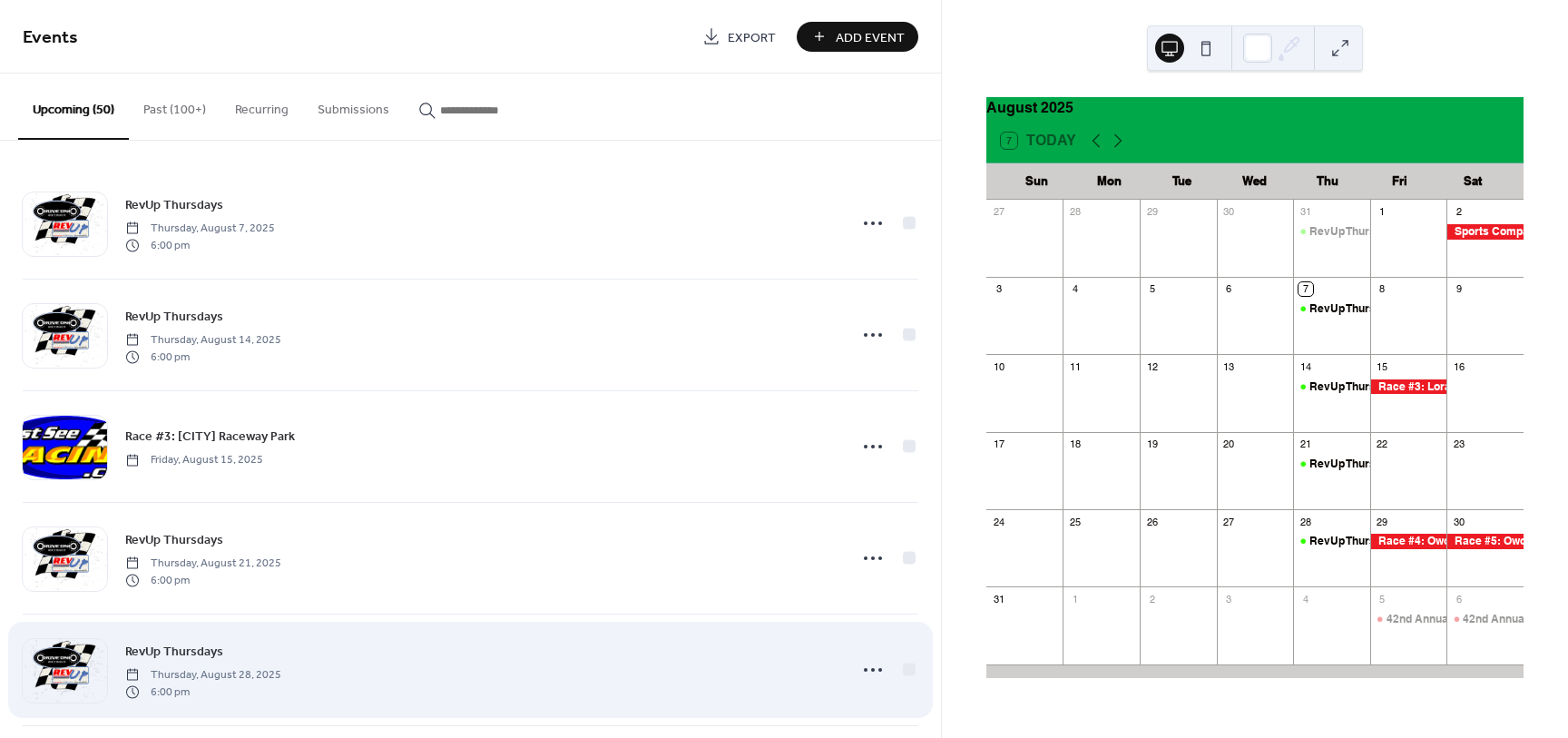 scroll, scrollTop: 113, scrollLeft: 0, axis: vertical 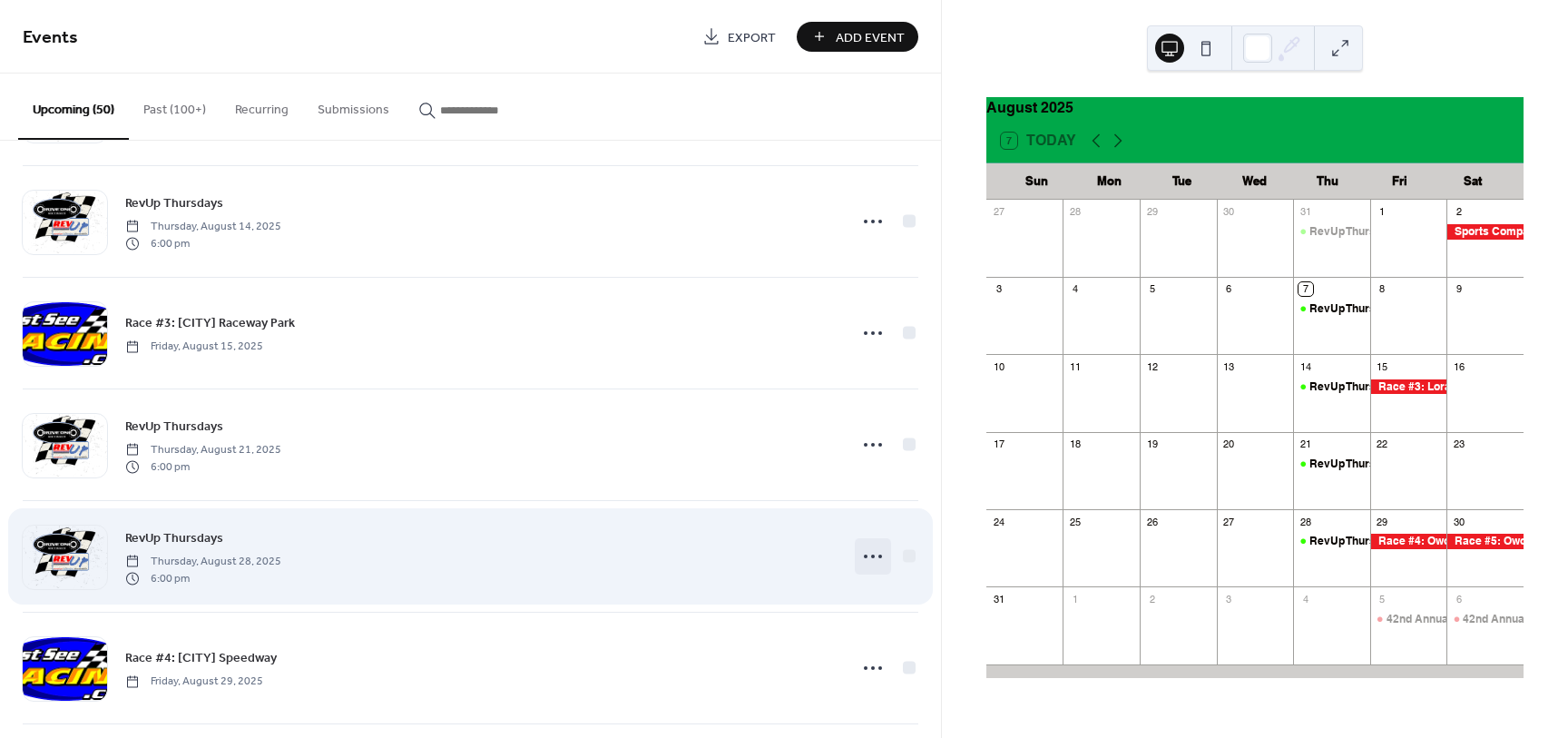 click 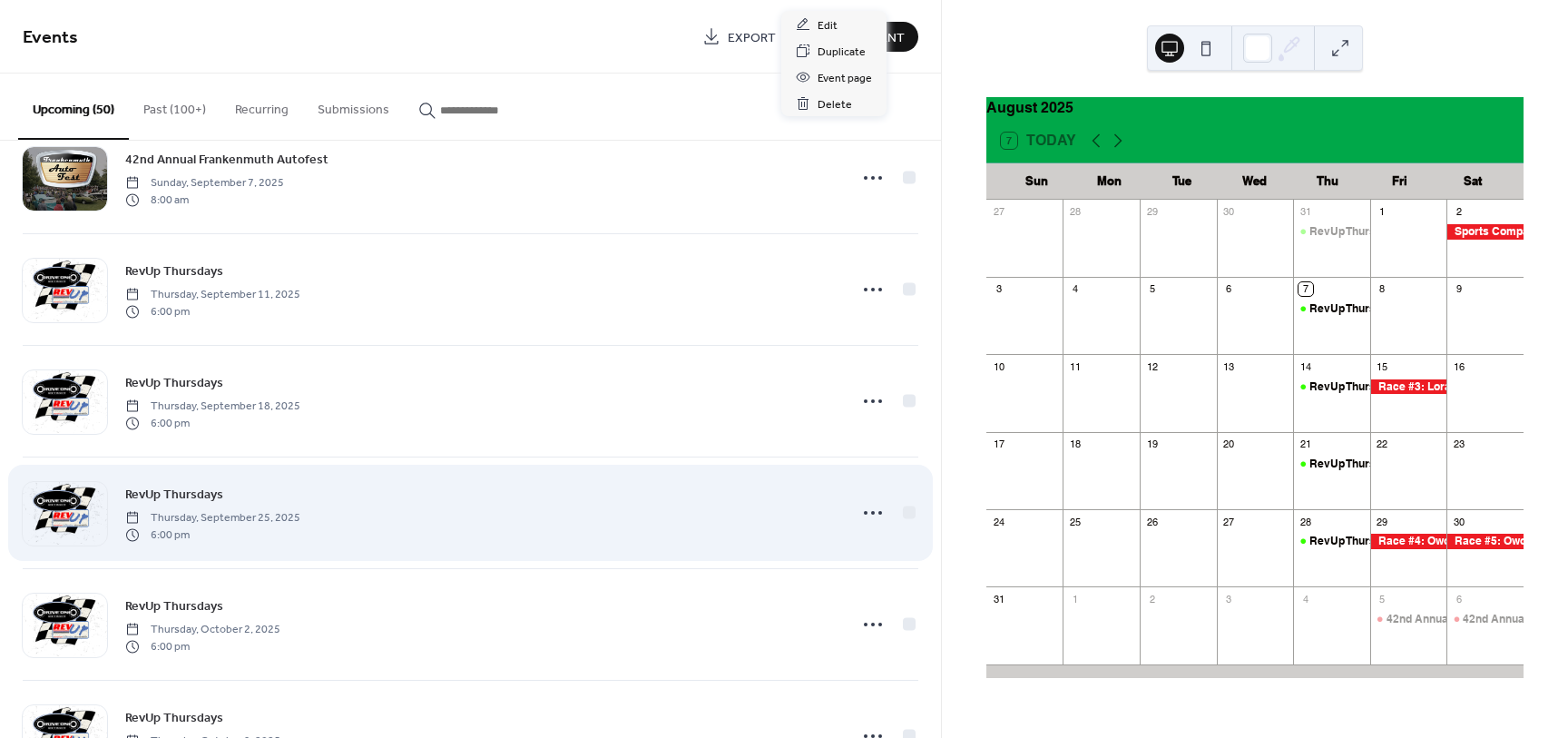 scroll, scrollTop: 1135, scrollLeft: 0, axis: vertical 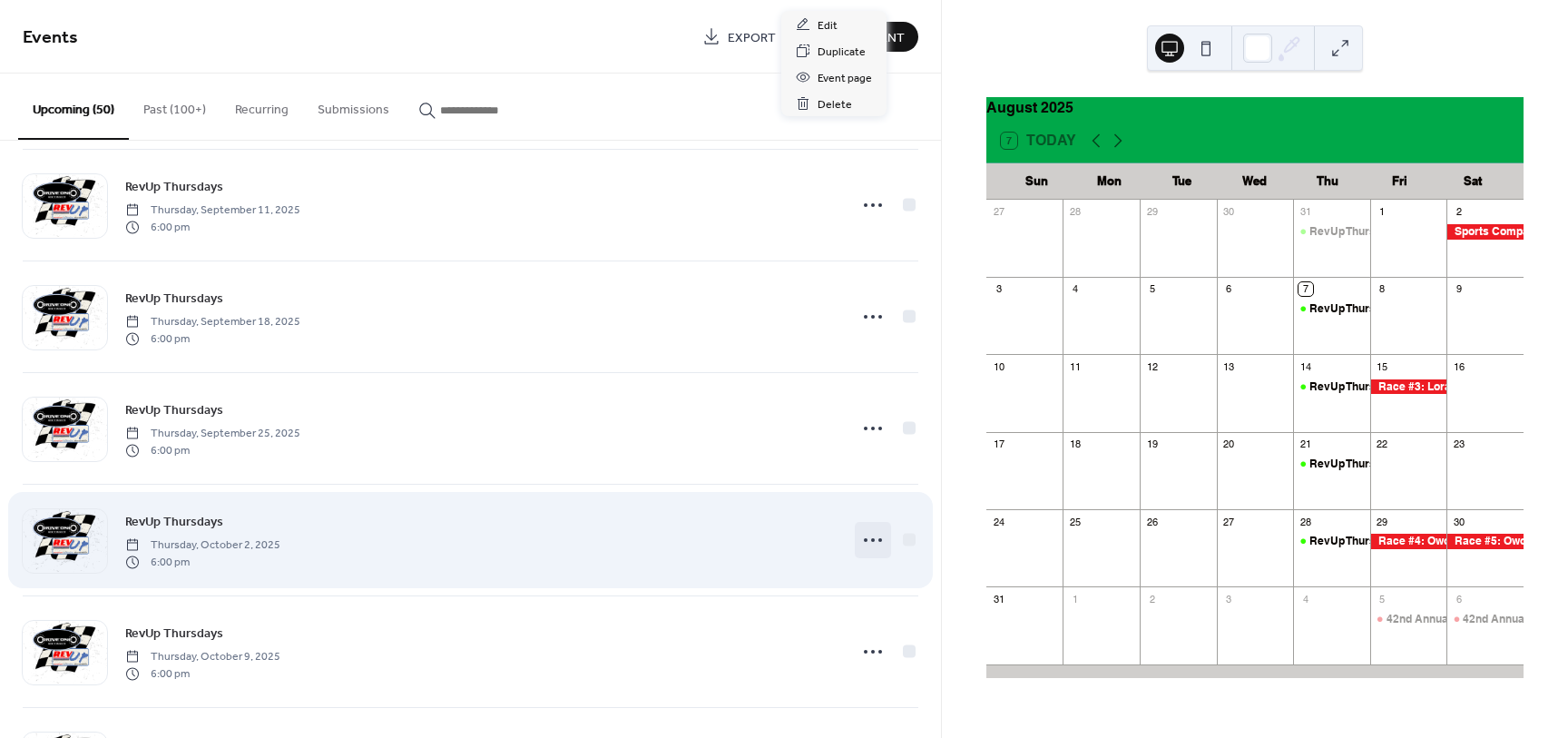 click 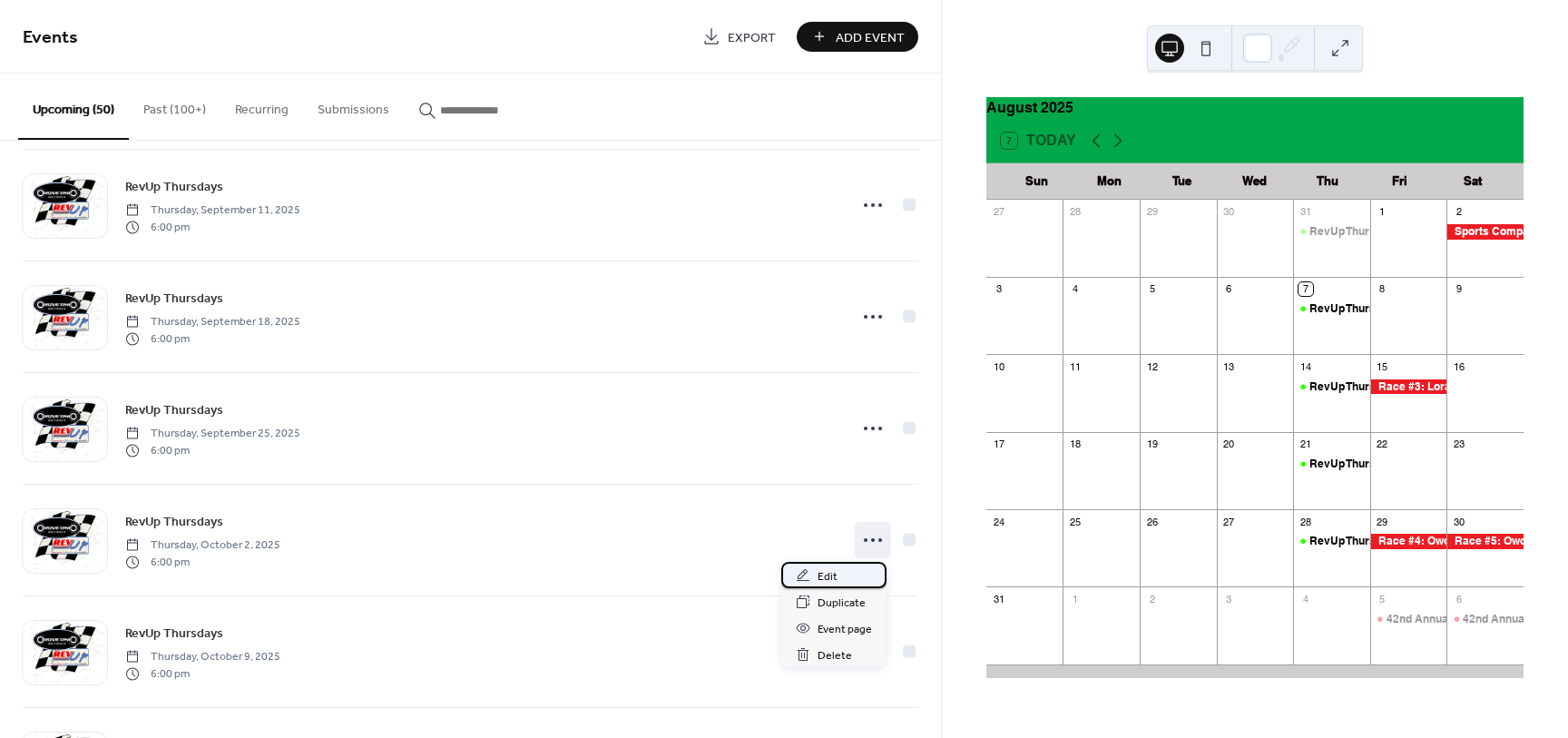 click on "Edit" at bounding box center [834, 575] 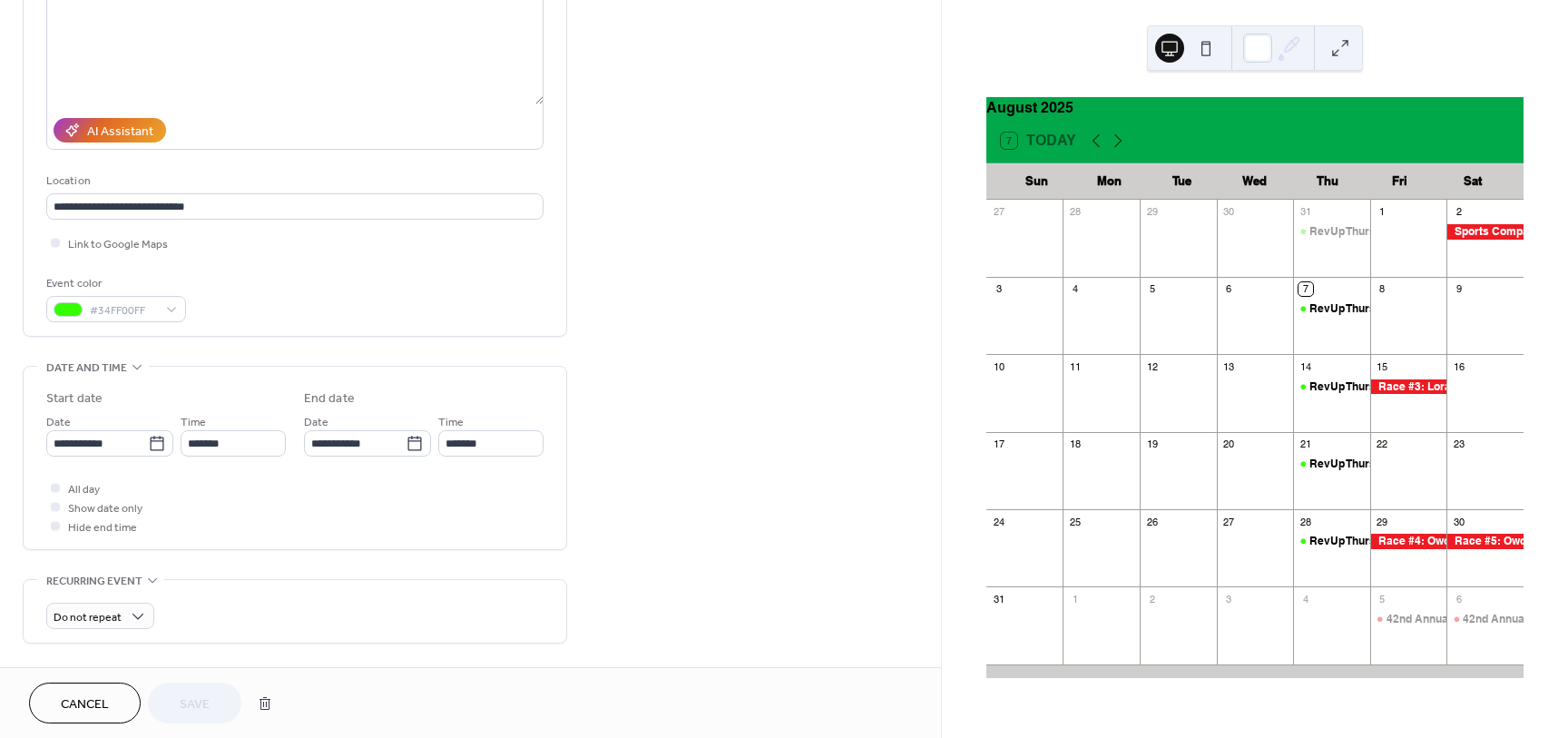 scroll, scrollTop: 227, scrollLeft: 0, axis: vertical 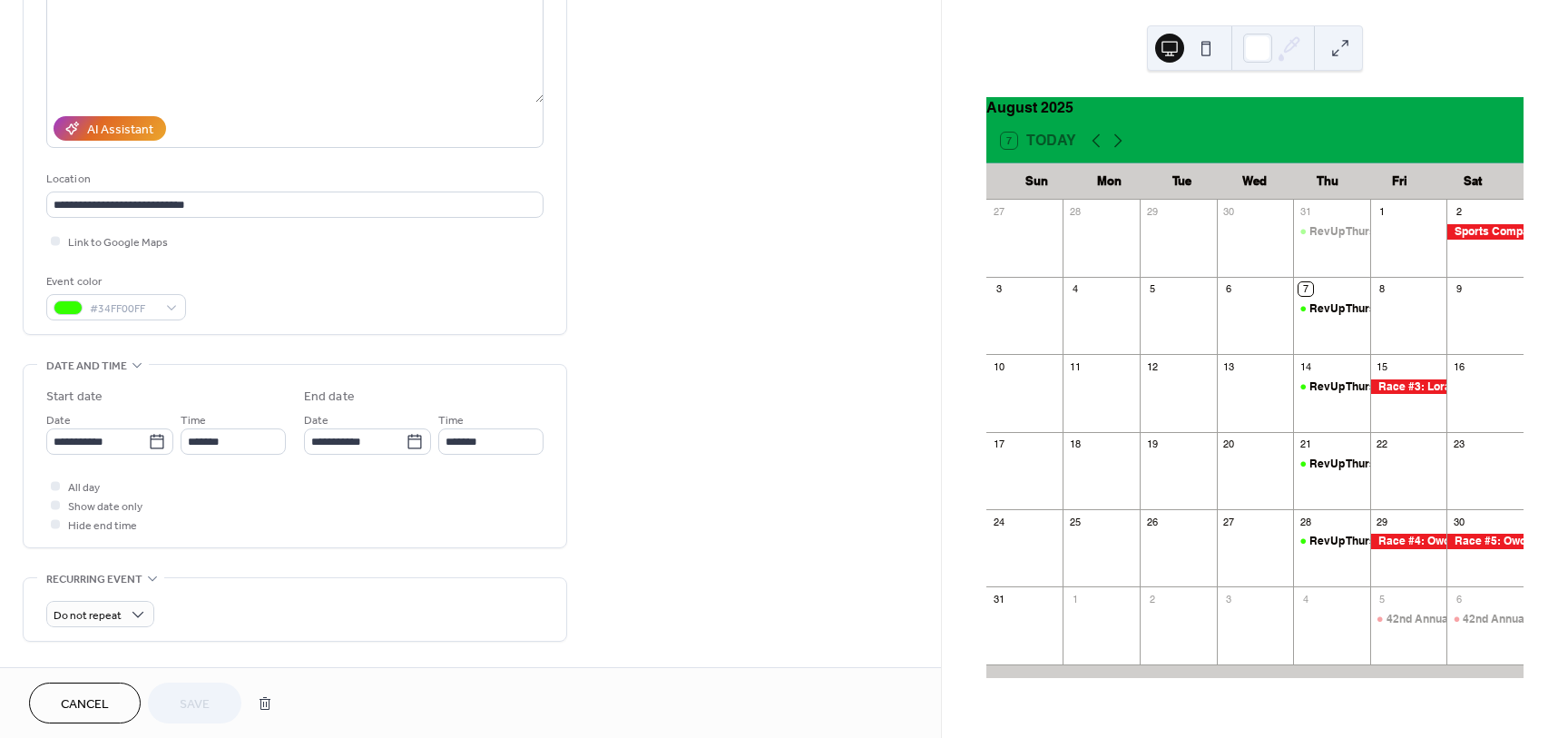 click on "Cancel" at bounding box center [84, 703] 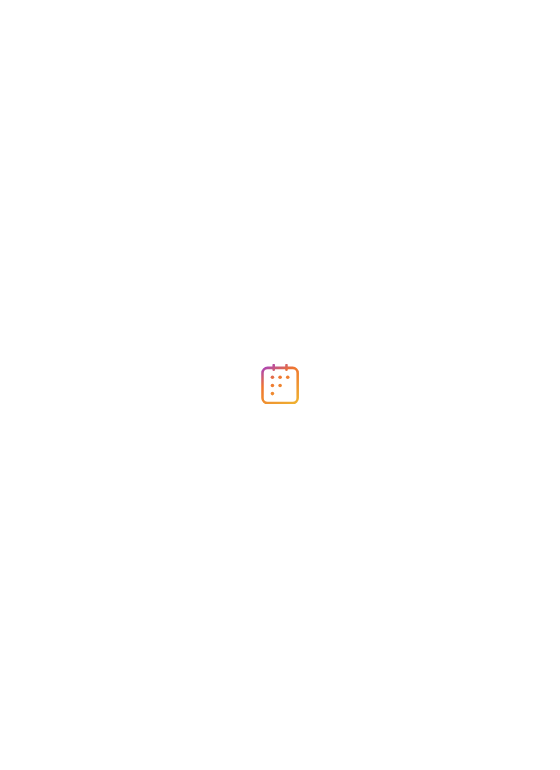 scroll, scrollTop: 0, scrollLeft: 0, axis: both 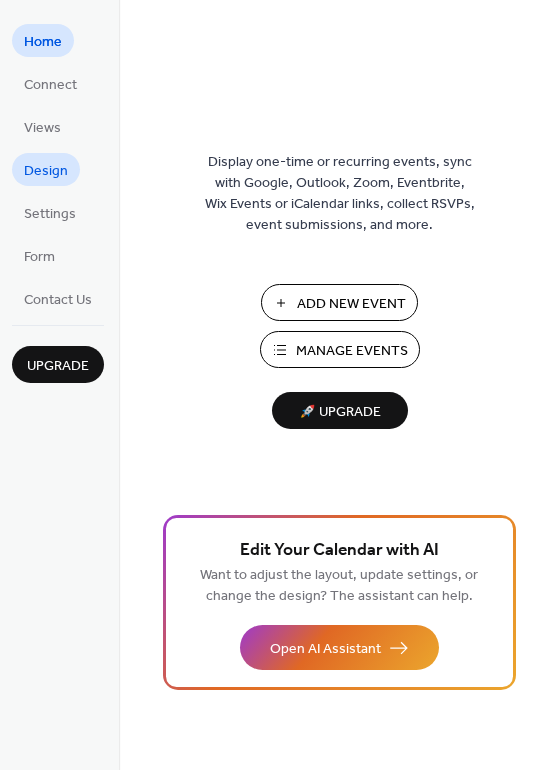 click on "Design" at bounding box center (46, 171) 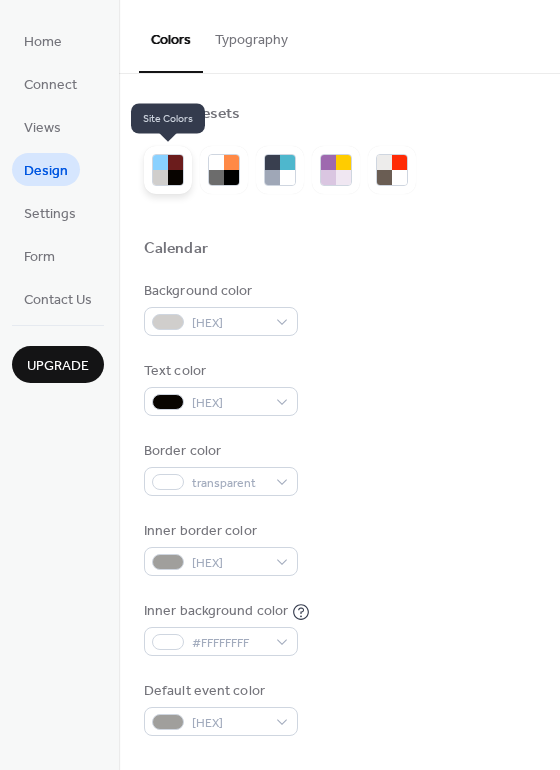 click at bounding box center (175, 177) 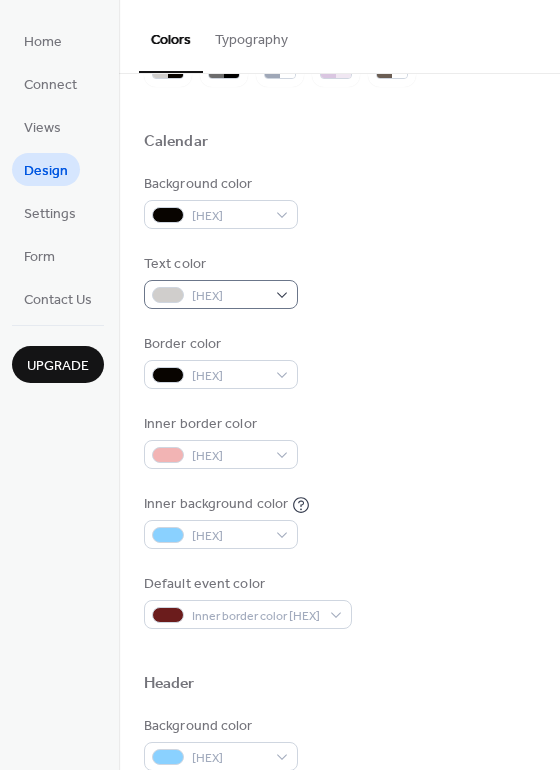 scroll, scrollTop: 125, scrollLeft: 0, axis: vertical 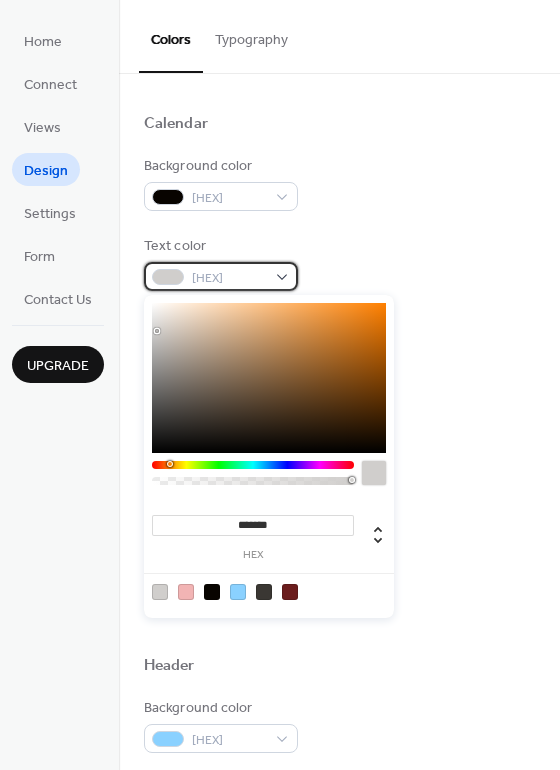click on "#D0CECC" at bounding box center (221, 276) 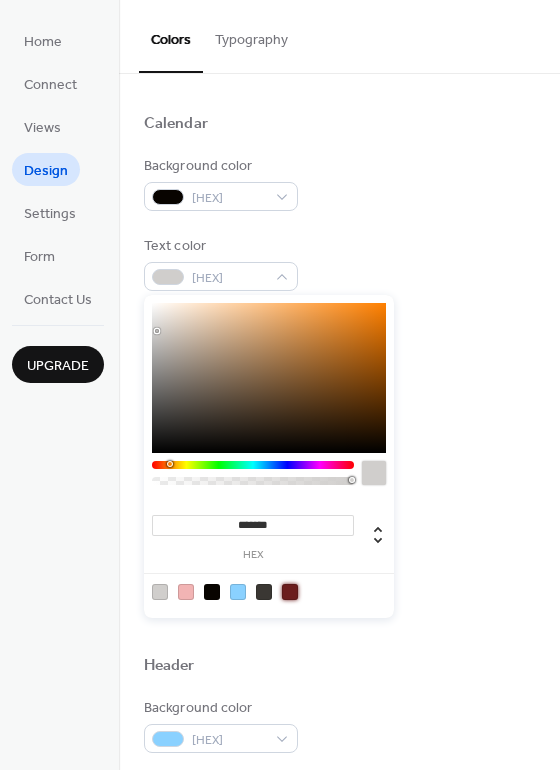 click at bounding box center [290, 592] 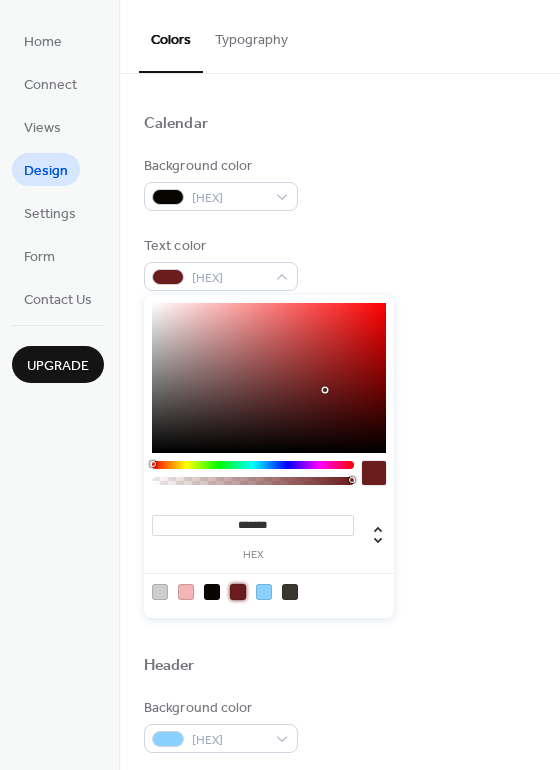 click on "Background color #080400" at bounding box center [339, 183] 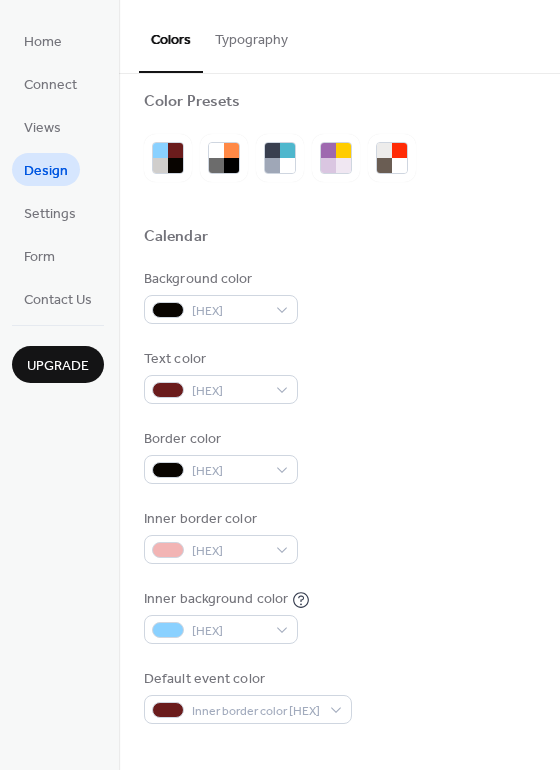 scroll, scrollTop: 0, scrollLeft: 0, axis: both 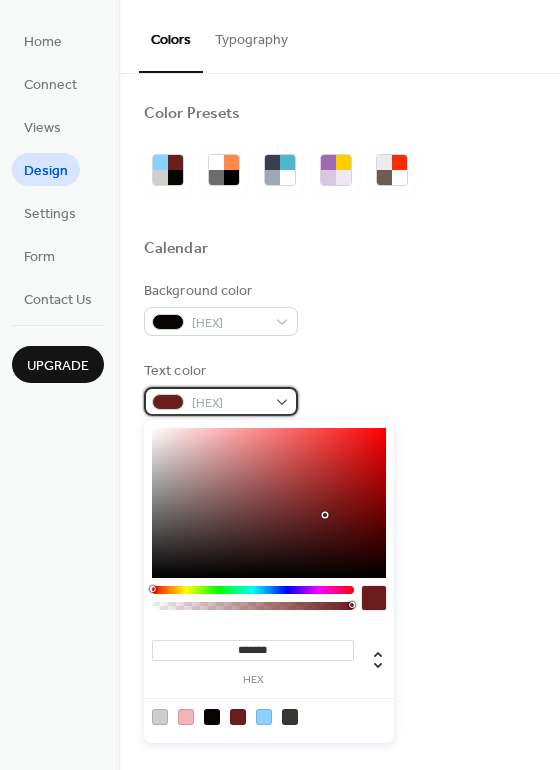 click on "#6B1C1CFF" at bounding box center [221, 401] 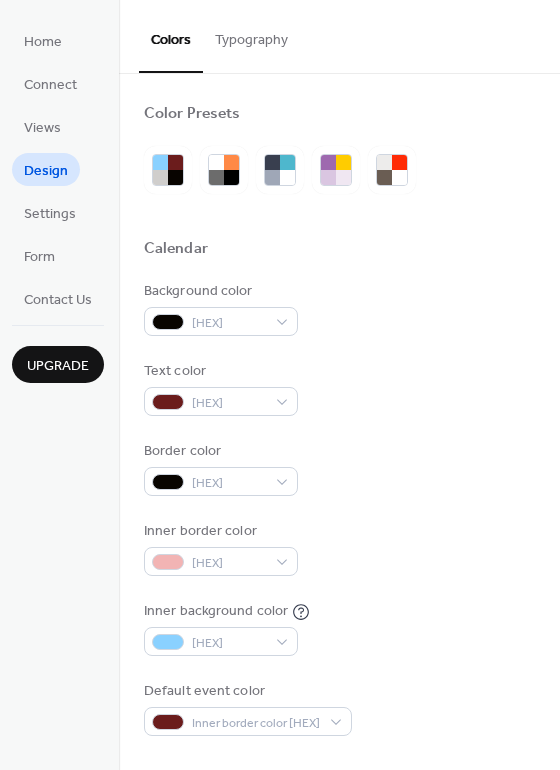click on "Text color #6B1C1CFF" at bounding box center [339, 388] 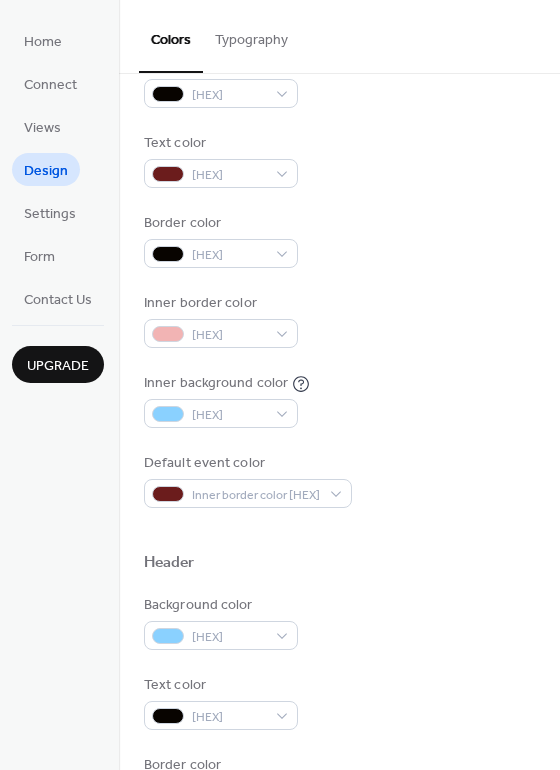 scroll, scrollTop: 250, scrollLeft: 0, axis: vertical 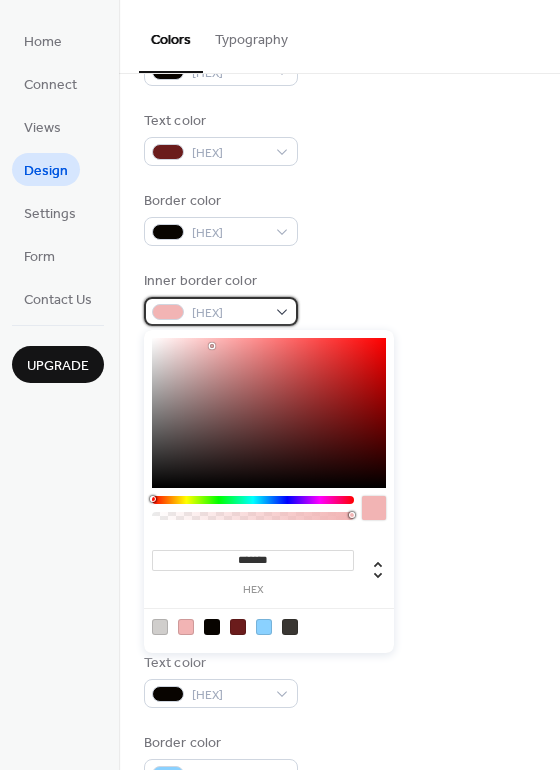 click on "#F2B4B4" at bounding box center [221, 311] 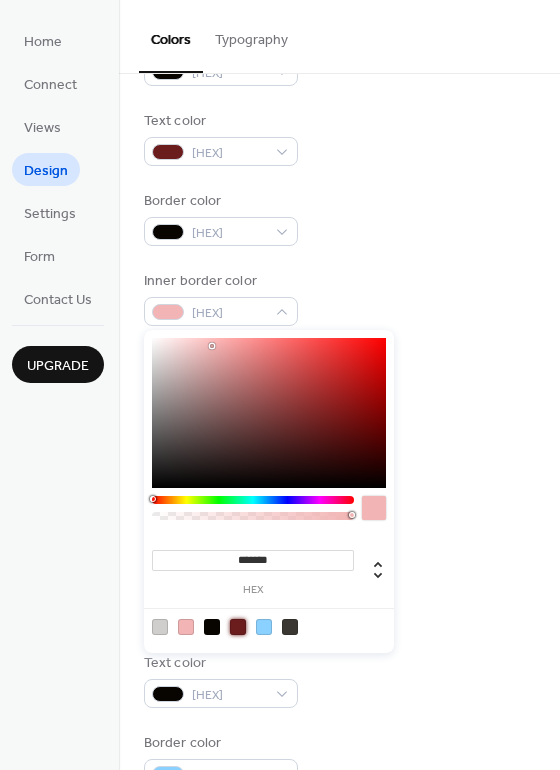 click at bounding box center [238, 627] 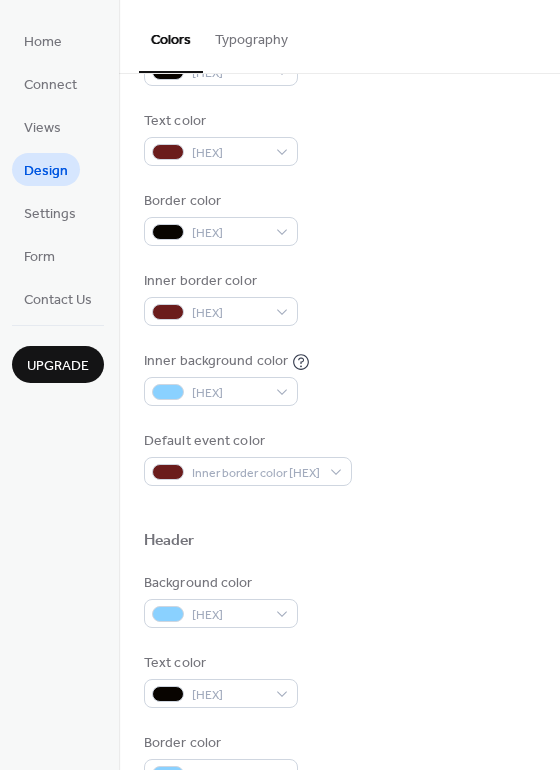 click on "Inner border color #6B1C1CFF" at bounding box center (339, 298) 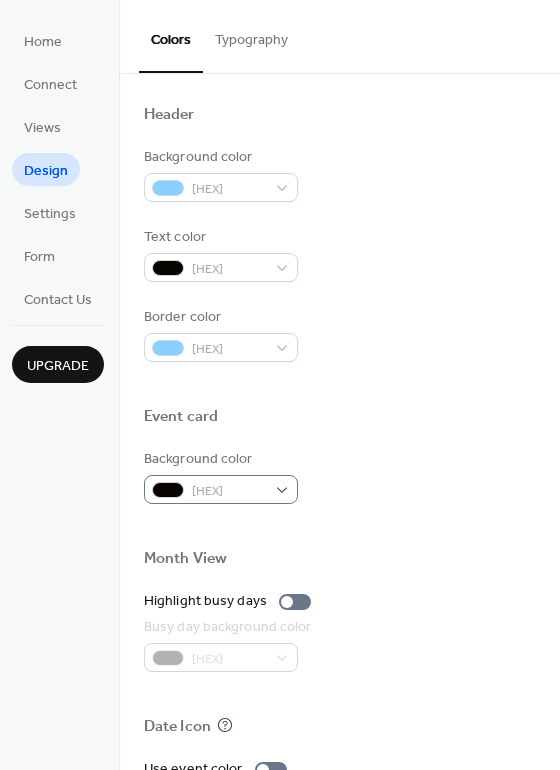scroll, scrollTop: 750, scrollLeft: 0, axis: vertical 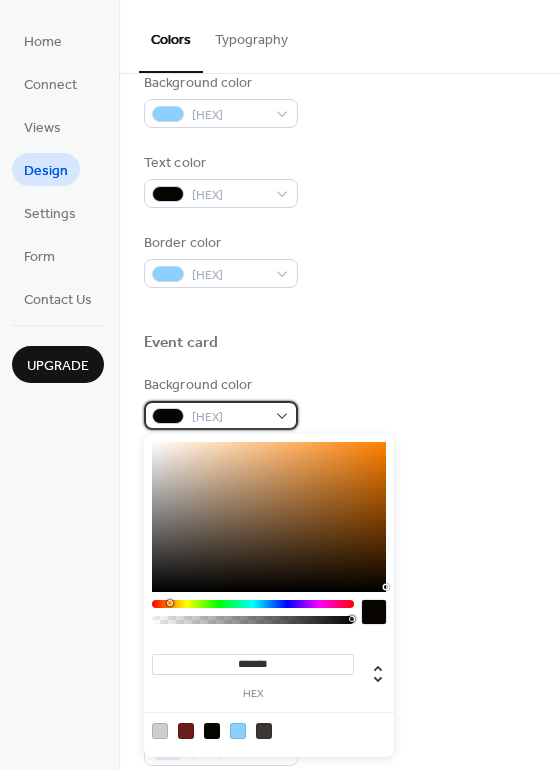 click on "#080400" at bounding box center (221, 415) 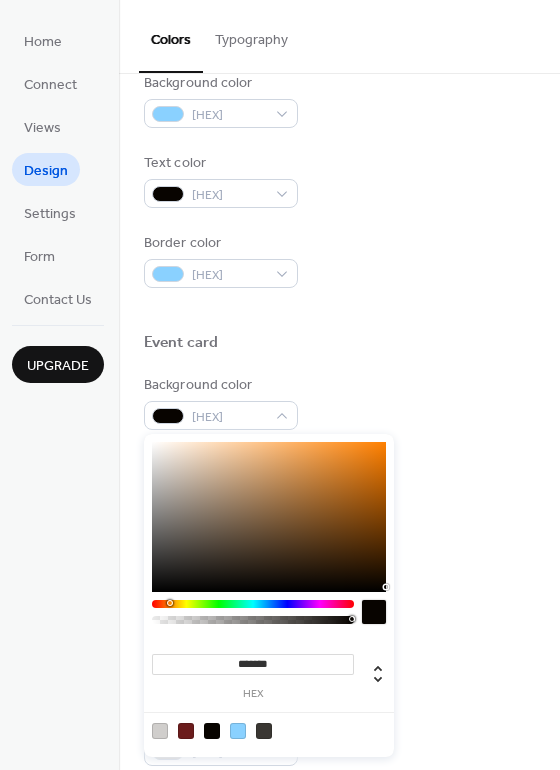 click at bounding box center (339, 367) 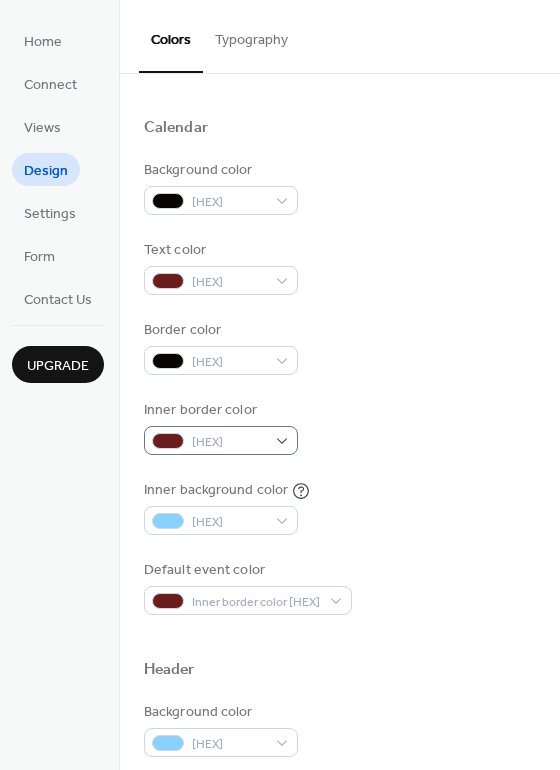 scroll, scrollTop: 125, scrollLeft: 0, axis: vertical 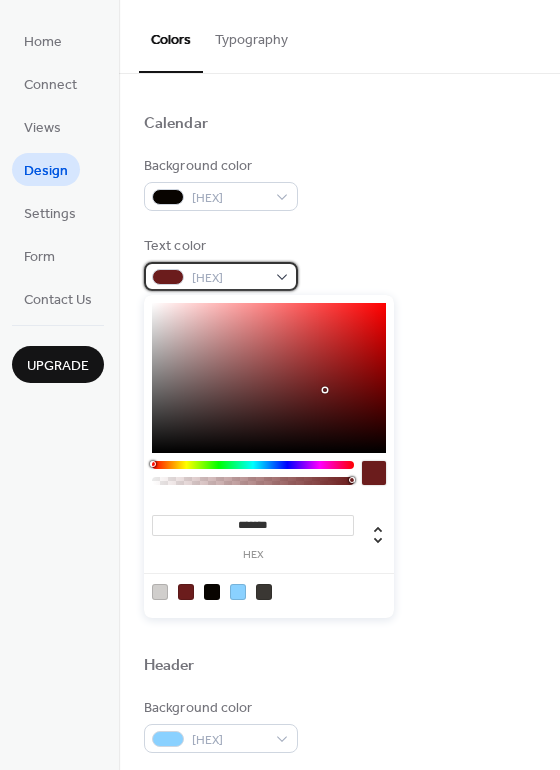 click on "#6B1C1CFF" at bounding box center [221, 276] 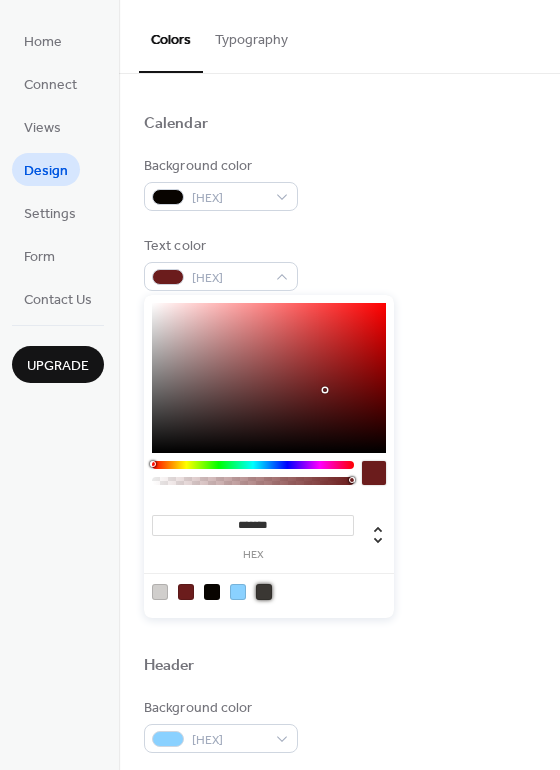click at bounding box center (264, 592) 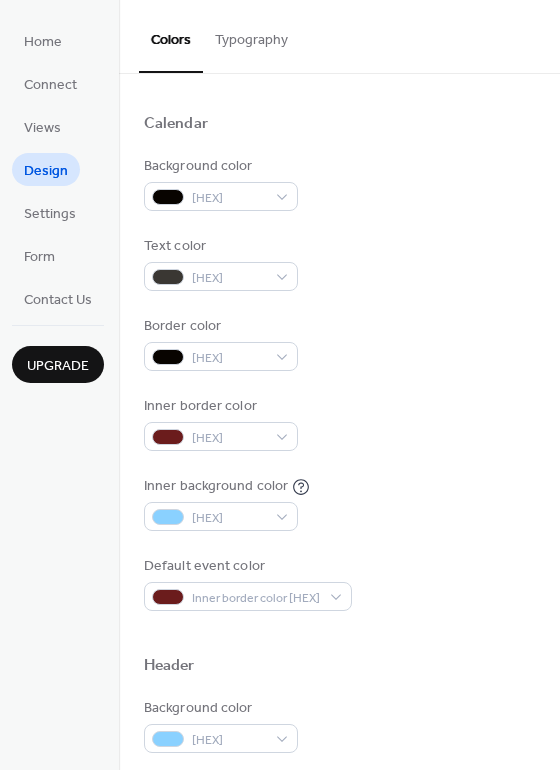click on "Background color #080400 Text color #3A3733FF Border color #080400 Inner border color #6B1C1CFF Inner background color #8AD1FF Default event color #6B1C1C" at bounding box center (339, 383) 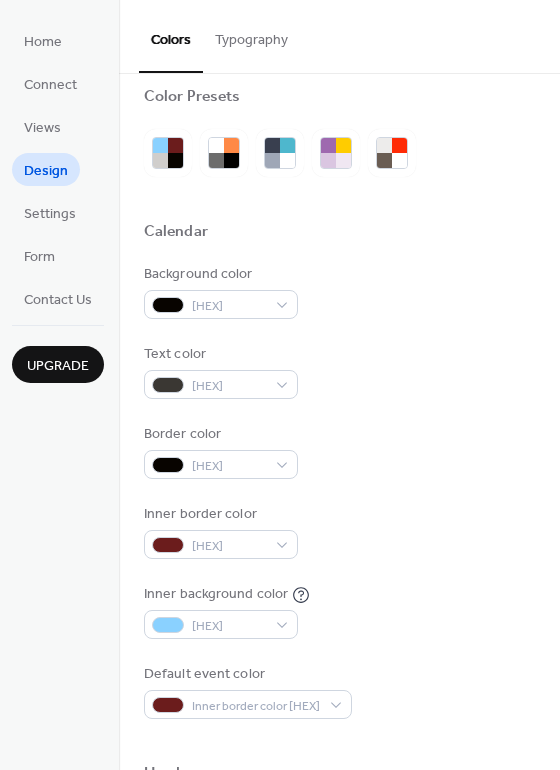 scroll, scrollTop: 0, scrollLeft: 0, axis: both 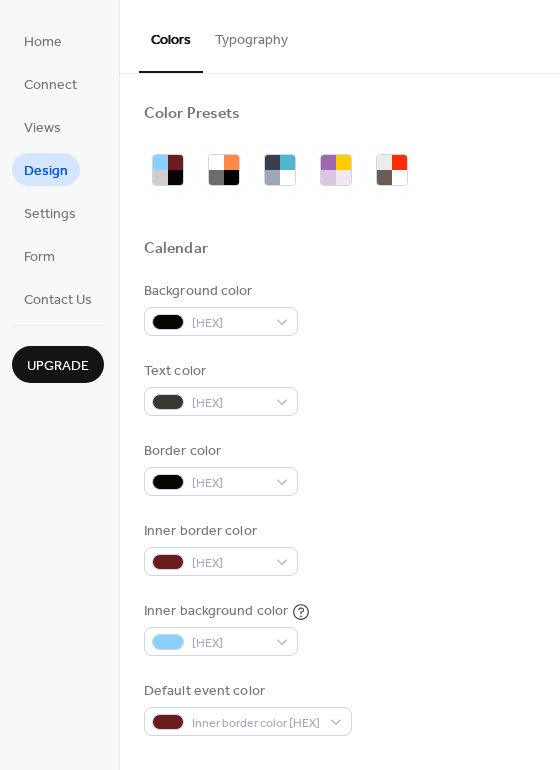 click on "Typography" at bounding box center (251, 35) 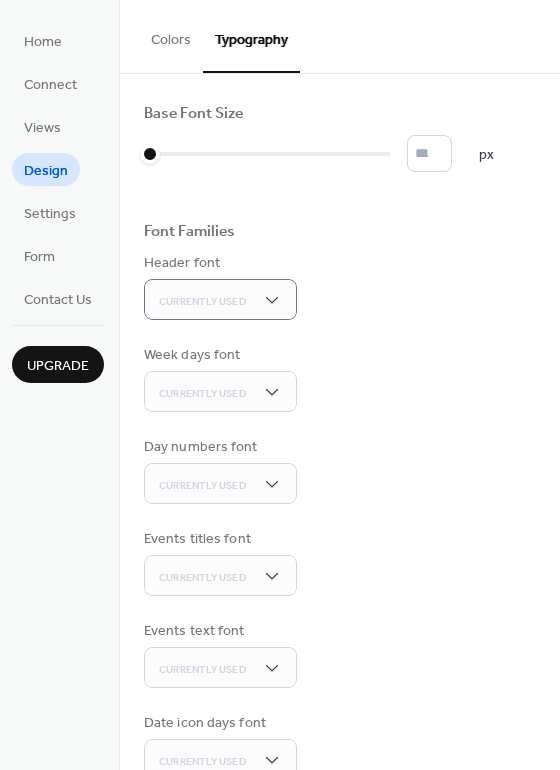 click on "Header font Currently Used" at bounding box center (339, 286) 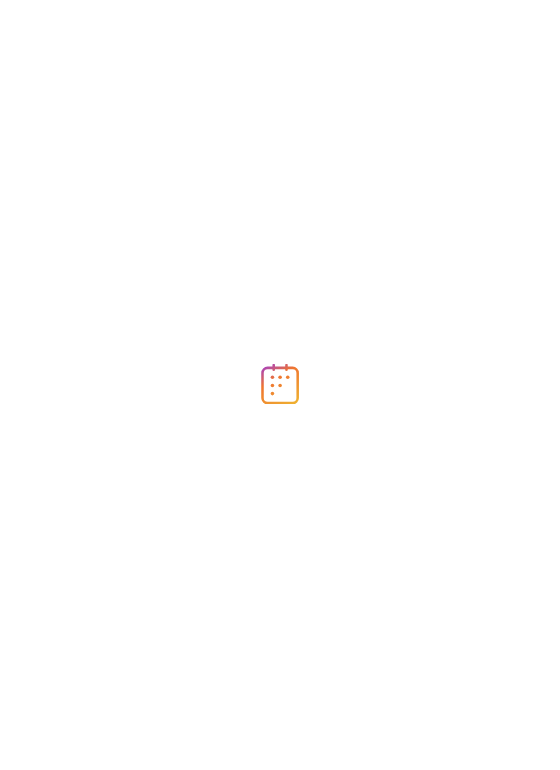 scroll, scrollTop: 0, scrollLeft: 0, axis: both 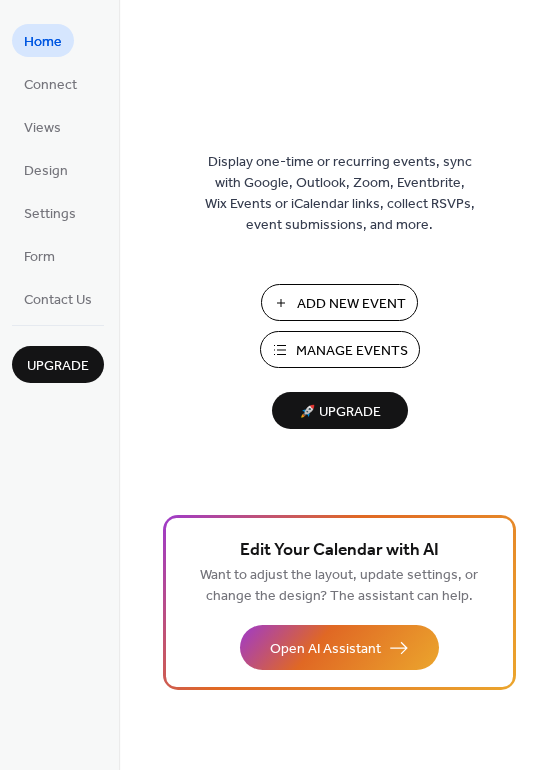 click on "Design" at bounding box center [46, 171] 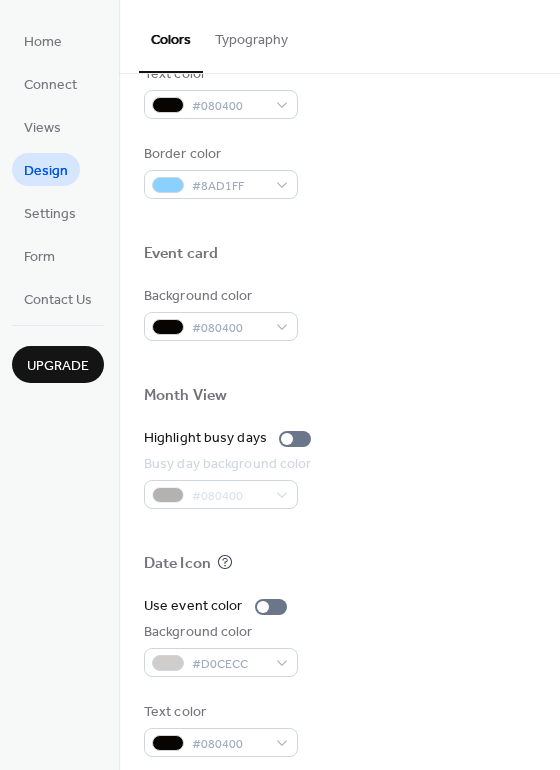 scroll, scrollTop: 856, scrollLeft: 0, axis: vertical 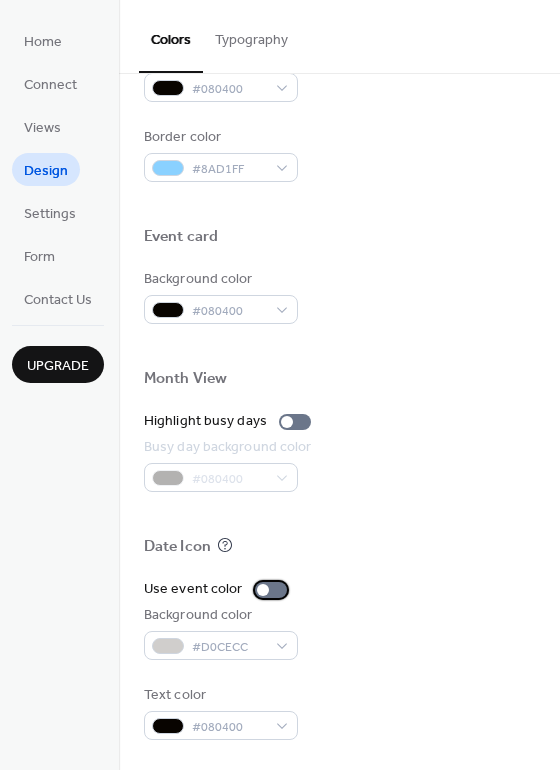 click at bounding box center (271, 590) 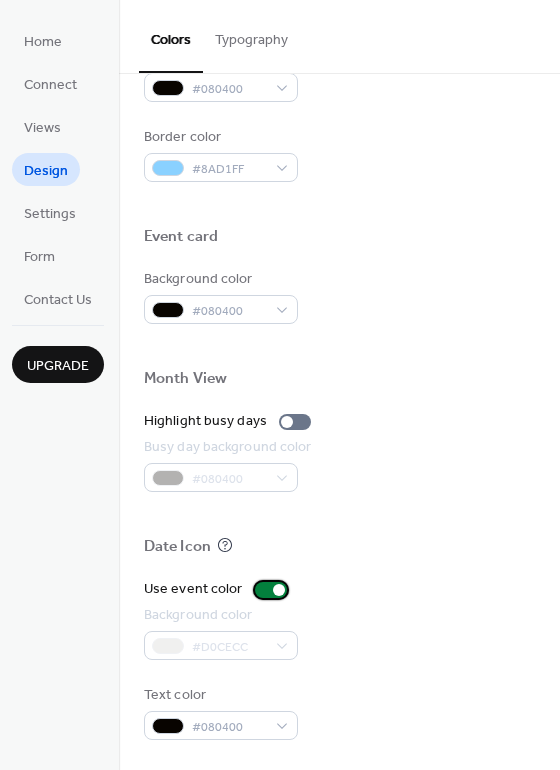 click at bounding box center [271, 590] 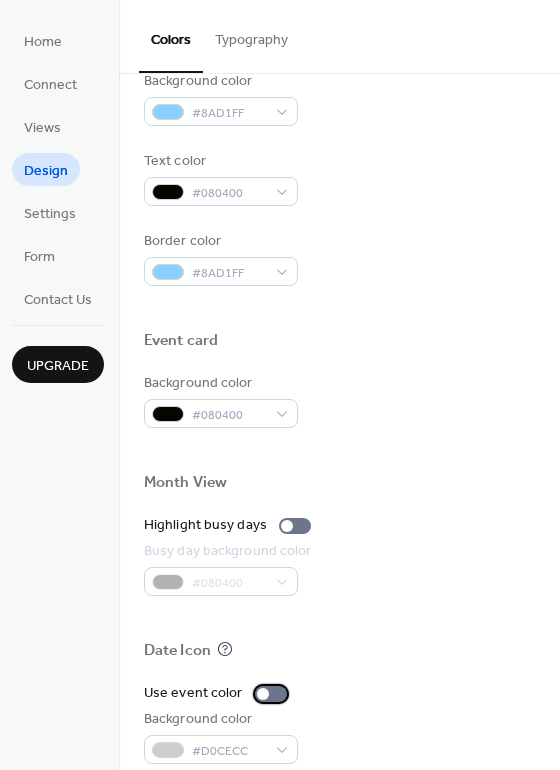 scroll, scrollTop: 731, scrollLeft: 0, axis: vertical 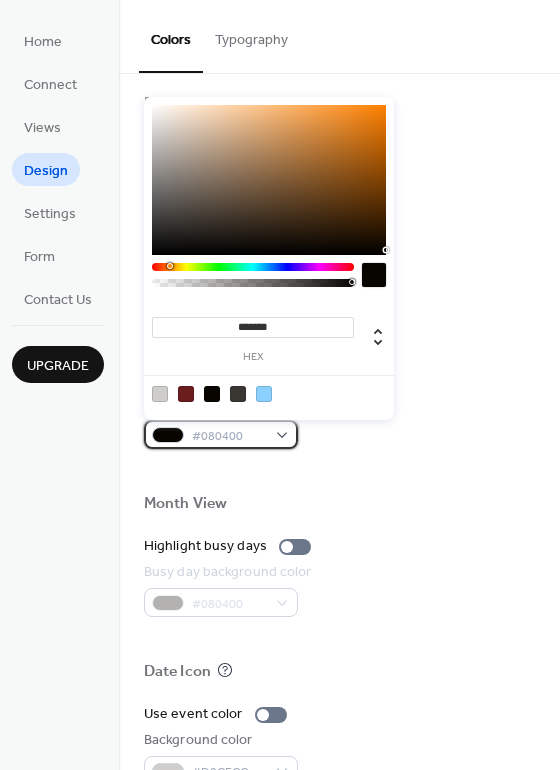 click on "#080400" at bounding box center (229, 436) 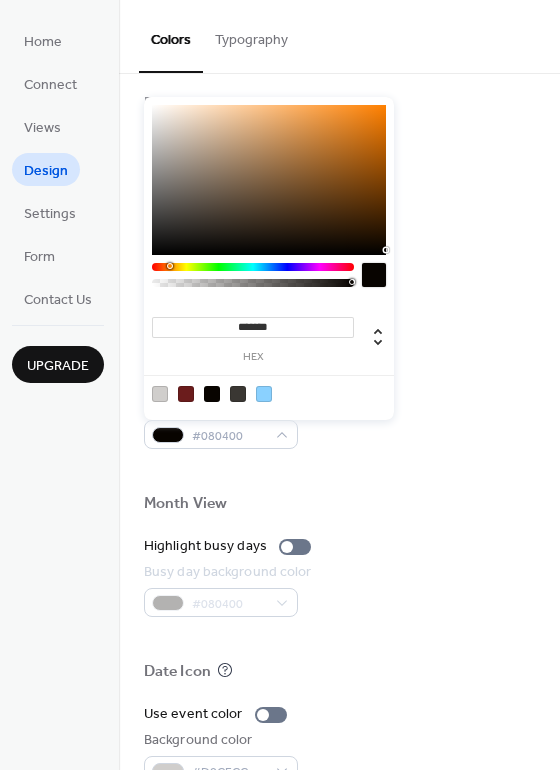 click at bounding box center [339, 471] 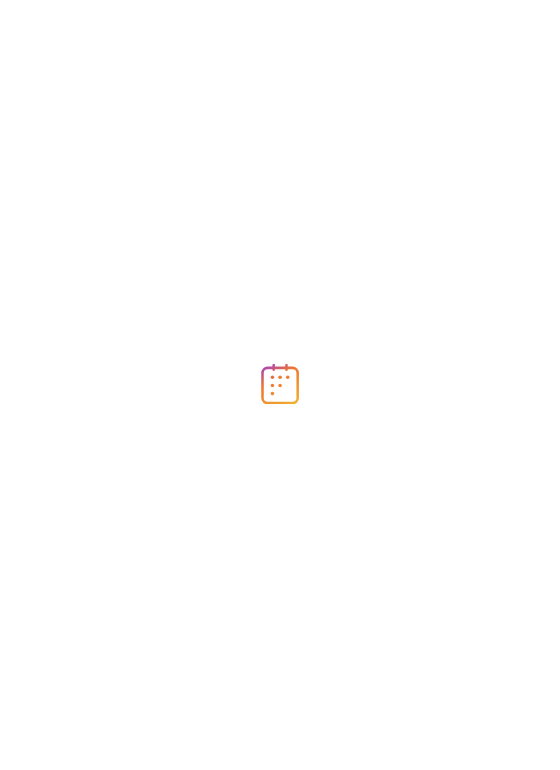 scroll, scrollTop: 0, scrollLeft: 0, axis: both 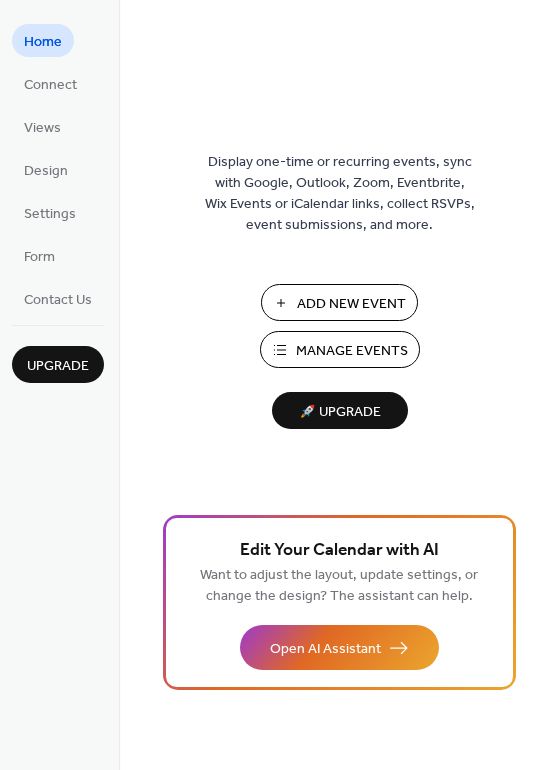 click on "Home Connect Views Design Settings Form Contact Us Upgrade" at bounding box center [59, 385] 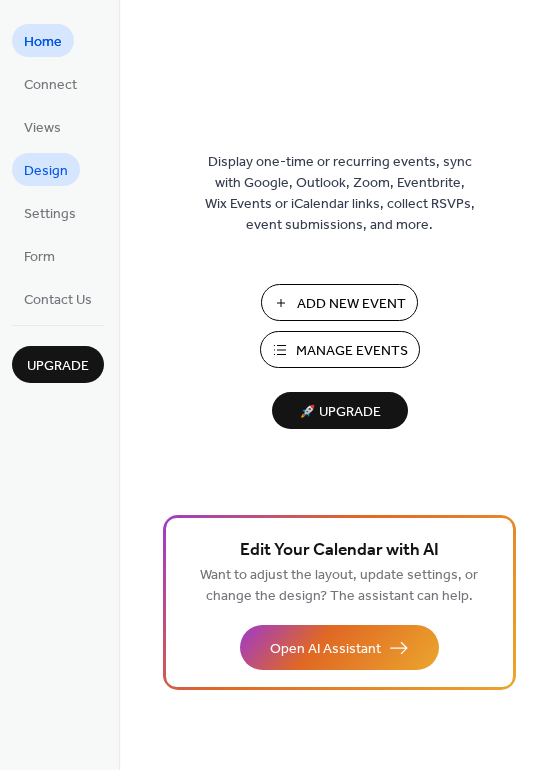 click on "Design" at bounding box center (46, 171) 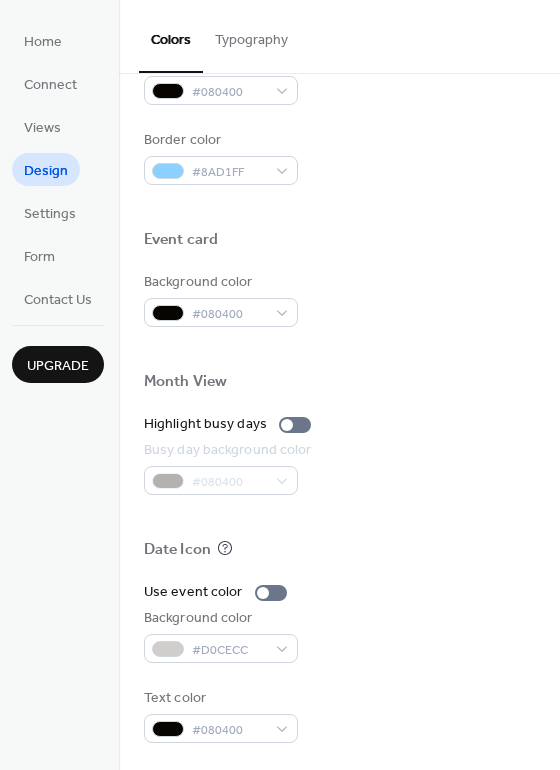scroll, scrollTop: 856, scrollLeft: 0, axis: vertical 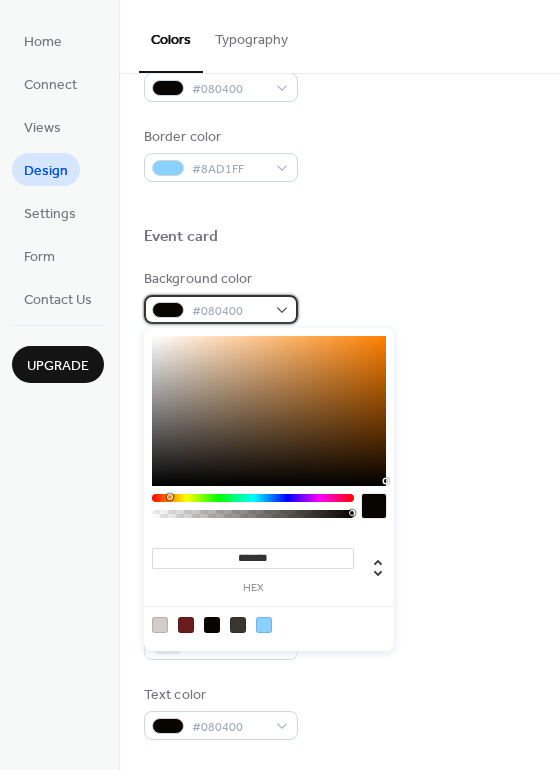 click on "#080400" at bounding box center (221, 309) 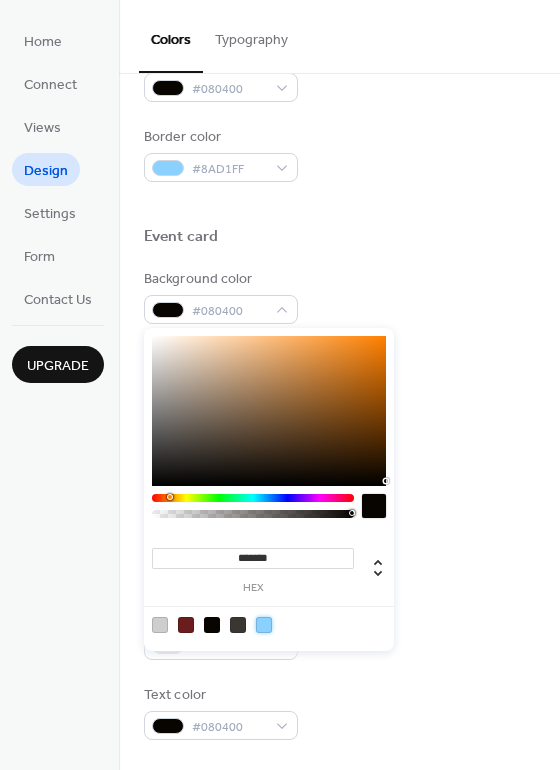 drag, startPoint x: 266, startPoint y: 627, endPoint x: 220, endPoint y: 628, distance: 46.010868 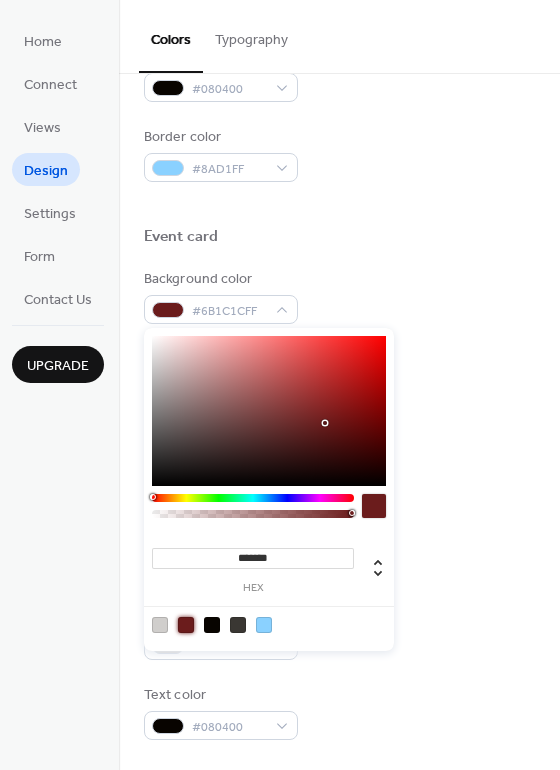 click on "Background color #6B1C1CFF" at bounding box center [339, 296] 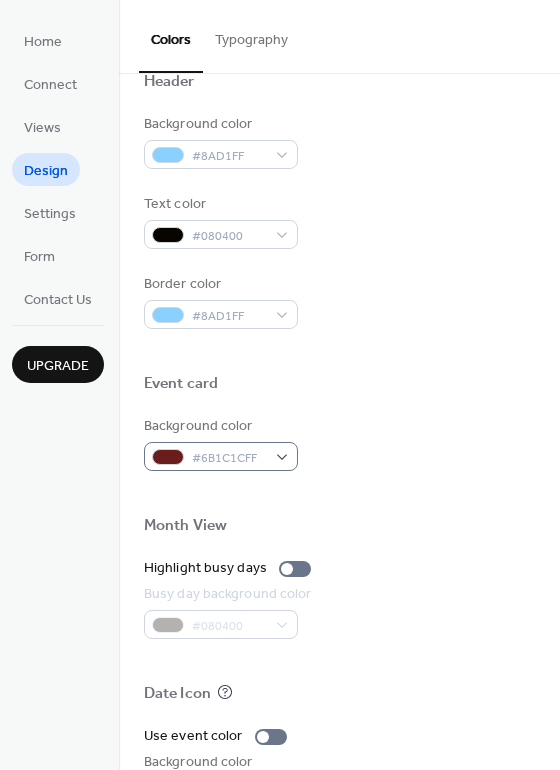 scroll, scrollTop: 606, scrollLeft: 0, axis: vertical 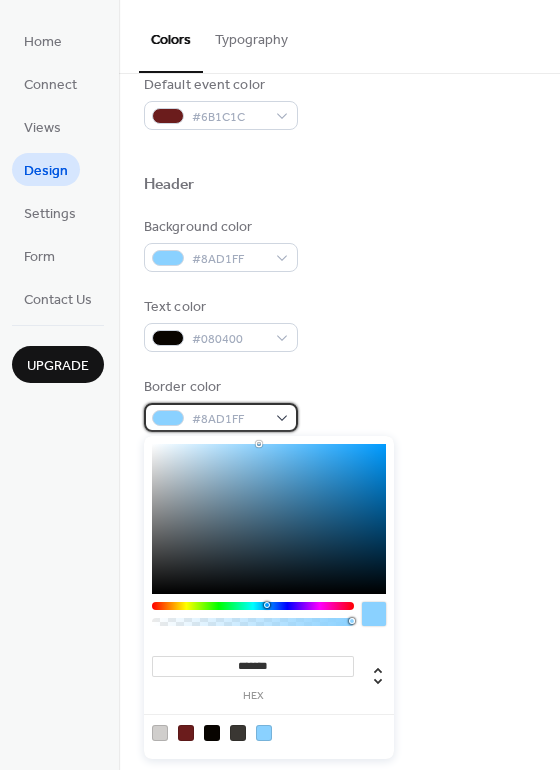 click on "#8AD1FF" at bounding box center [221, 417] 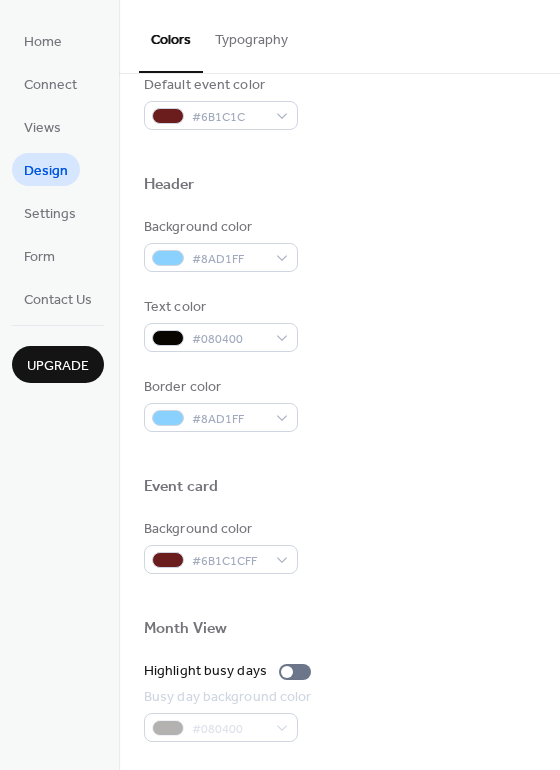 click on "Text color #080400" at bounding box center [339, 324] 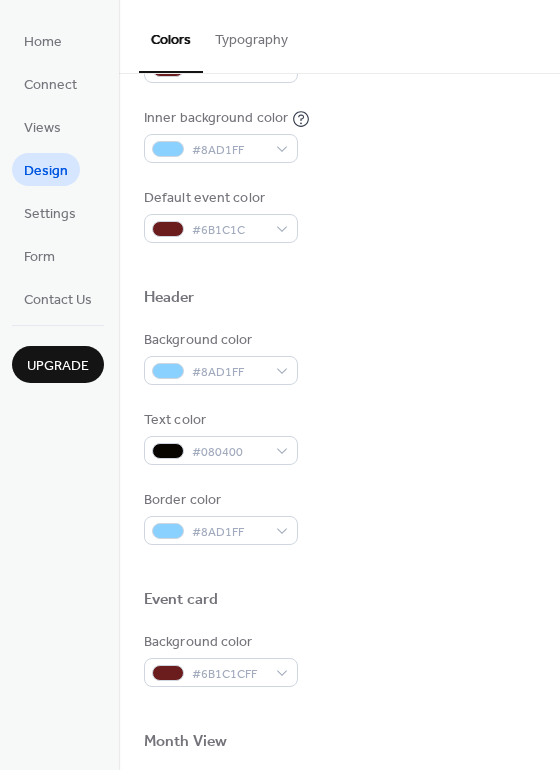 scroll, scrollTop: 481, scrollLeft: 0, axis: vertical 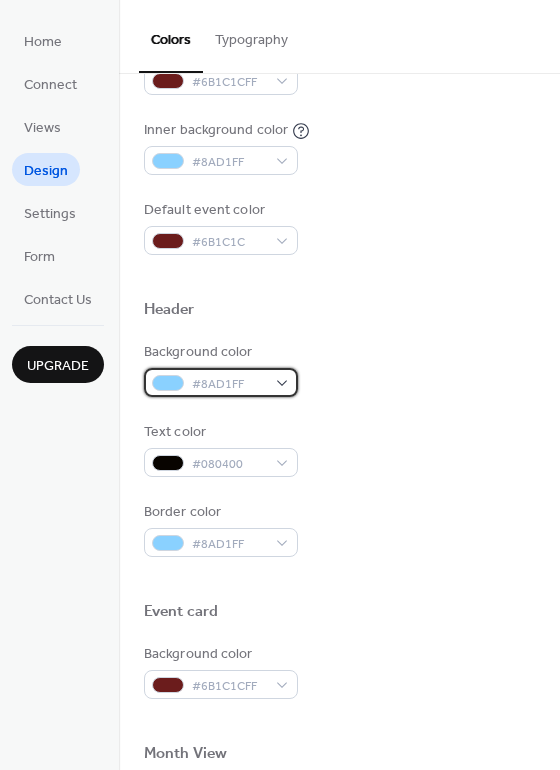 click on "#8AD1FF" at bounding box center (221, 382) 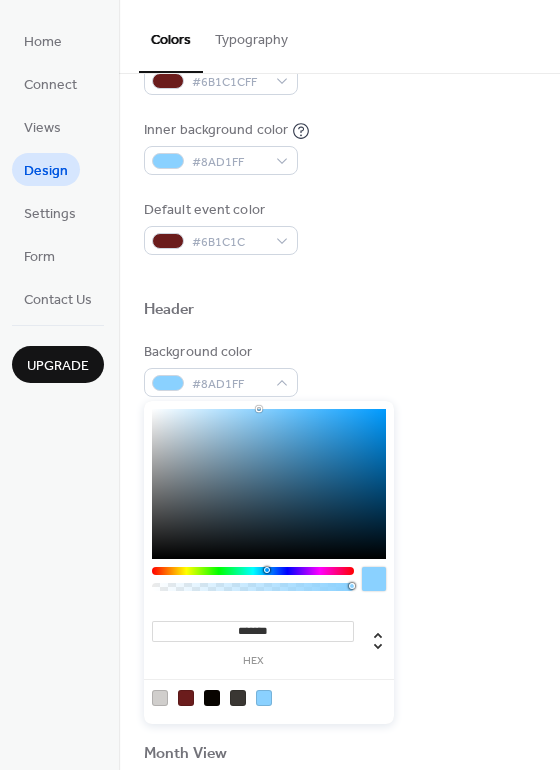 click at bounding box center (160, 698) 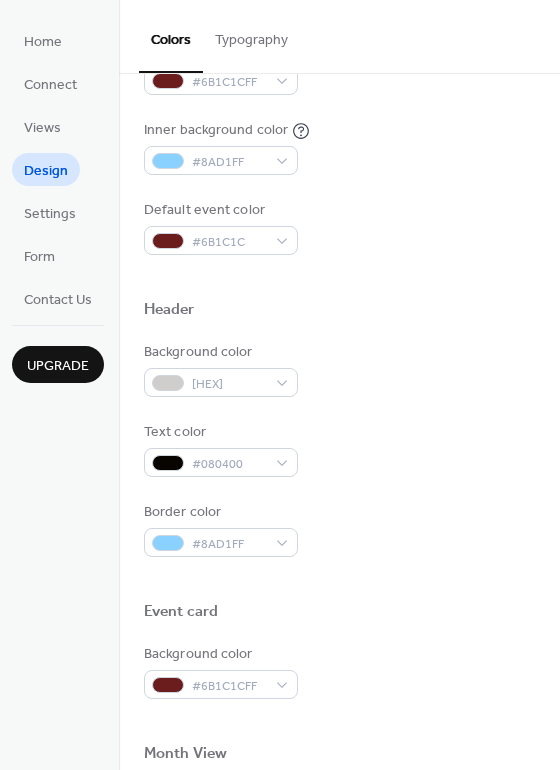 click on "Background color #D0CECCFF" at bounding box center (339, 369) 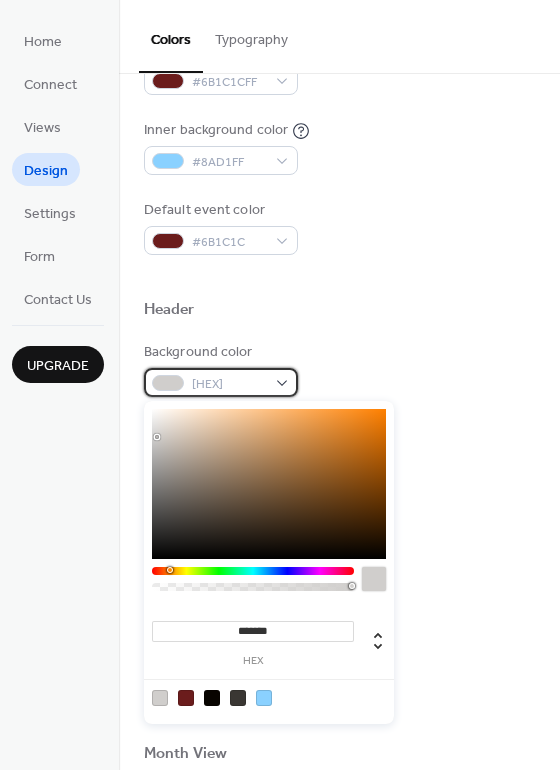 click on "#D0CECCFF" at bounding box center (221, 382) 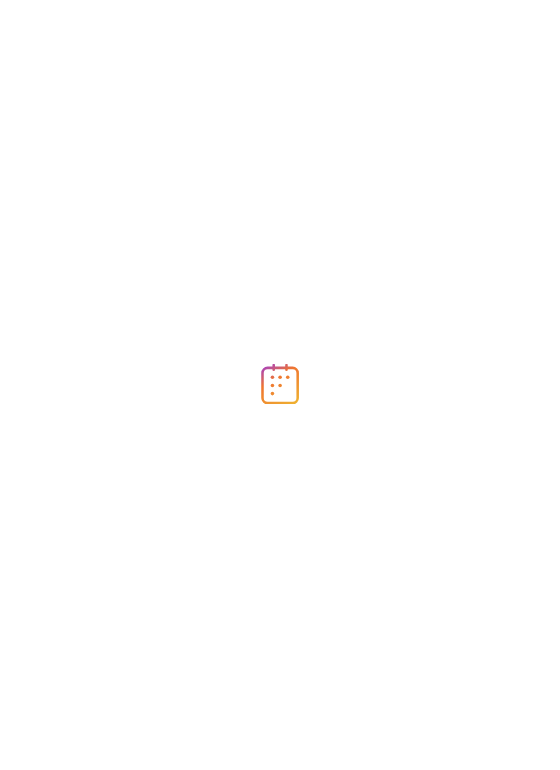 scroll, scrollTop: 0, scrollLeft: 0, axis: both 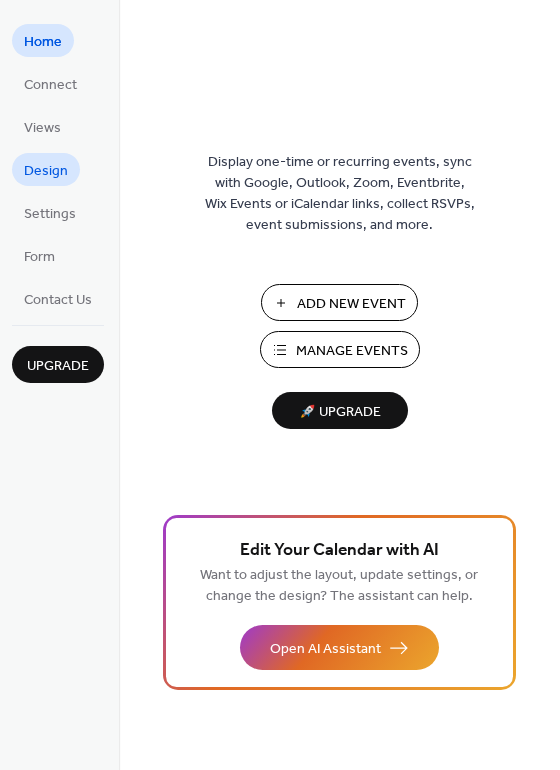 click on "Design" at bounding box center (46, 171) 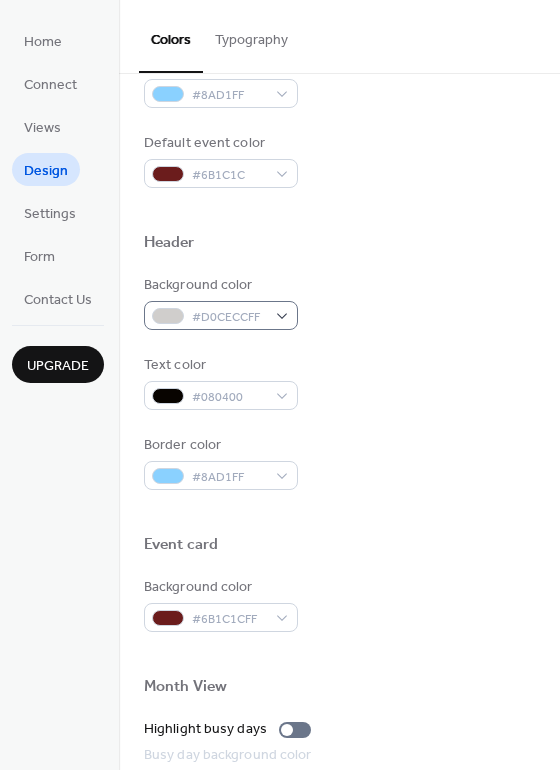 scroll, scrollTop: 625, scrollLeft: 0, axis: vertical 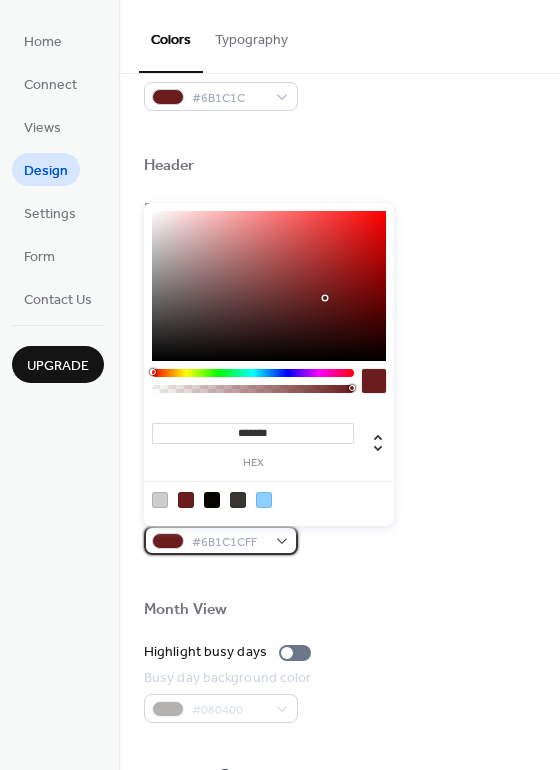 click on "#6B1C1CFF" at bounding box center [221, 540] 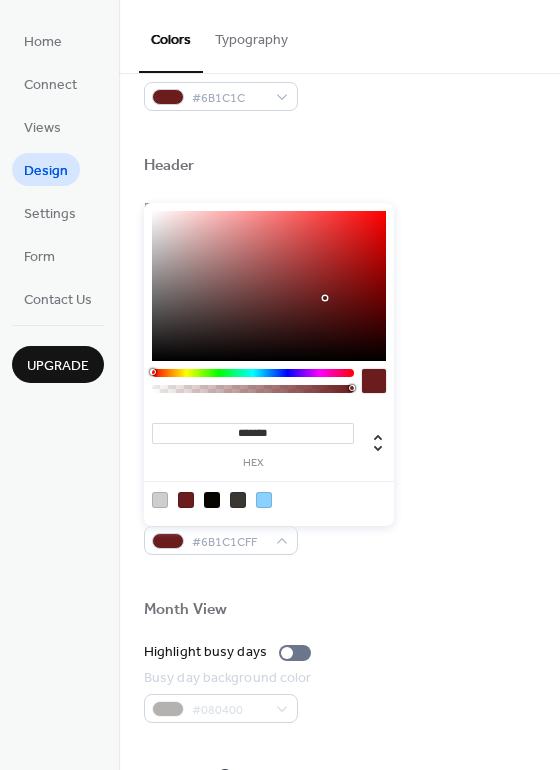 type on "***" 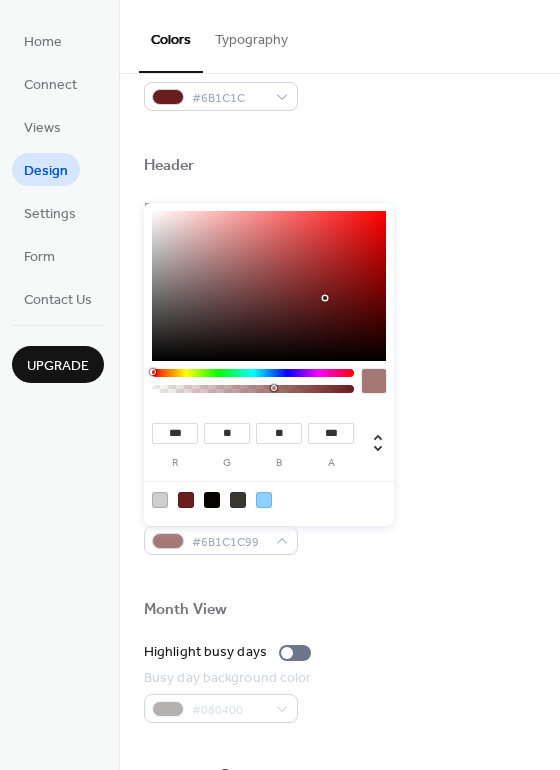 type on "**********" 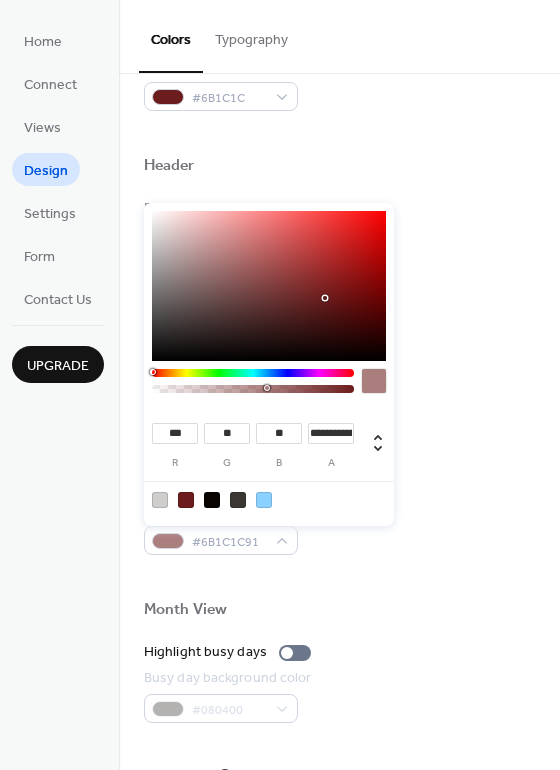 drag, startPoint x: 299, startPoint y: 387, endPoint x: 267, endPoint y: 394, distance: 32.75668 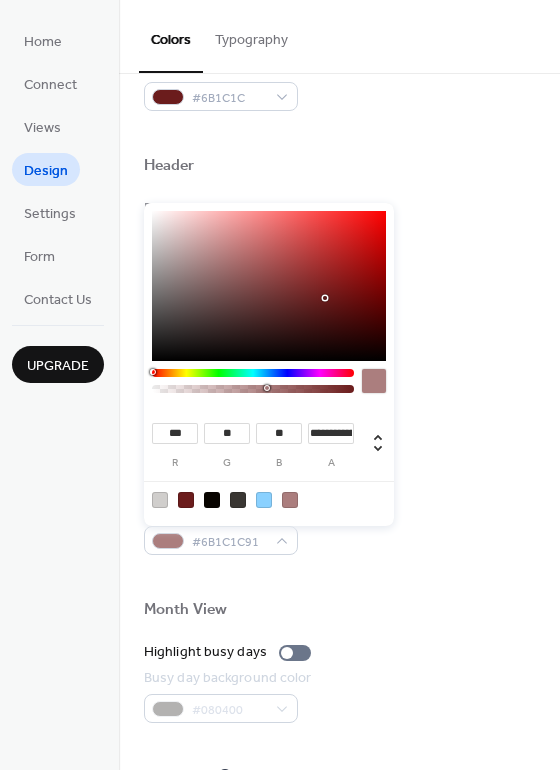 drag, startPoint x: 267, startPoint y: 394, endPoint x: 283, endPoint y: 394, distance: 16 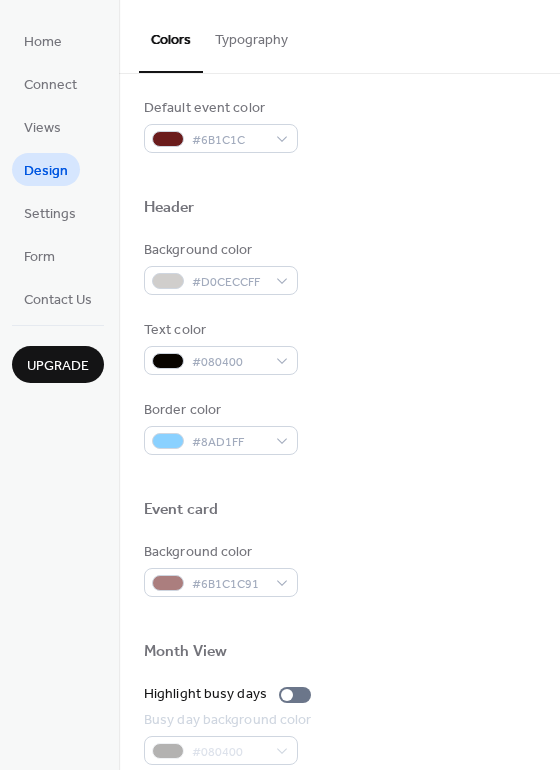 scroll, scrollTop: 500, scrollLeft: 0, axis: vertical 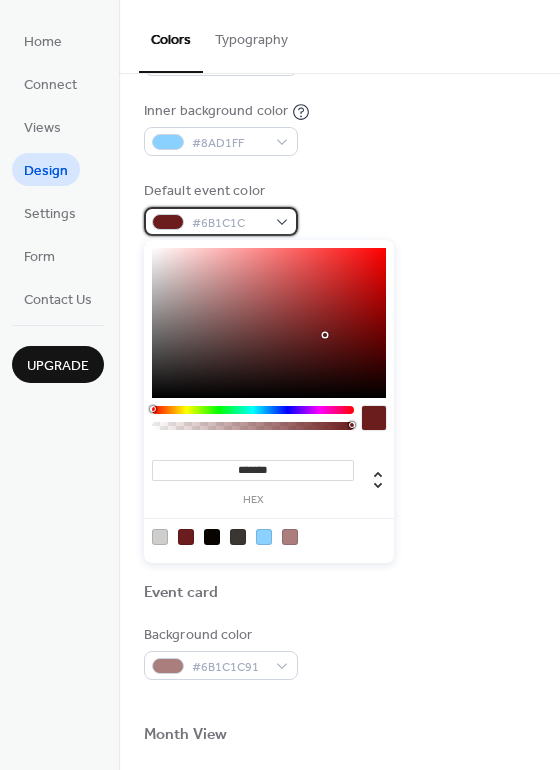 click on "#6B1C1C" at bounding box center [221, 221] 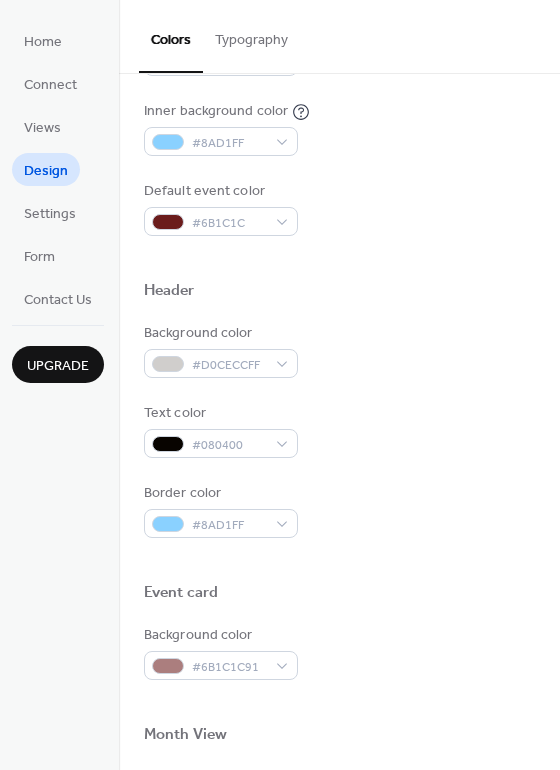 click on "Default event color #6B1C1C" at bounding box center (339, 208) 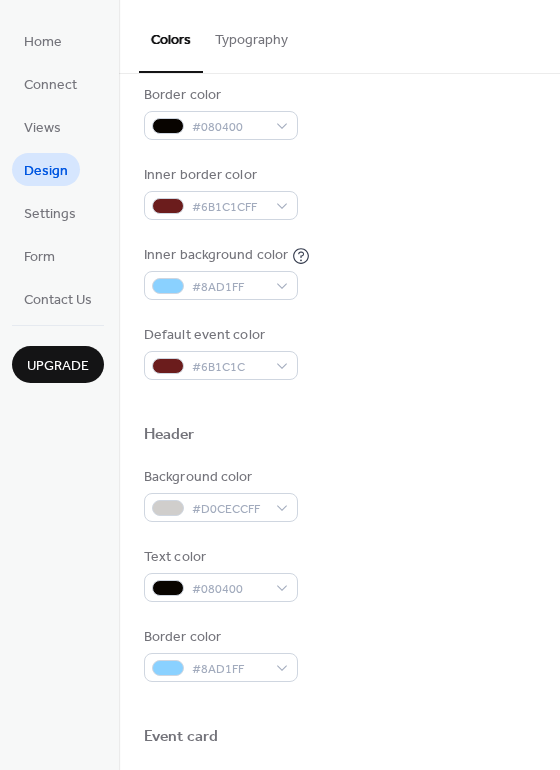 scroll, scrollTop: 0, scrollLeft: 0, axis: both 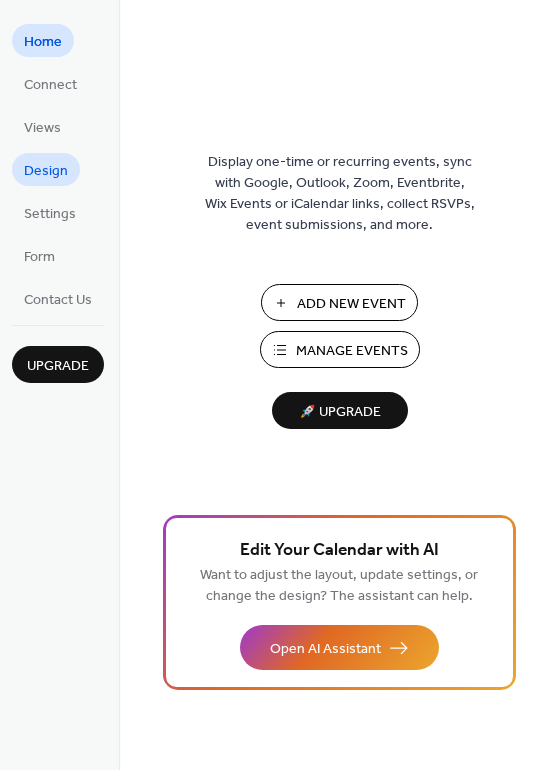 click on "Design" at bounding box center [46, 171] 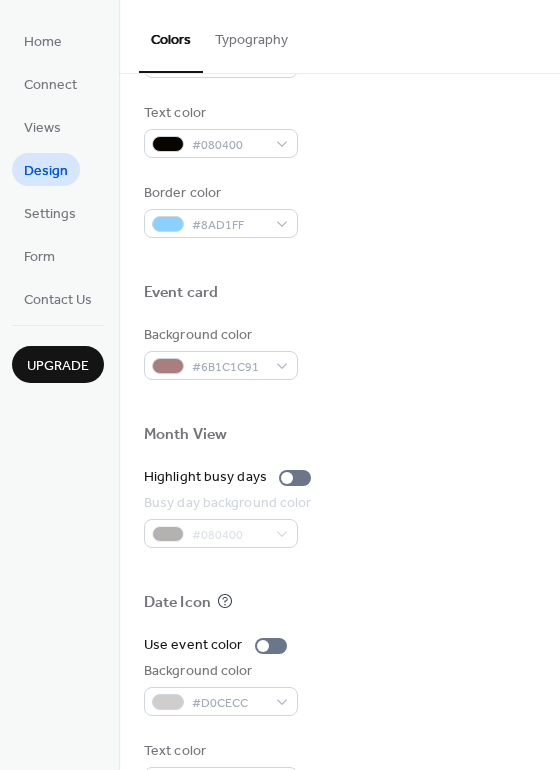 scroll, scrollTop: 856, scrollLeft: 0, axis: vertical 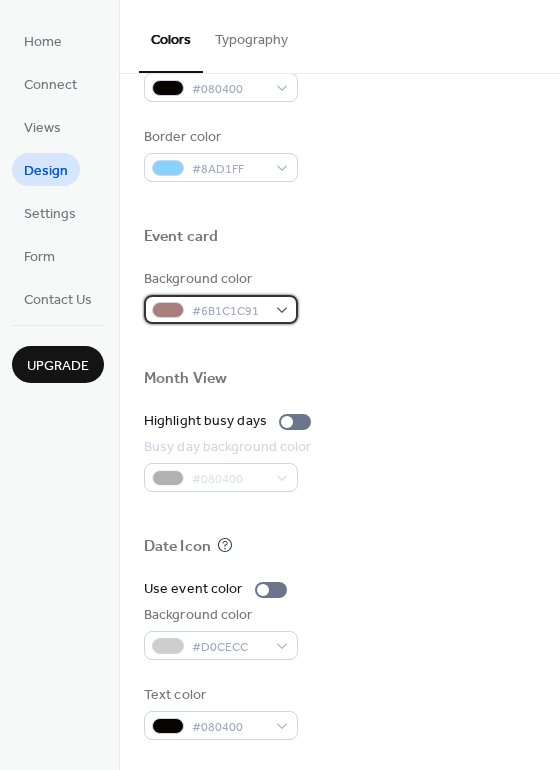 click on "#6B1C1C91" at bounding box center (221, 309) 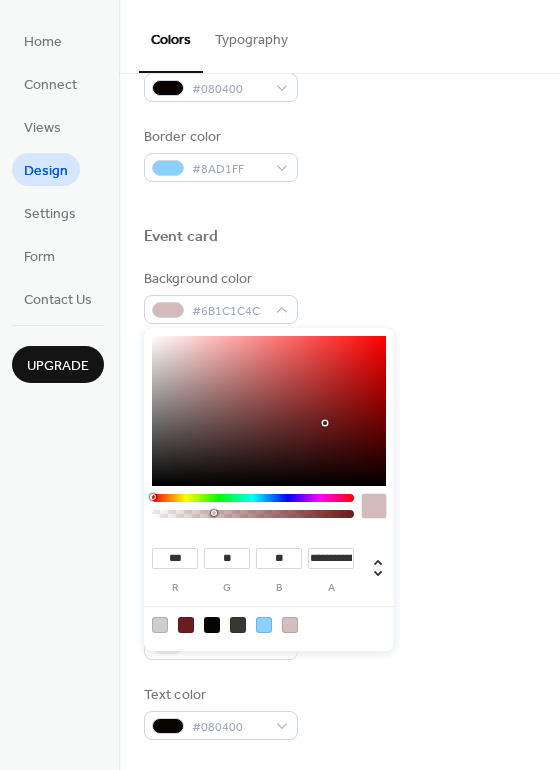 type on "**********" 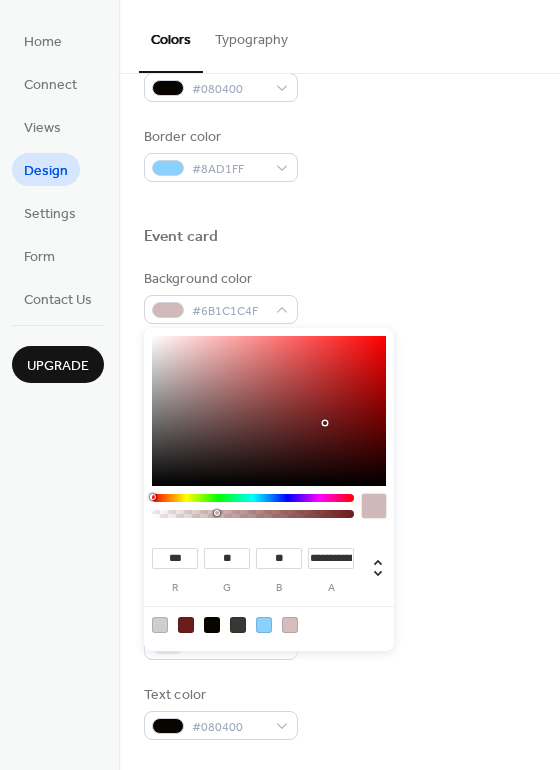 drag, startPoint x: 251, startPoint y: 516, endPoint x: 215, endPoint y: 515, distance: 36.013885 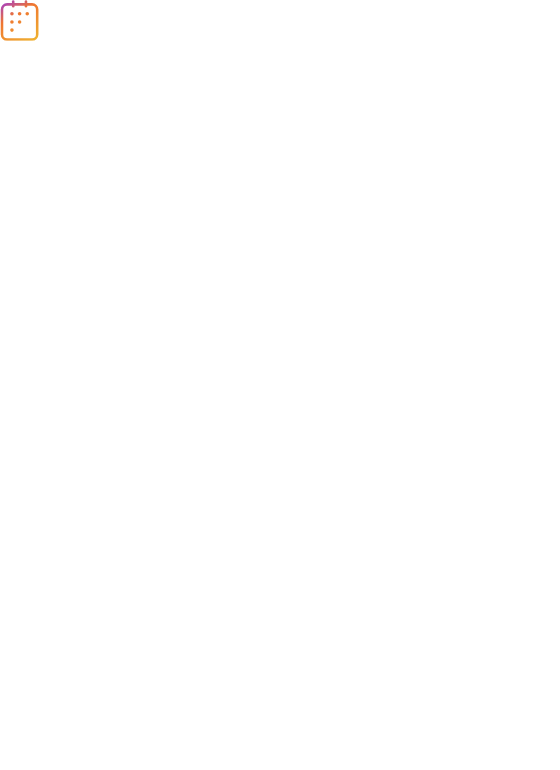 scroll, scrollTop: 0, scrollLeft: 0, axis: both 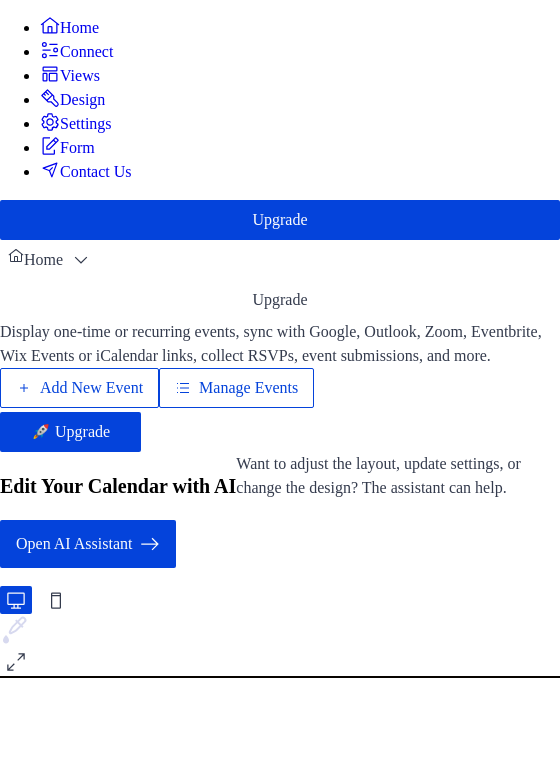 click on "Design" at bounding box center [82, 100] 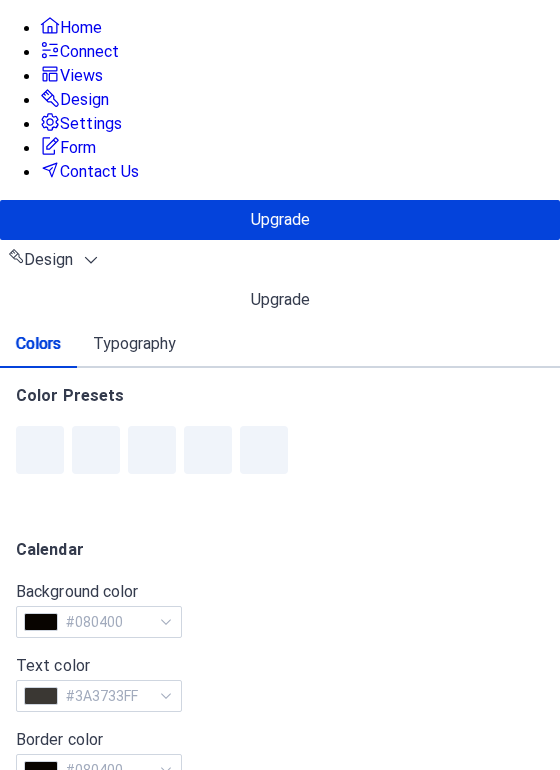 scroll, scrollTop: 500, scrollLeft: 0, axis: vertical 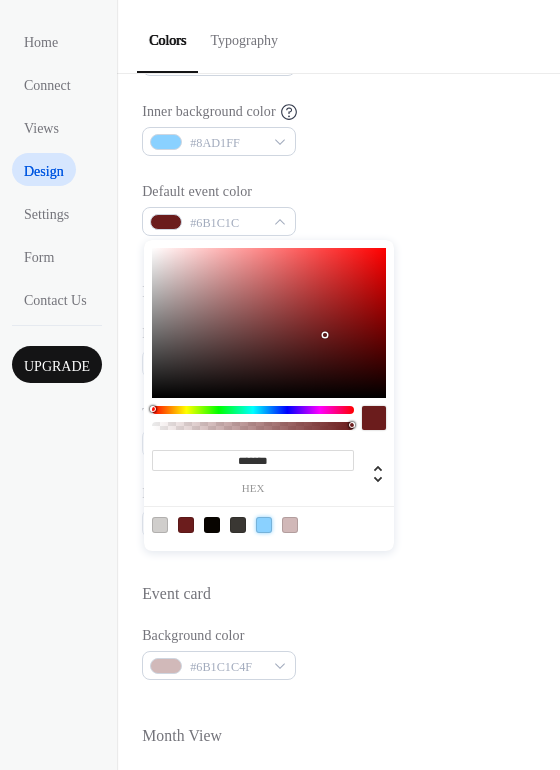 click at bounding box center (264, 525) 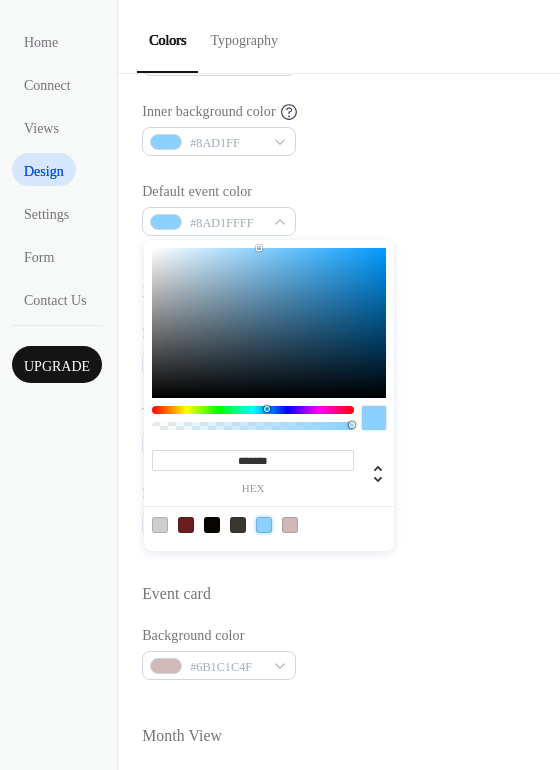 click on "Default event color #8AD1FFFF" at bounding box center [338, 208] 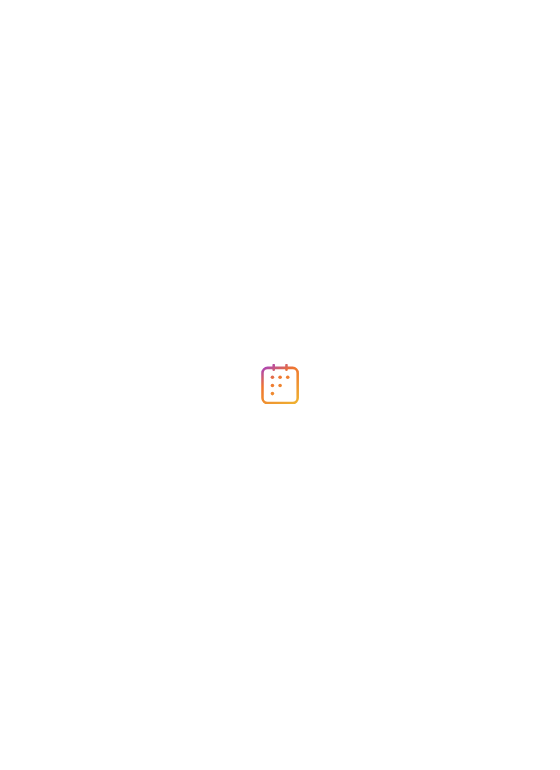 scroll, scrollTop: 0, scrollLeft: 0, axis: both 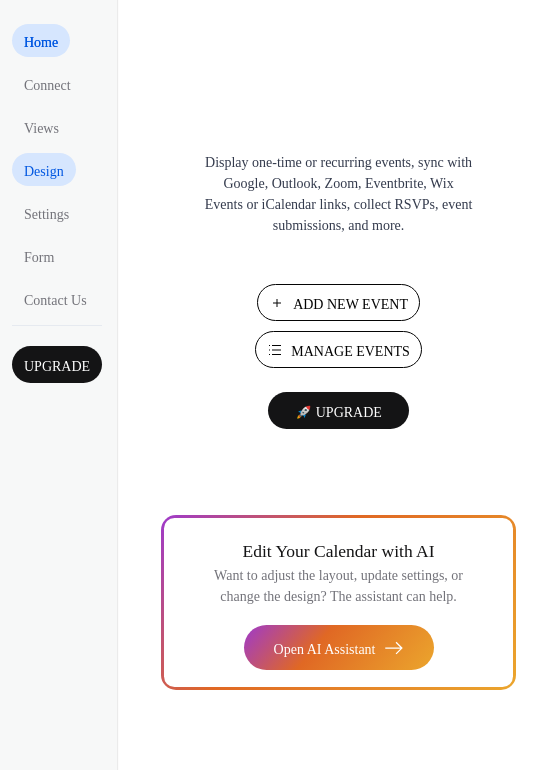 click on "Design" at bounding box center [44, 171] 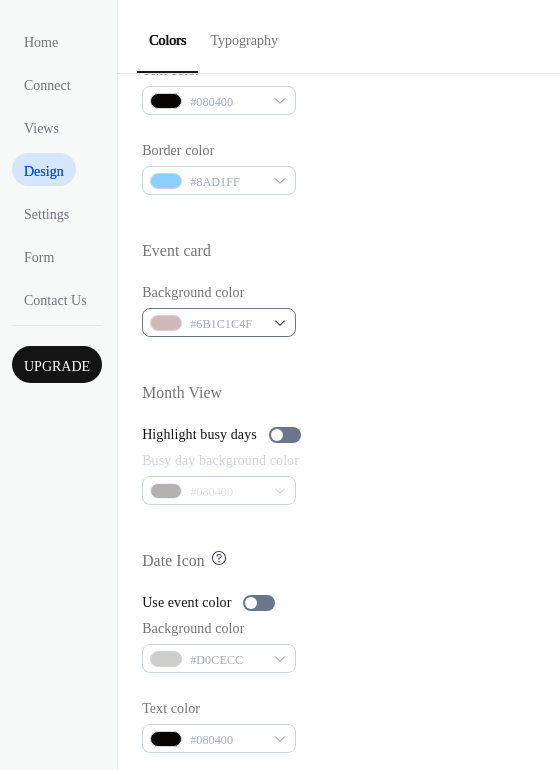 scroll, scrollTop: 856, scrollLeft: 0, axis: vertical 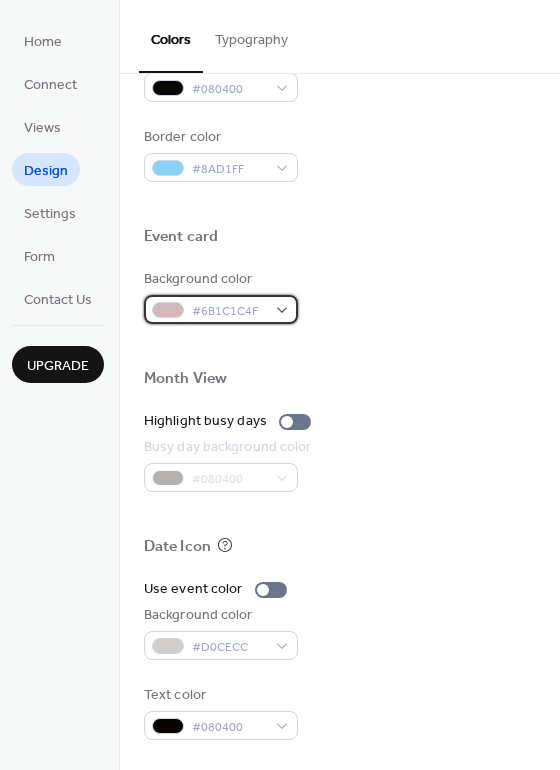 click on "#6B1C1C4F" at bounding box center (221, 309) 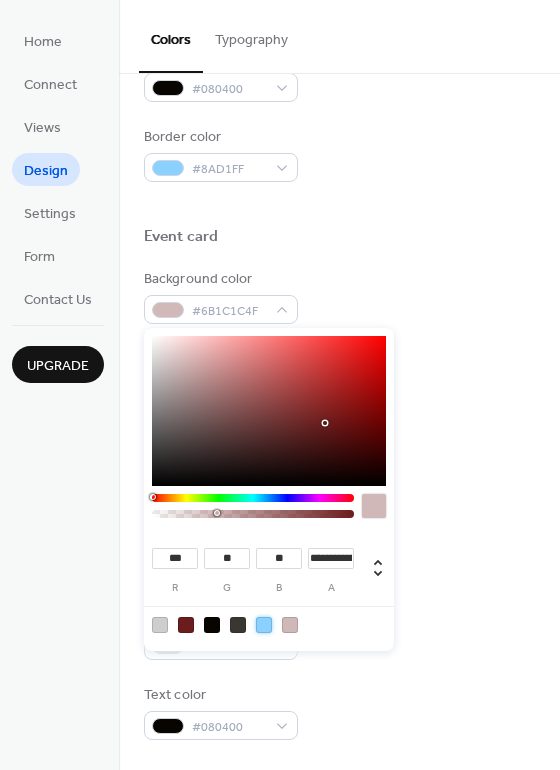 click at bounding box center [264, 625] 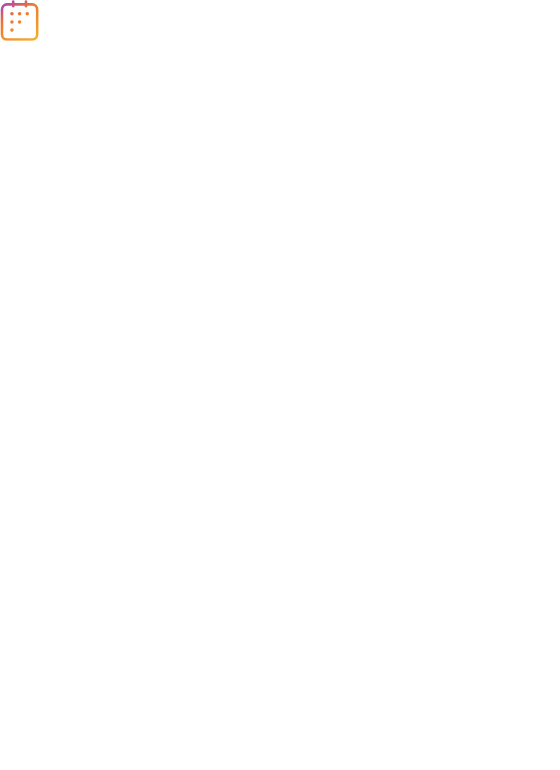 scroll, scrollTop: 0, scrollLeft: 0, axis: both 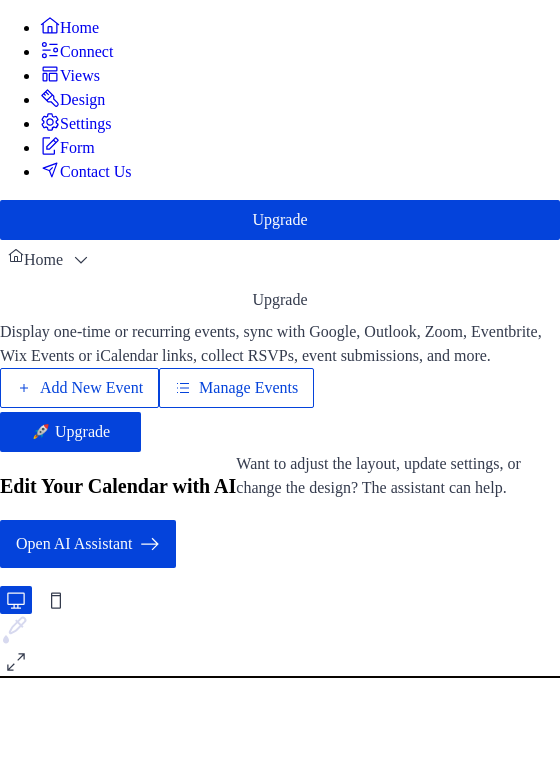 click on "Design" at bounding box center (82, 100) 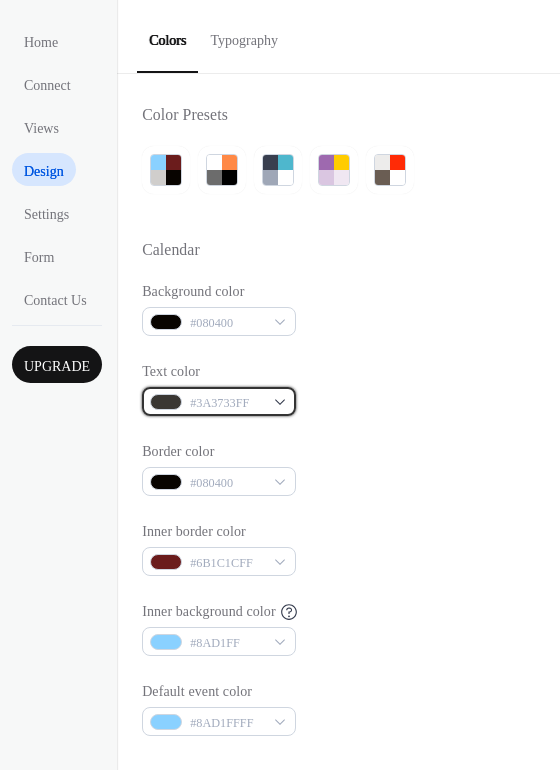 click on "#3A3733FF" at bounding box center (219, 401) 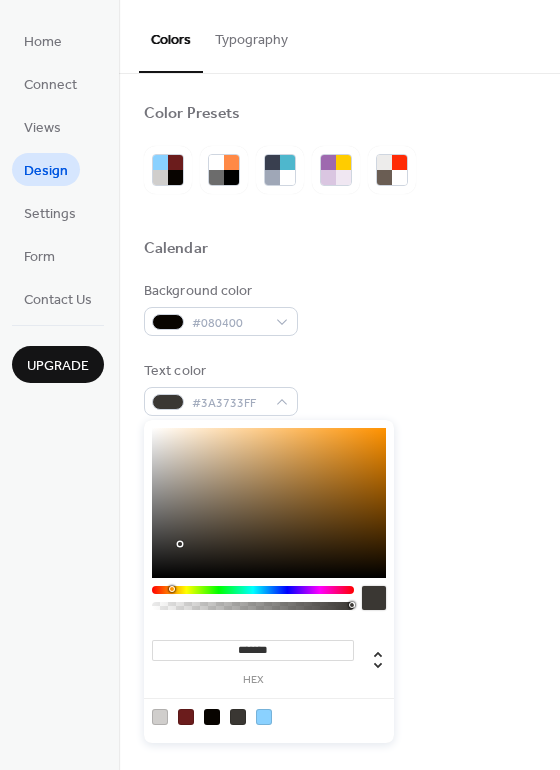 type on "**" 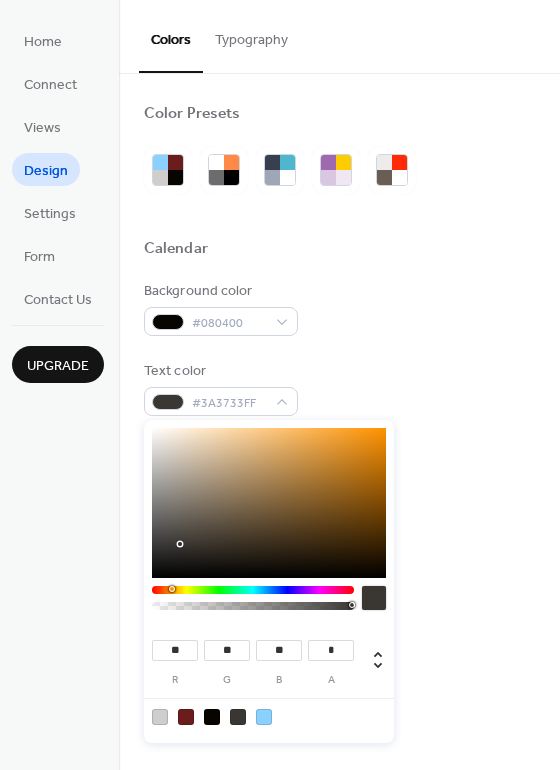 drag, startPoint x: 350, startPoint y: 605, endPoint x: 420, endPoint y: 598, distance: 70.34913 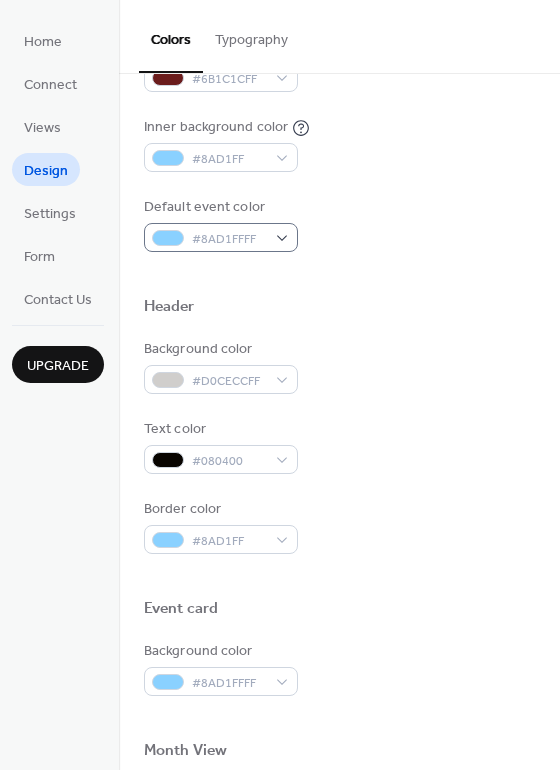 scroll, scrollTop: 500, scrollLeft: 0, axis: vertical 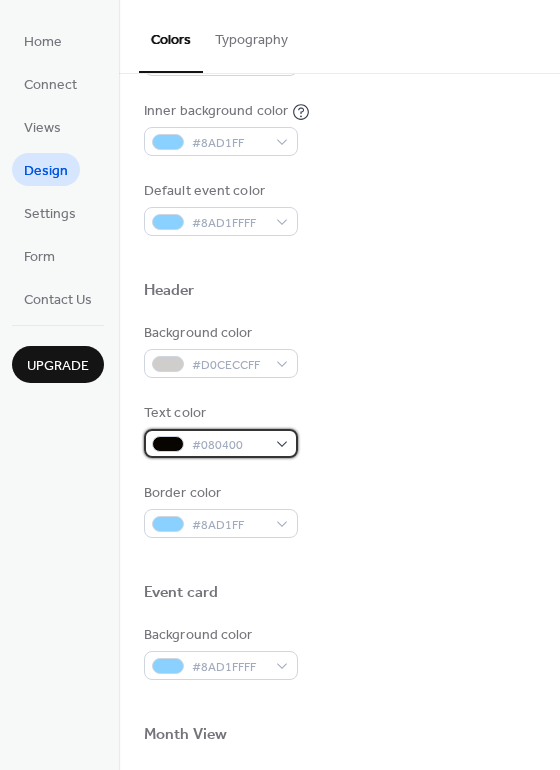 click on "#080400" at bounding box center (221, 443) 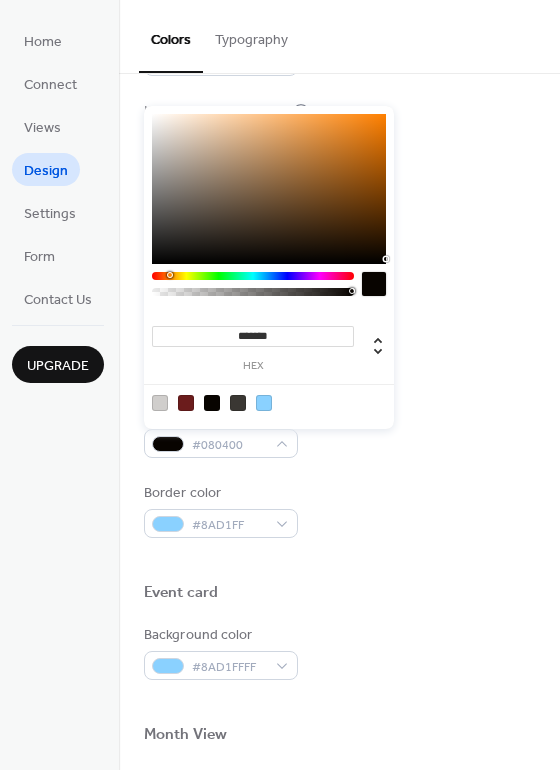 type on "*" 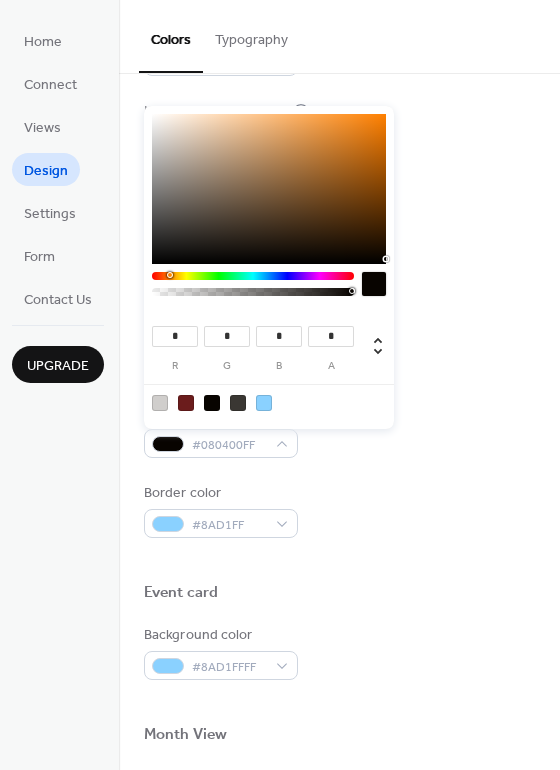 drag, startPoint x: 350, startPoint y: 290, endPoint x: 457, endPoint y: 273, distance: 108.34205 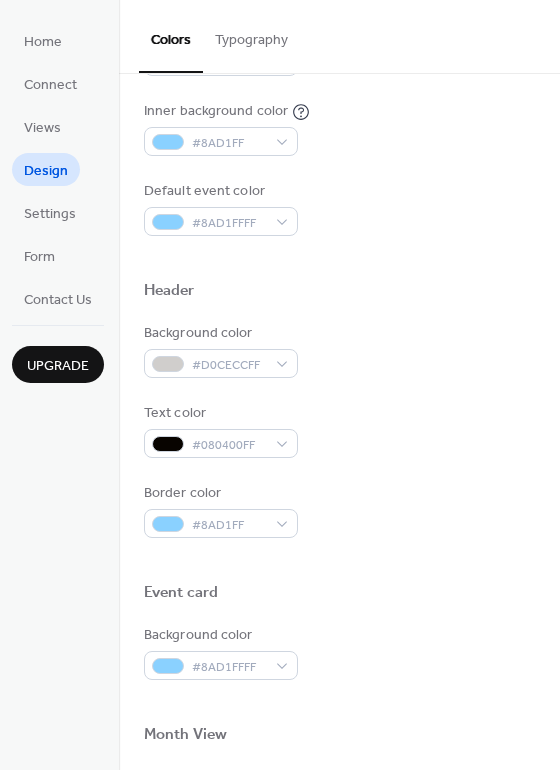 scroll, scrollTop: 856, scrollLeft: 0, axis: vertical 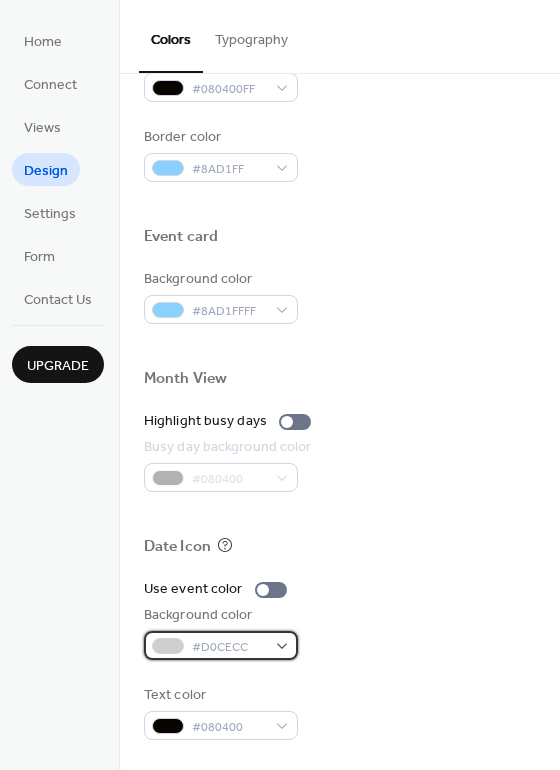 click on "#D0CECC" at bounding box center (221, 645) 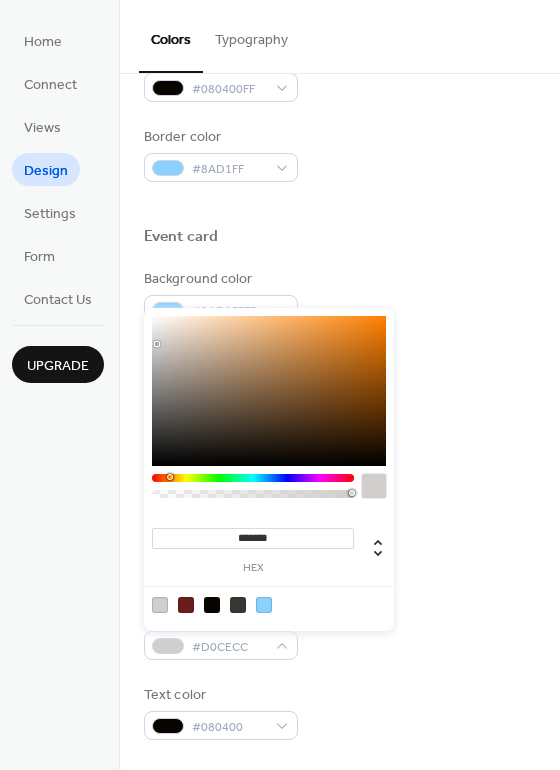 click on "Background color #D0CECC" at bounding box center [339, 632] 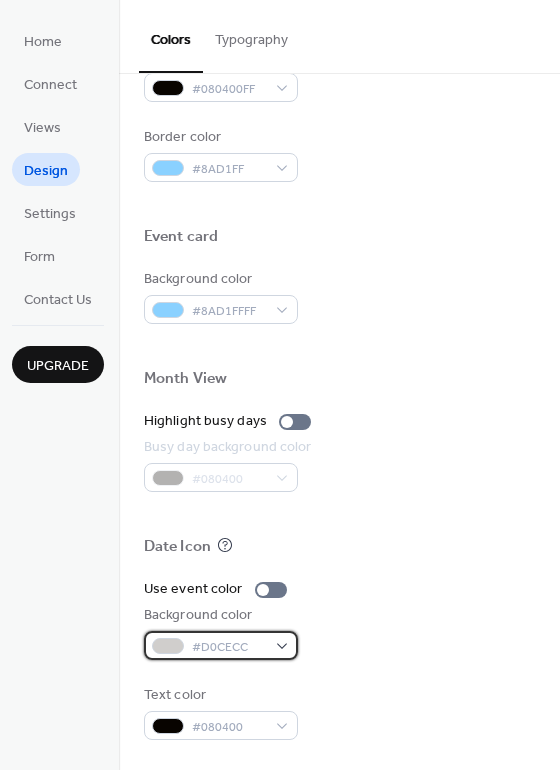 click on "#D0CECC" at bounding box center (221, 645) 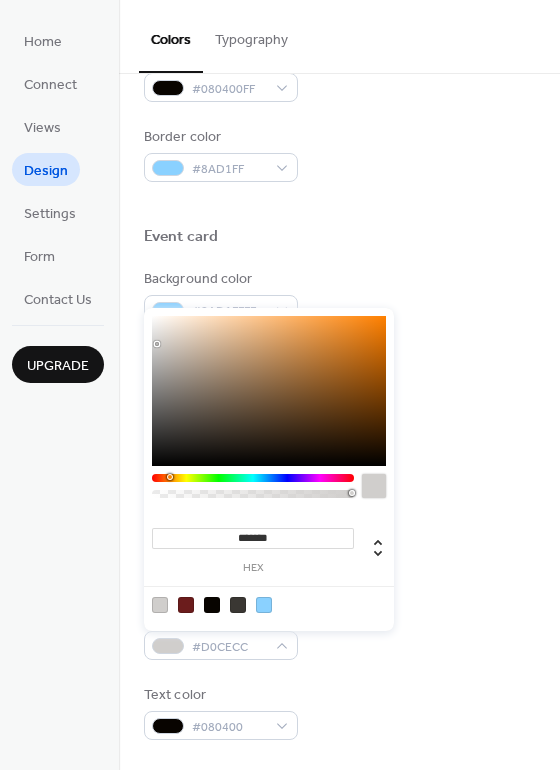 click at bounding box center [238, 605] 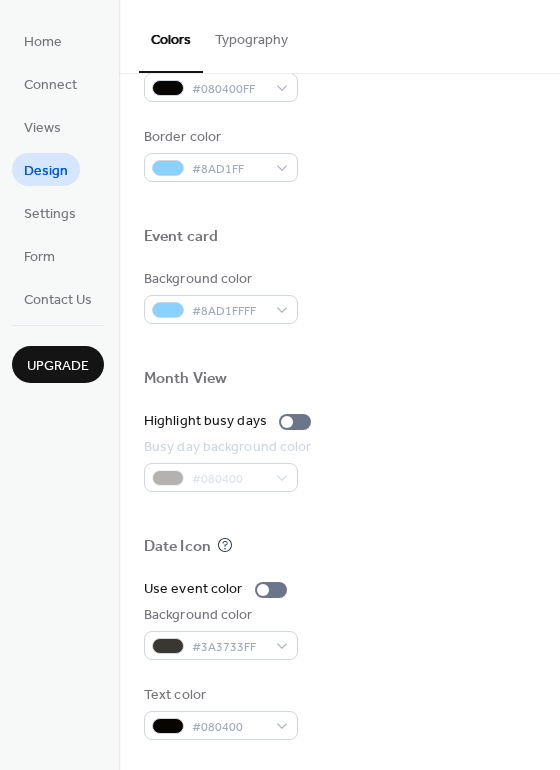 click on "Background color #3A3733FF" at bounding box center (339, 632) 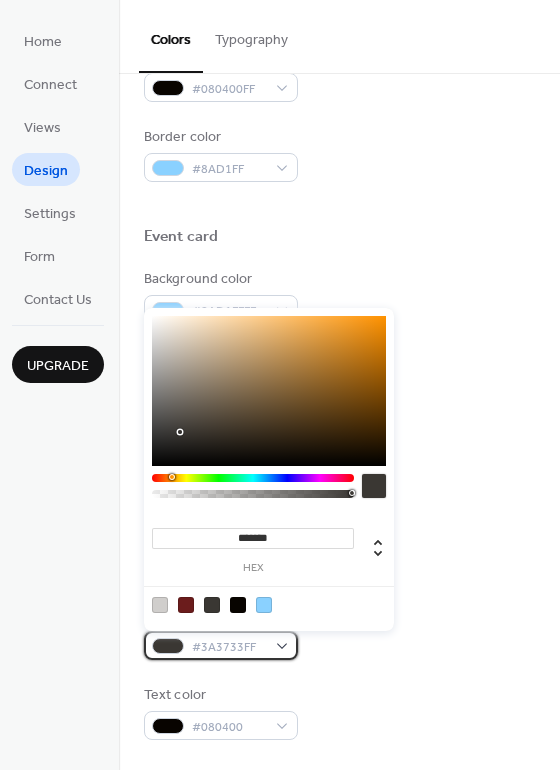 click on "#3A3733FF" at bounding box center (221, 645) 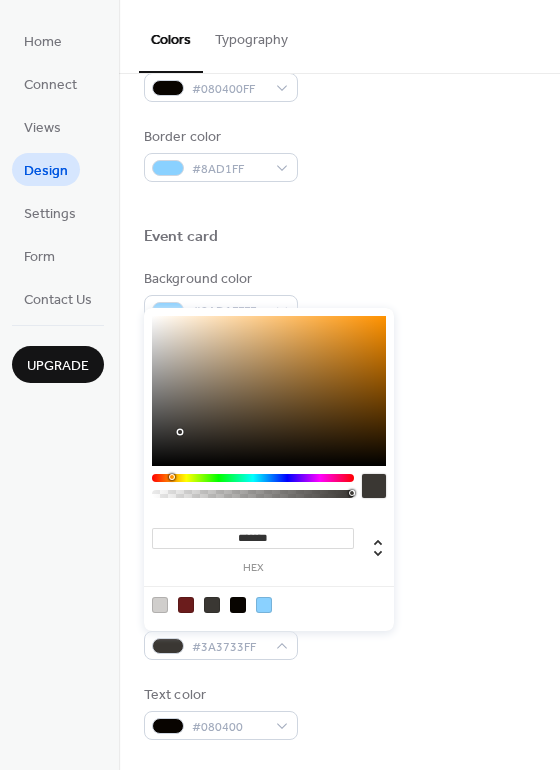 type on "**" 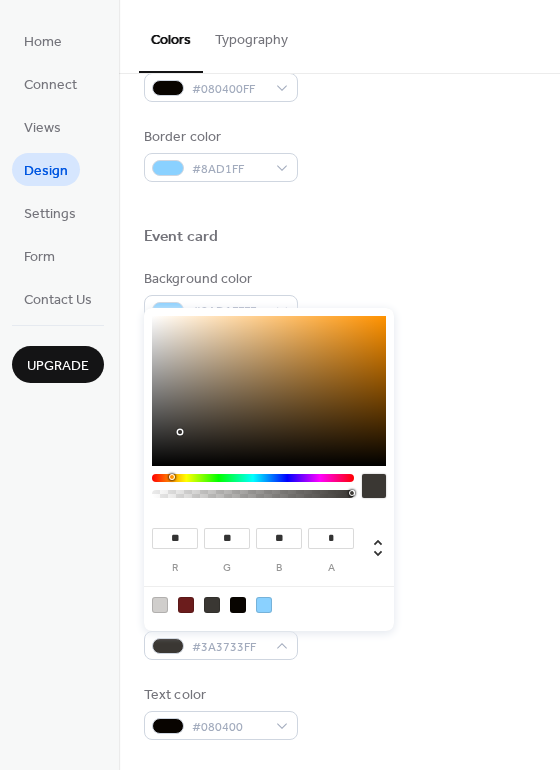 drag, startPoint x: 348, startPoint y: 493, endPoint x: 420, endPoint y: 479, distance: 73.34848 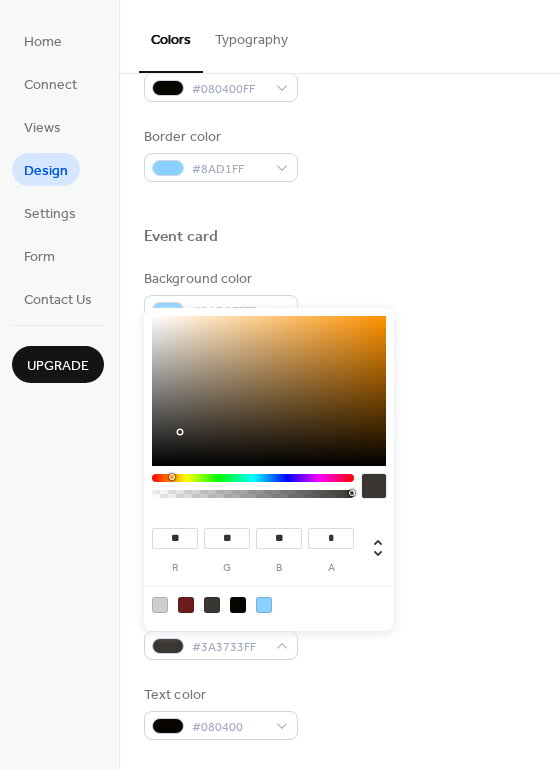 type on "**" 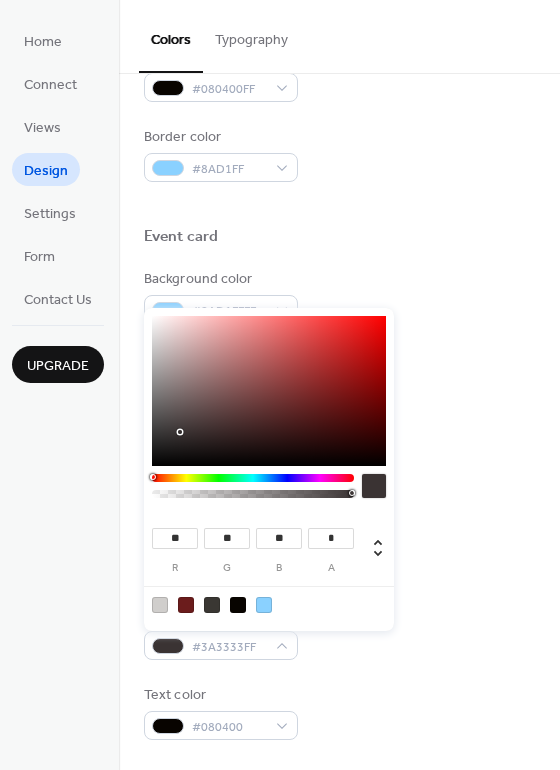 drag, startPoint x: 172, startPoint y: 478, endPoint x: 99, endPoint y: 483, distance: 73.171036 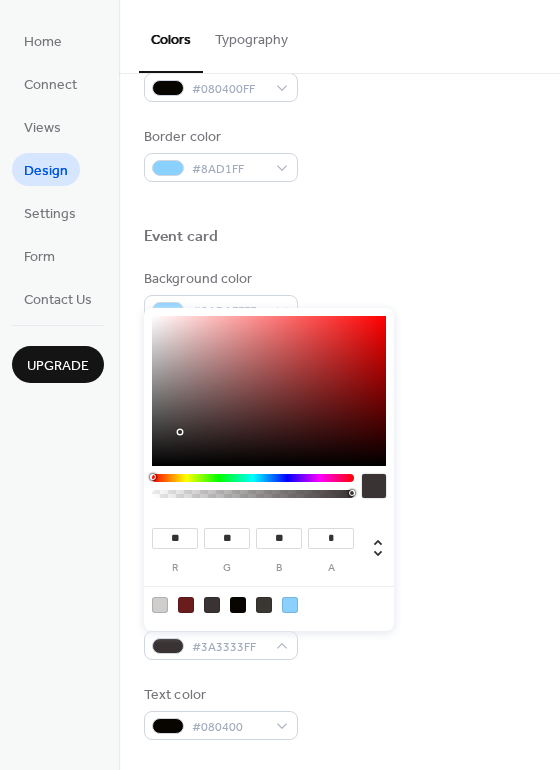drag, startPoint x: 354, startPoint y: 494, endPoint x: 436, endPoint y: 482, distance: 82.8734 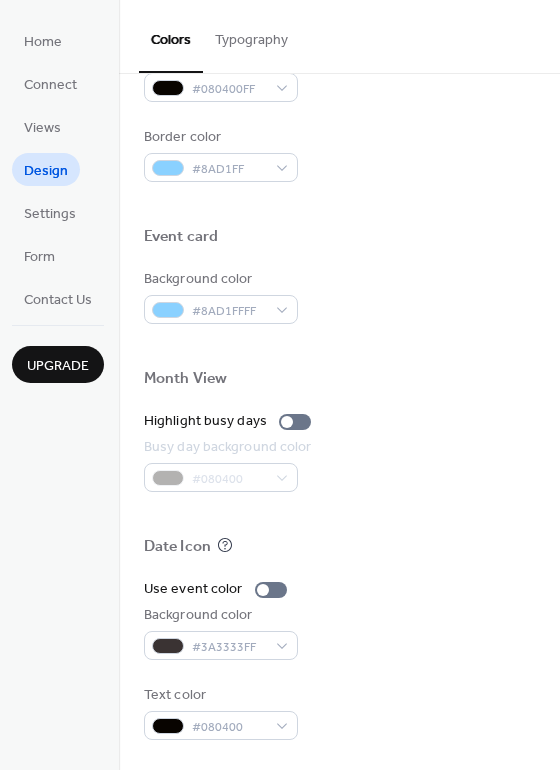 click at bounding box center (339, 514) 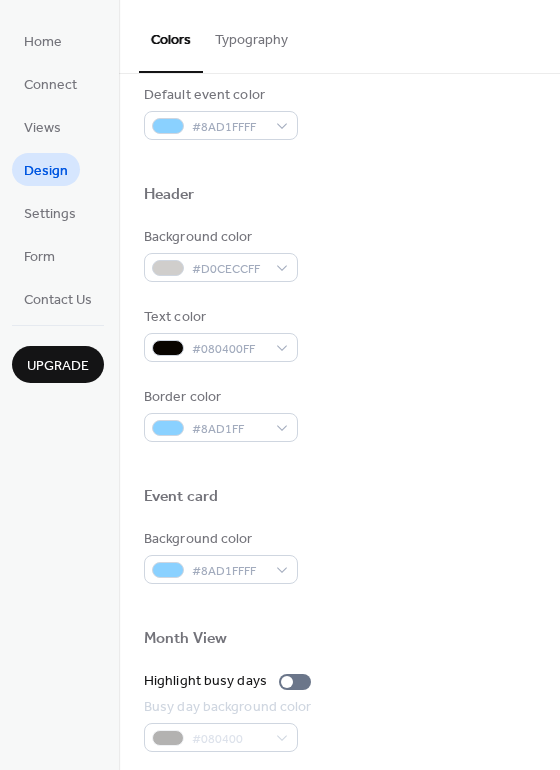 scroll, scrollTop: 481, scrollLeft: 0, axis: vertical 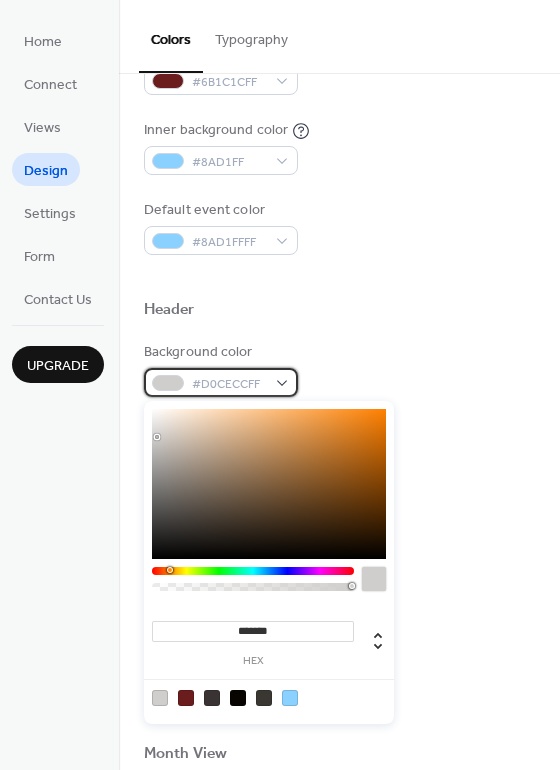 click on "#D0CECCFF" at bounding box center [221, 382] 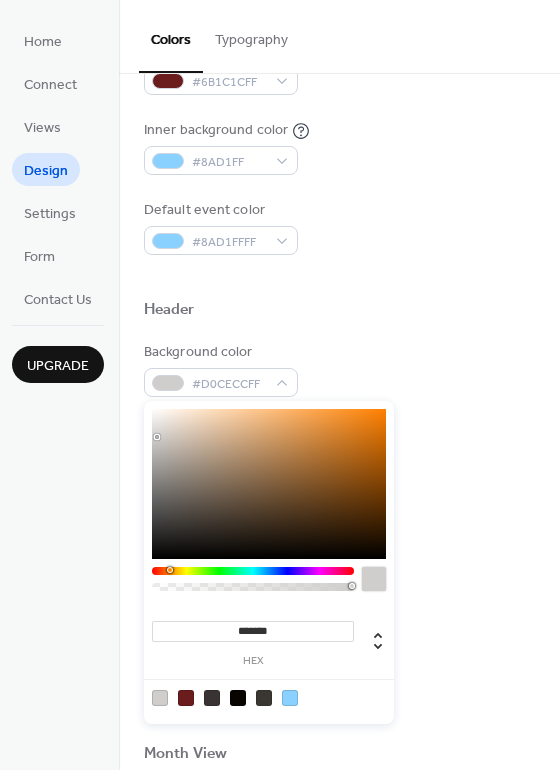 click at bounding box center (186, 698) 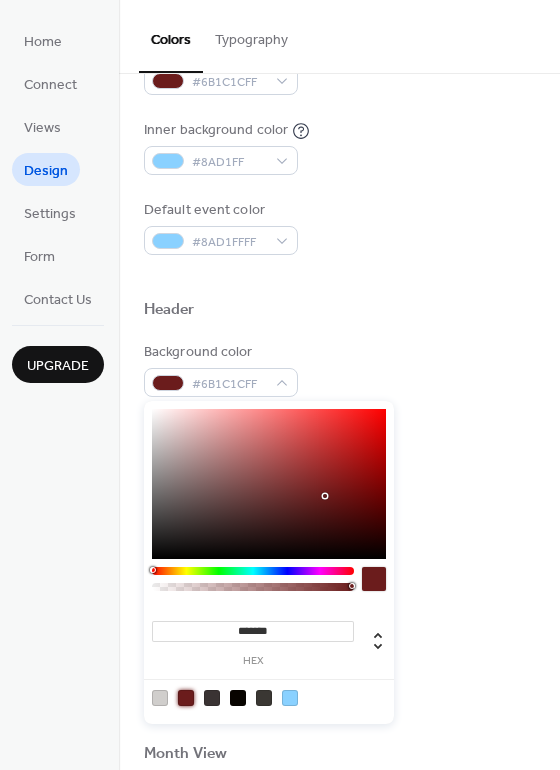 type on "***" 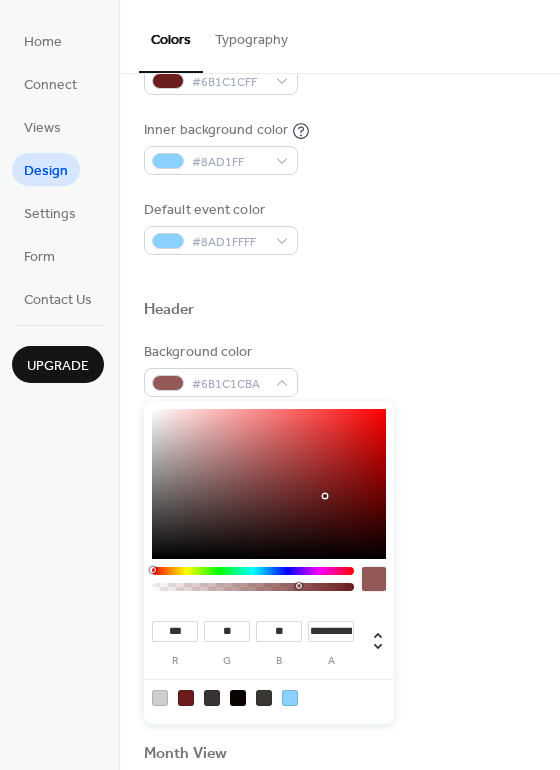 type on "**********" 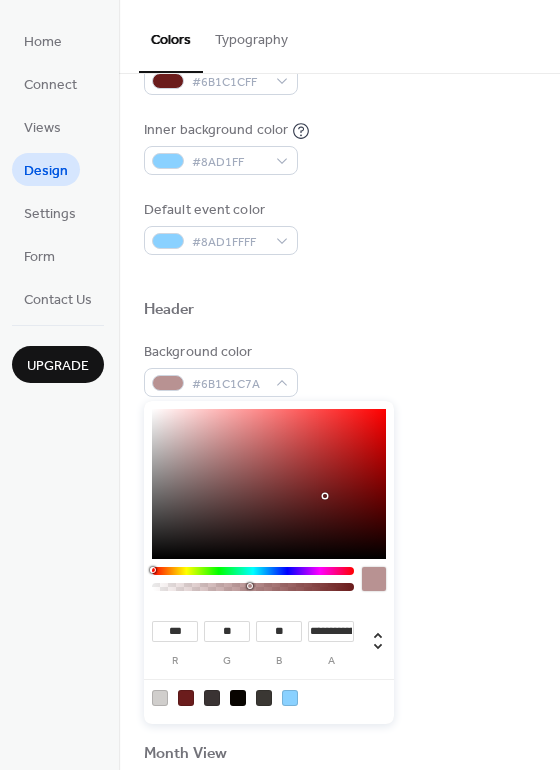 drag, startPoint x: 349, startPoint y: 585, endPoint x: 249, endPoint y: 594, distance: 100.40418 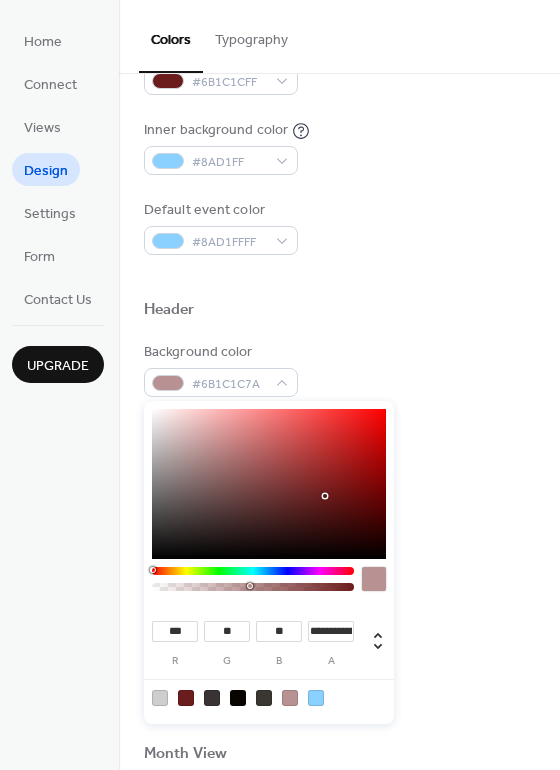 drag, startPoint x: 250, startPoint y: 593, endPoint x: 217, endPoint y: 595, distance: 33.06055 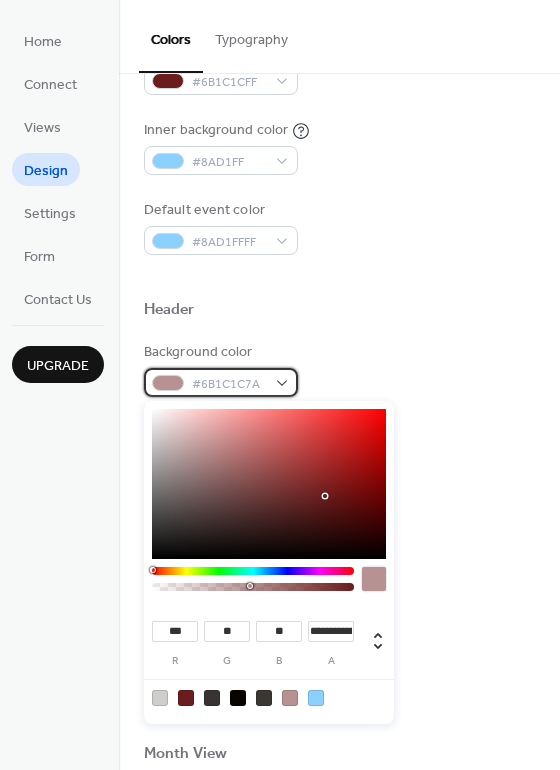 click on "#6B1C1C7A" at bounding box center [221, 382] 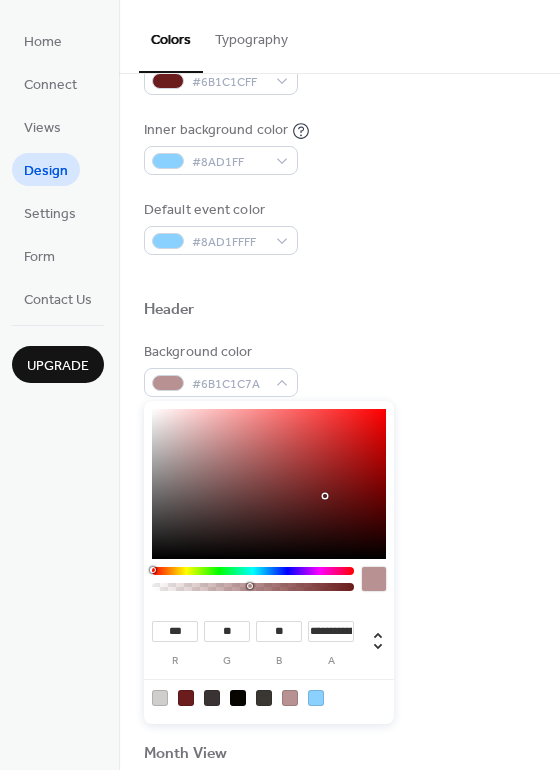 type on "**" 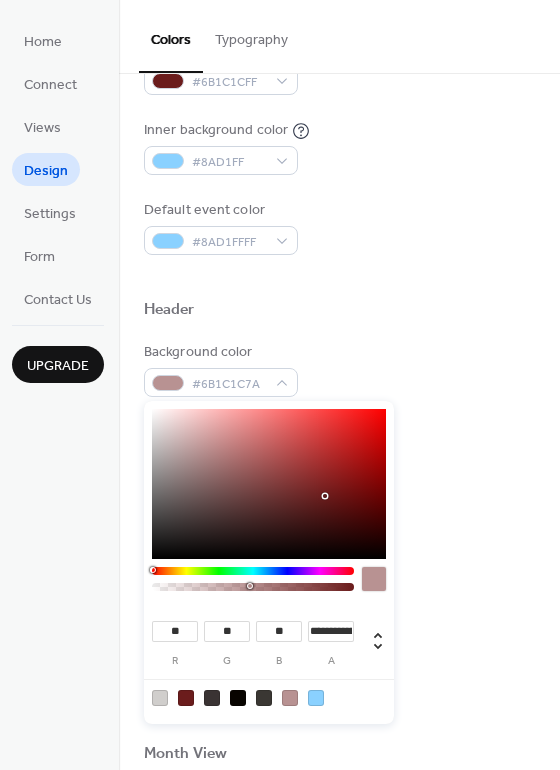 type on "**" 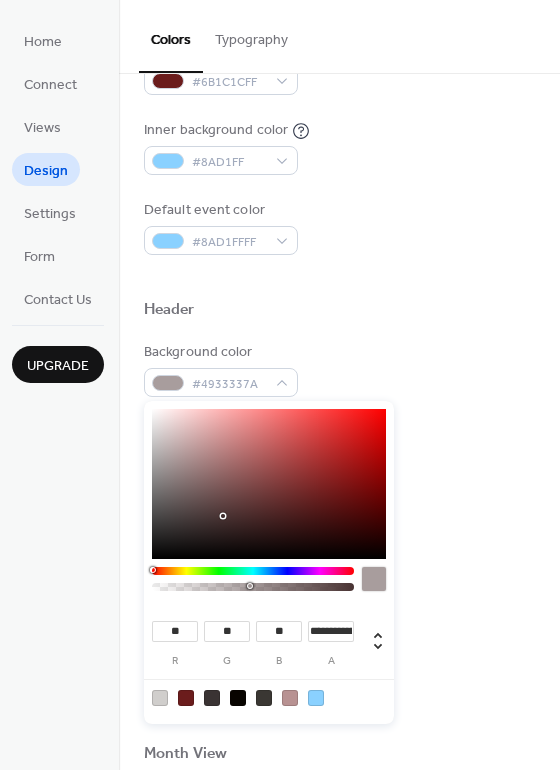 type on "*" 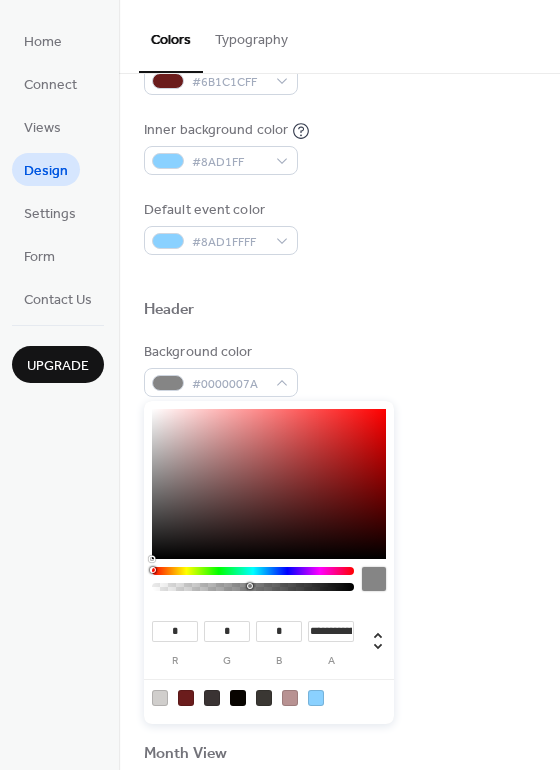drag, startPoint x: 191, startPoint y: 526, endPoint x: 65, endPoint y: 617, distance: 155.42522 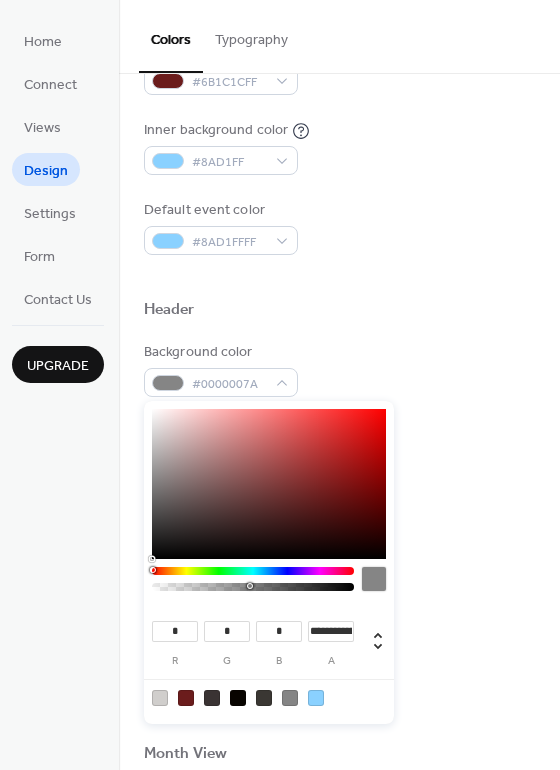 type on "**" 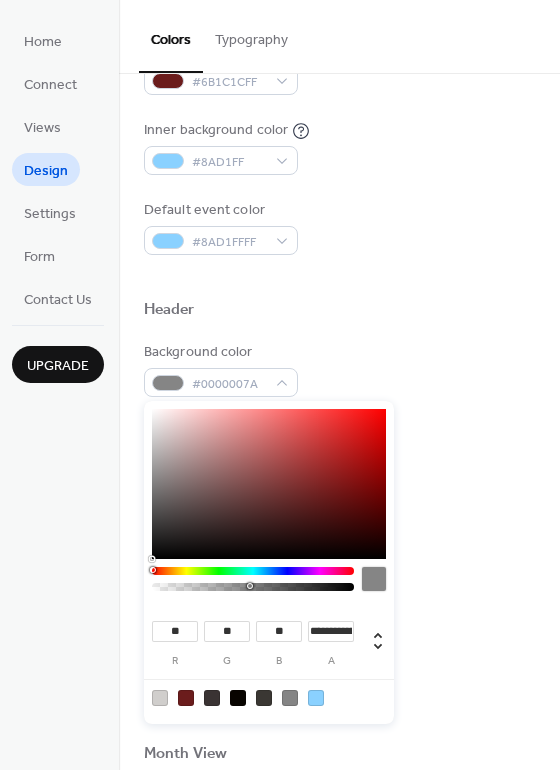 type on "**" 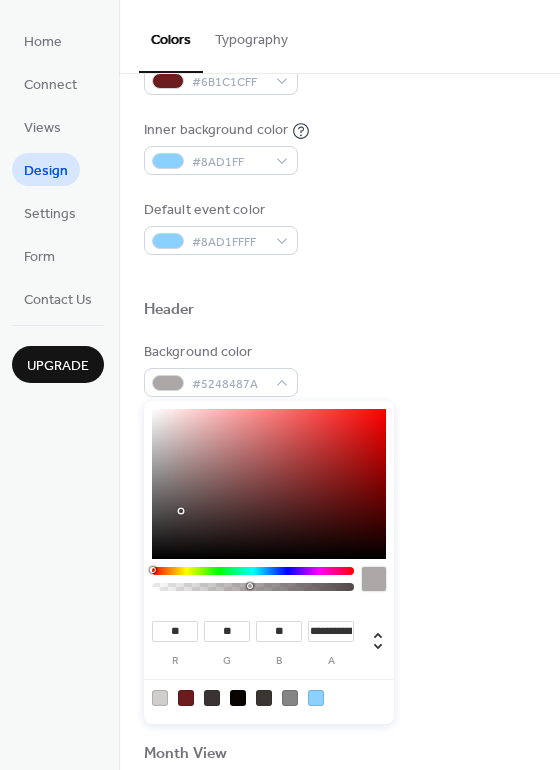type on "***" 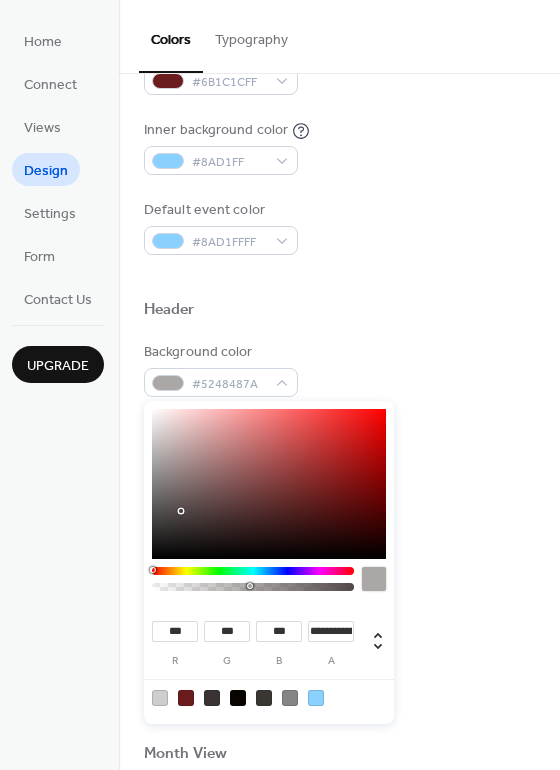 type on "***" 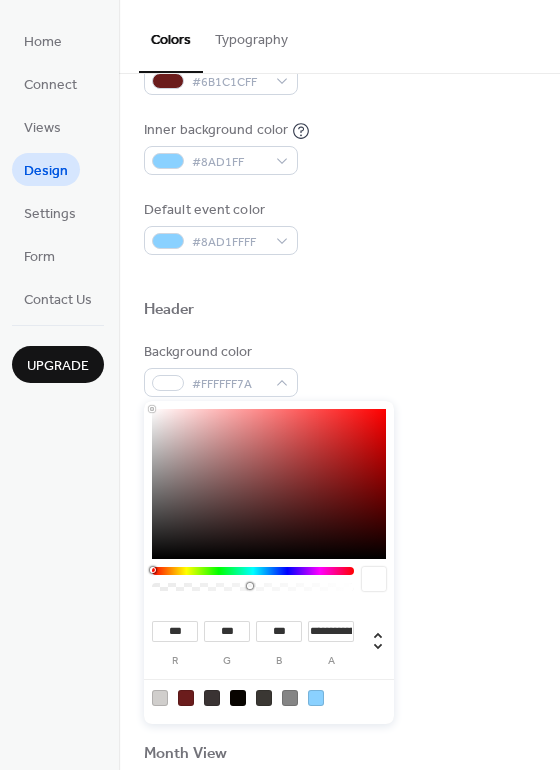 drag, startPoint x: 176, startPoint y: 527, endPoint x: 136, endPoint y: 327, distance: 203.96078 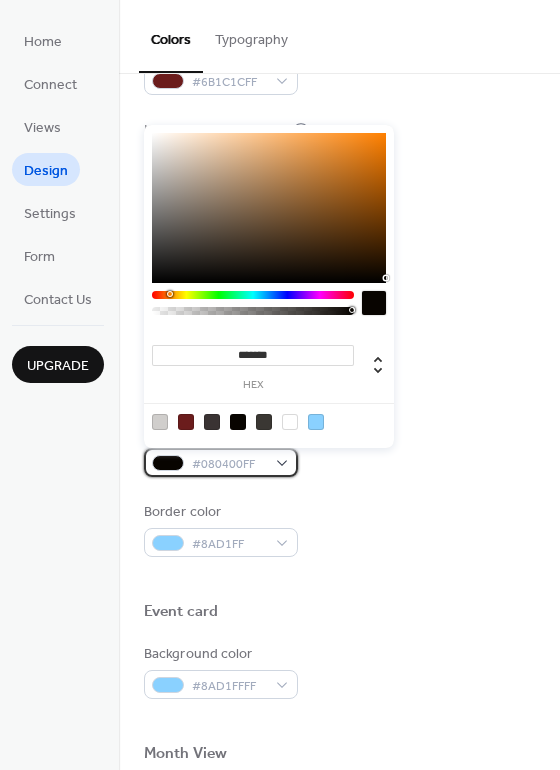 click on "#080400FF" at bounding box center (221, 462) 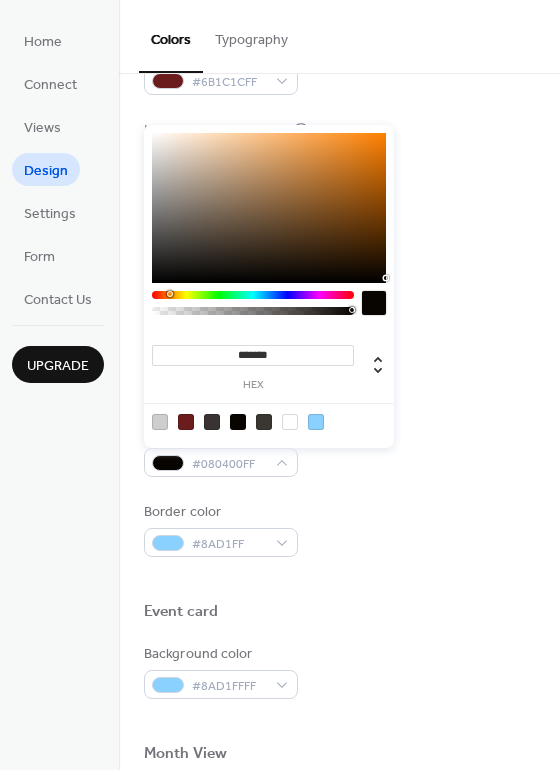 type on "*" 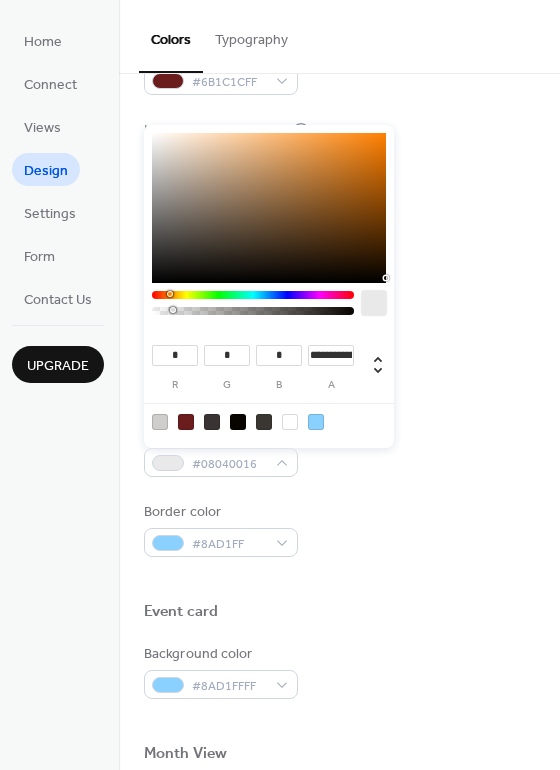 type on "*" 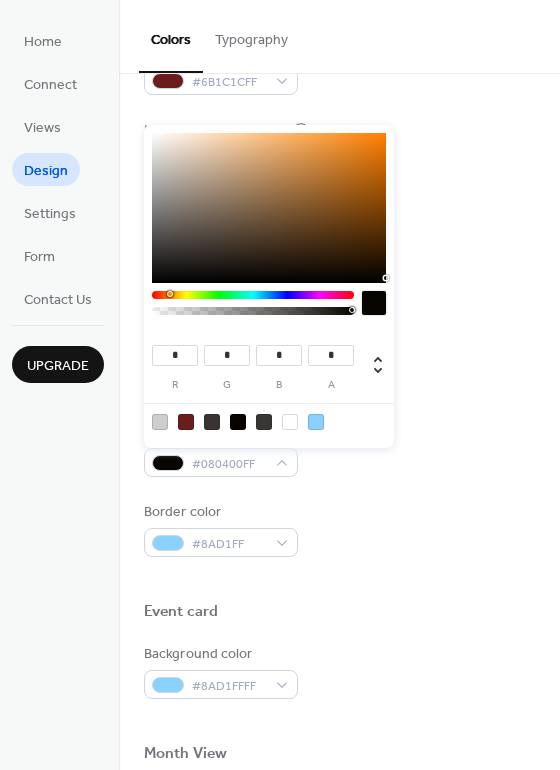drag, startPoint x: 172, startPoint y: 312, endPoint x: 393, endPoint y: 306, distance: 221.08144 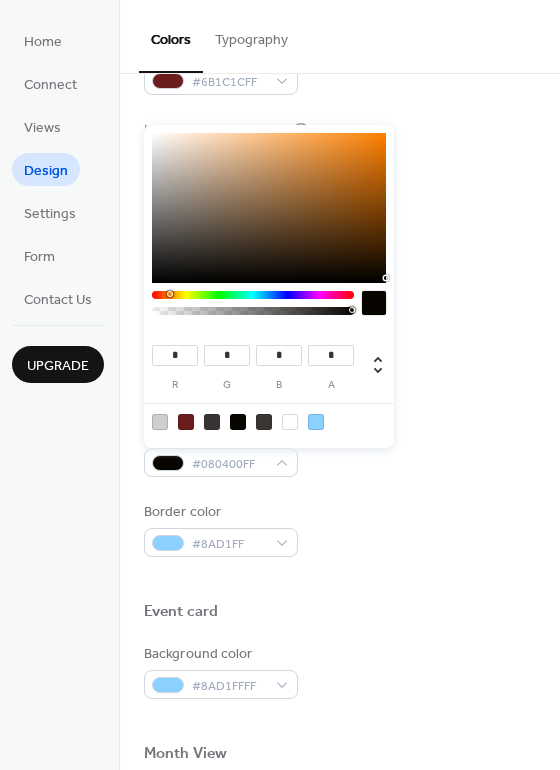 type on "***" 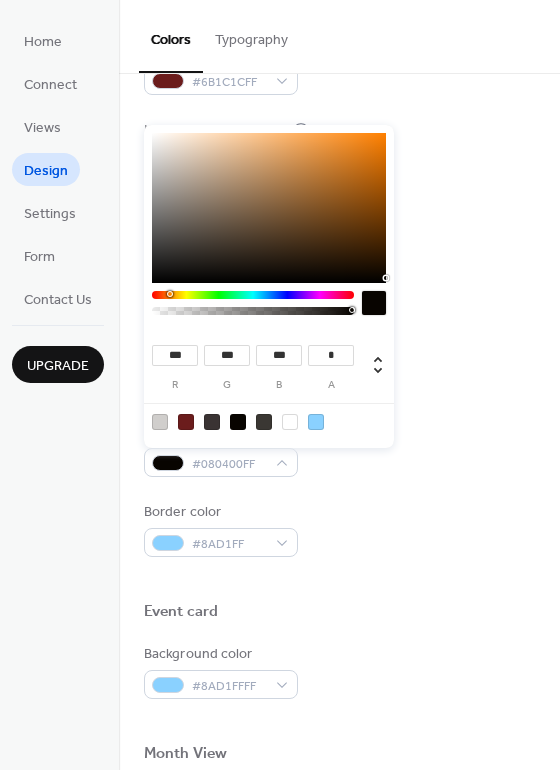 type on "***" 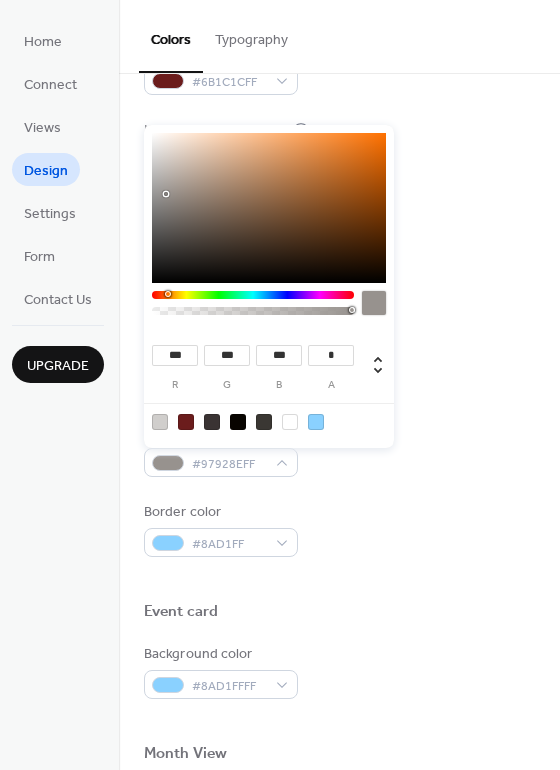 type on "***" 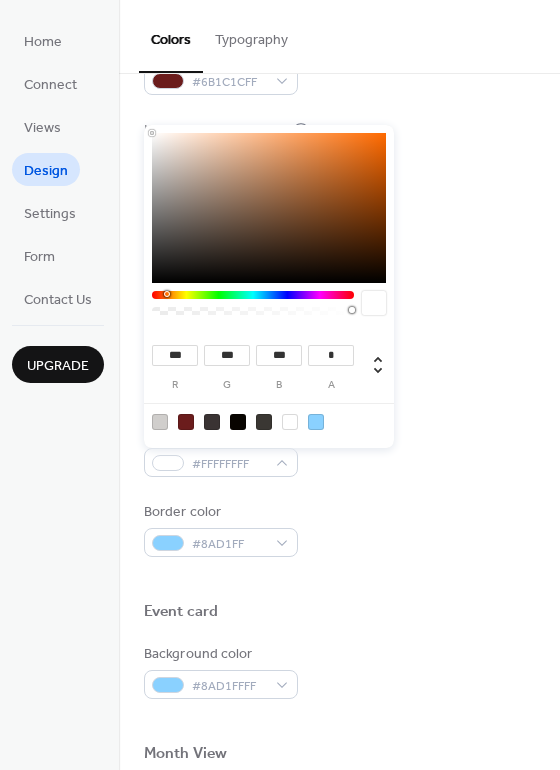 drag, startPoint x: 167, startPoint y: 197, endPoint x: 131, endPoint y: 90, distance: 112.89375 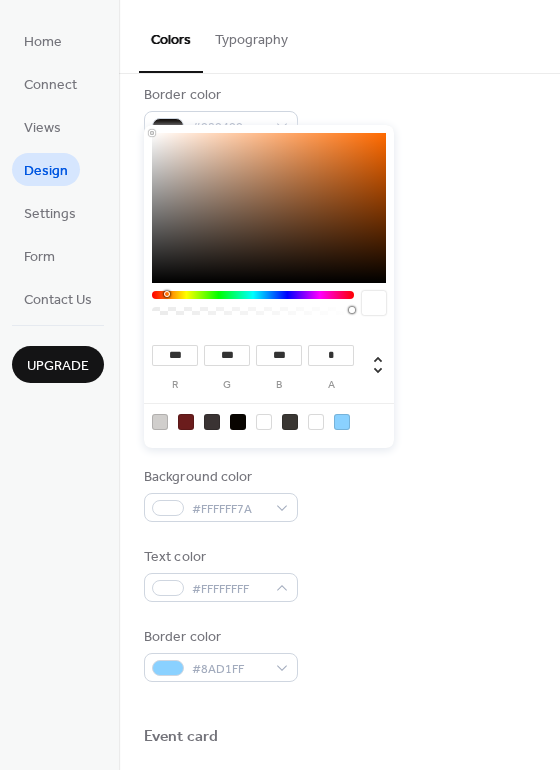 scroll, scrollTop: 481, scrollLeft: 0, axis: vertical 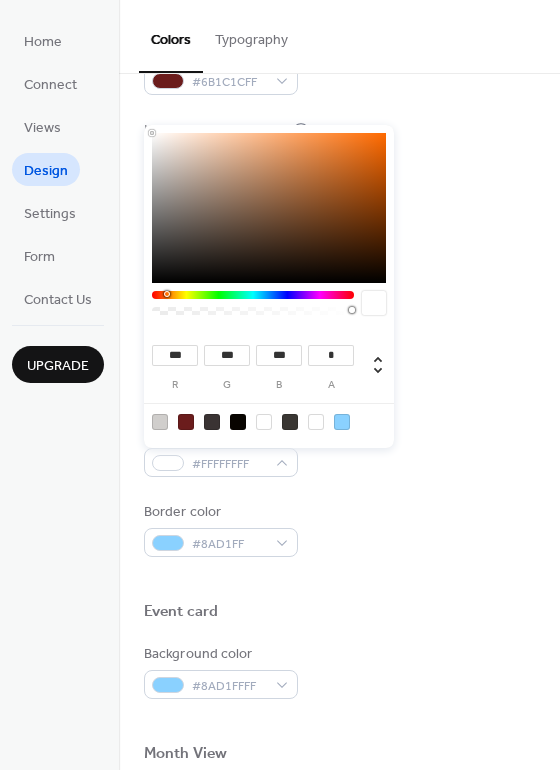 click on "Background color #FFFFFF7A Text color #FFFFFFFF Border color #8AD1FF" at bounding box center (339, 449) 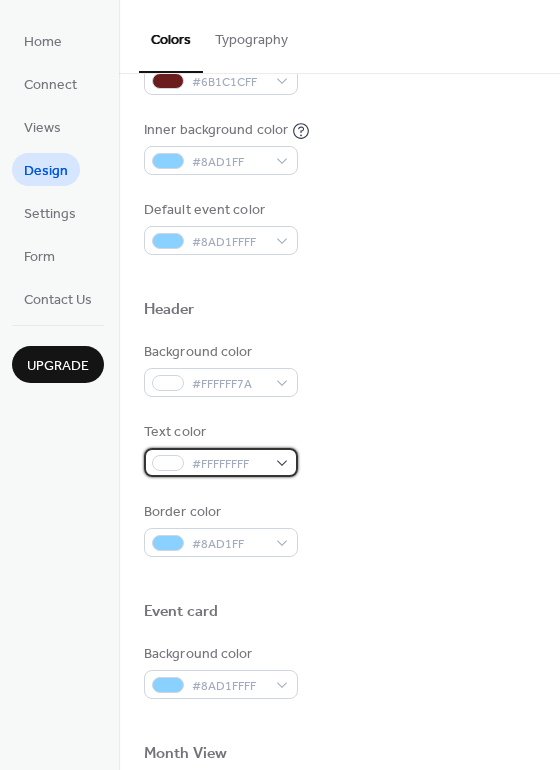 click on "#FFFFFFFF" at bounding box center (221, 462) 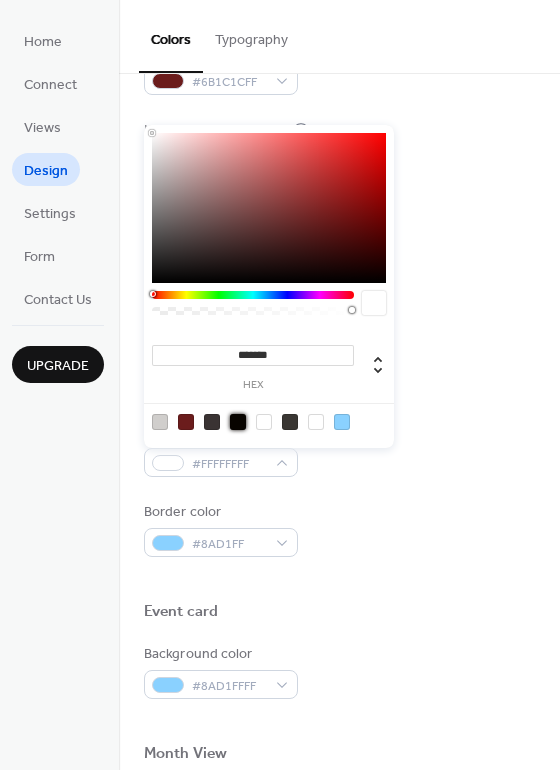 click at bounding box center [238, 422] 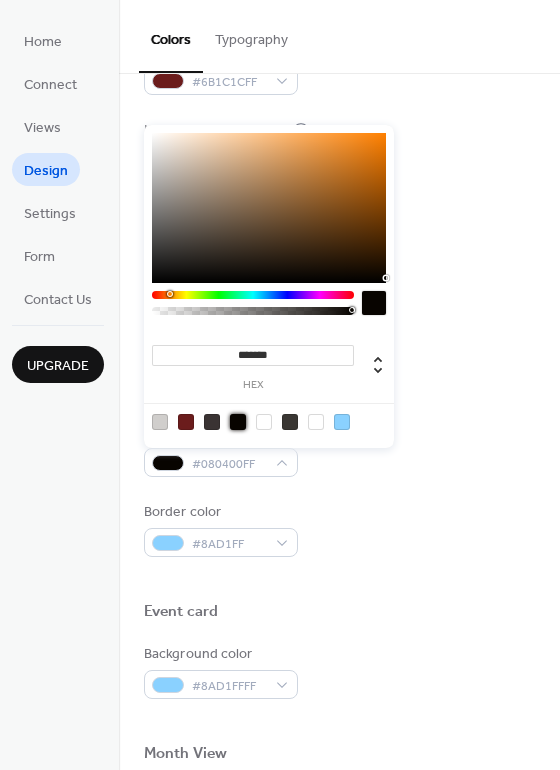click on "Background color #FFFFFF7A Text color #080400FF Border color #8AD1FF" at bounding box center [339, 449] 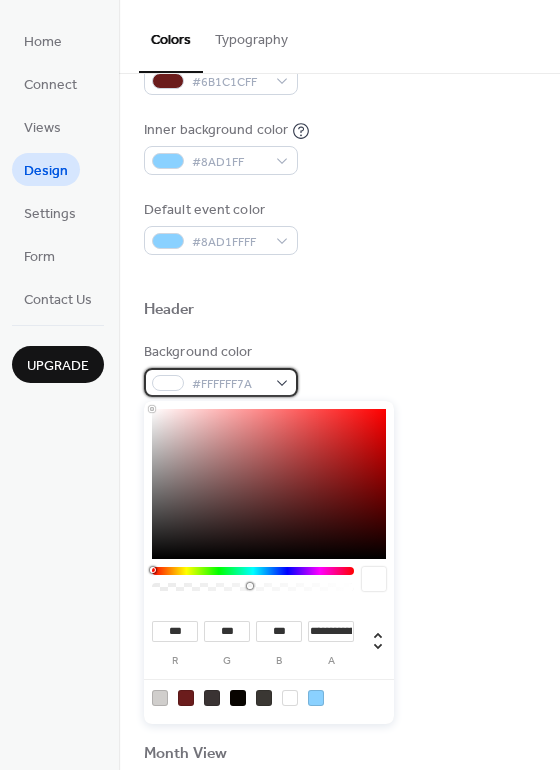 click on "#FFFFFF7A" at bounding box center (221, 382) 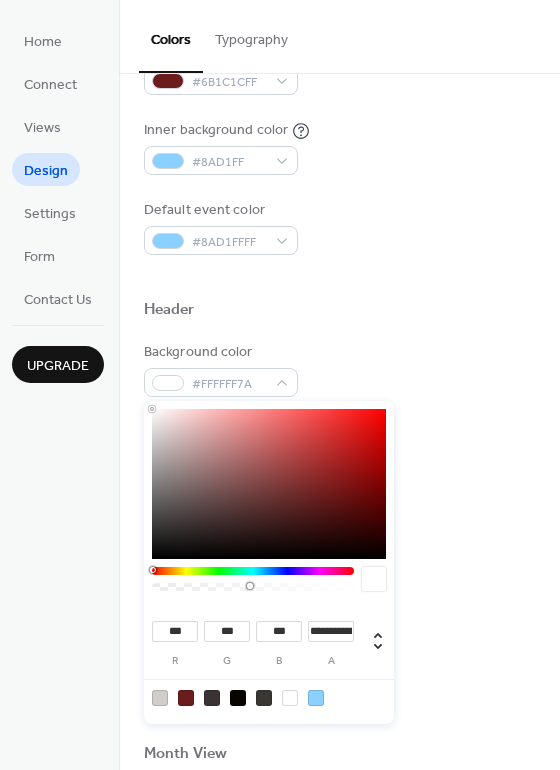 type on "***" 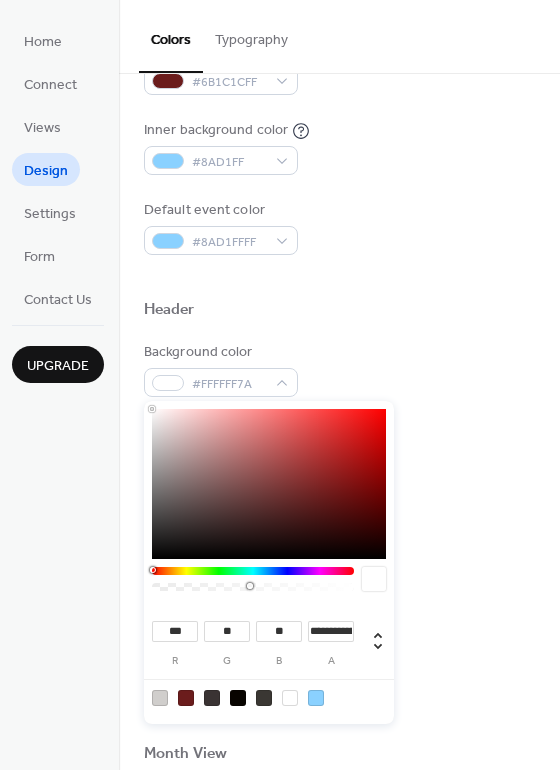 type on "***" 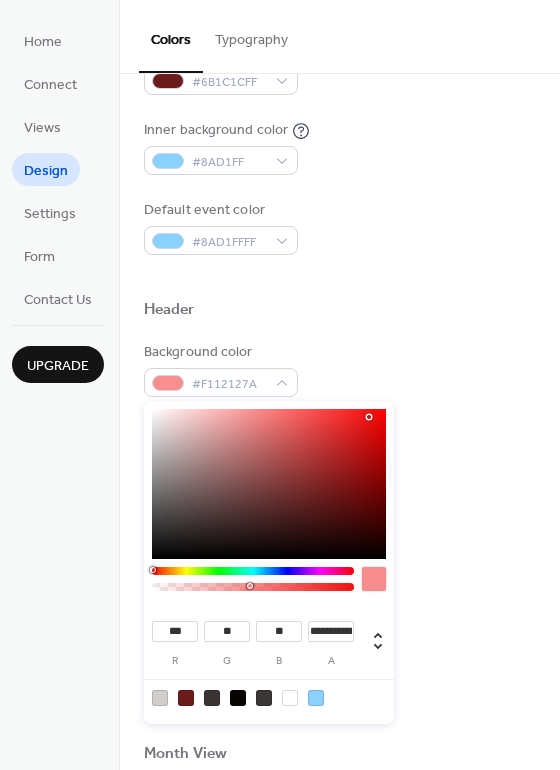 type on "***" 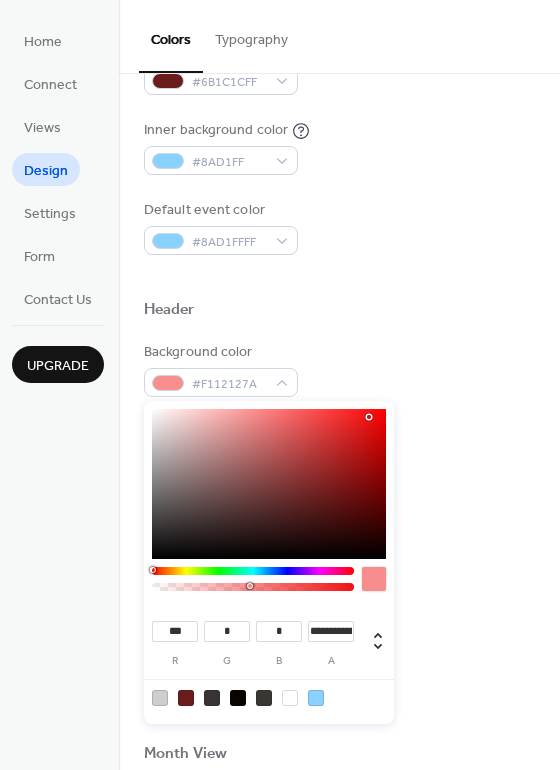 type on "***" 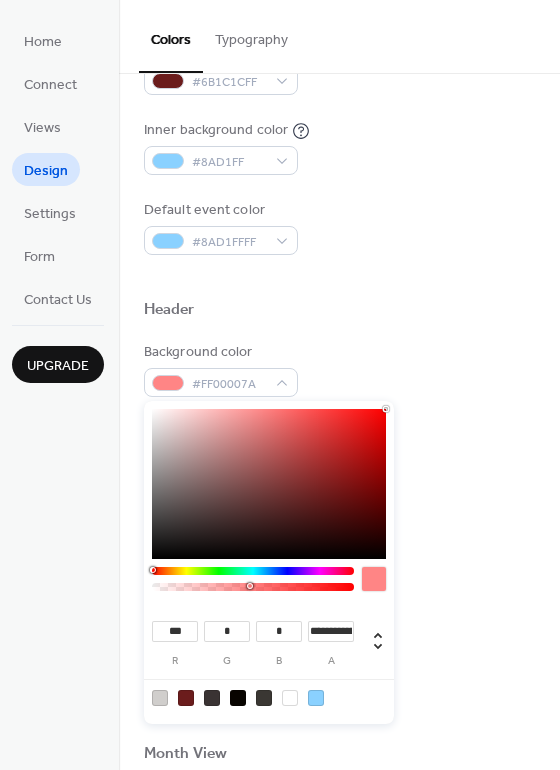 drag, startPoint x: 260, startPoint y: 476, endPoint x: 430, endPoint y: 406, distance: 183.84776 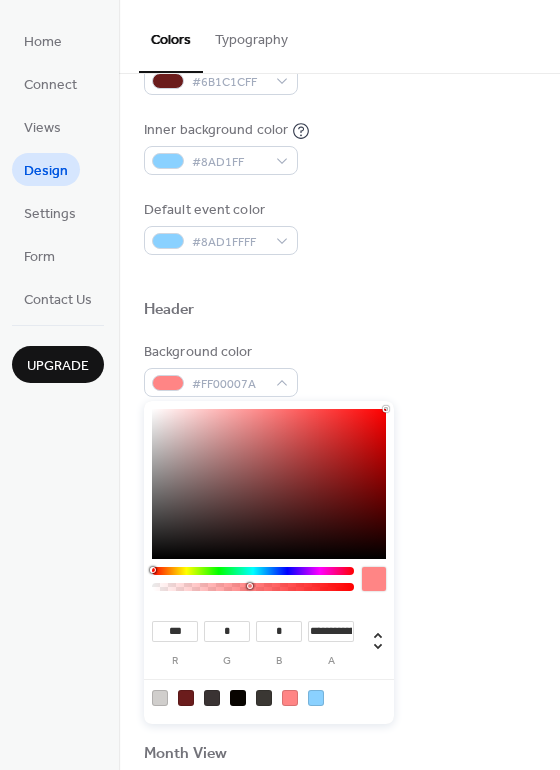 click on "Background color #FF00007A" at bounding box center (339, 369) 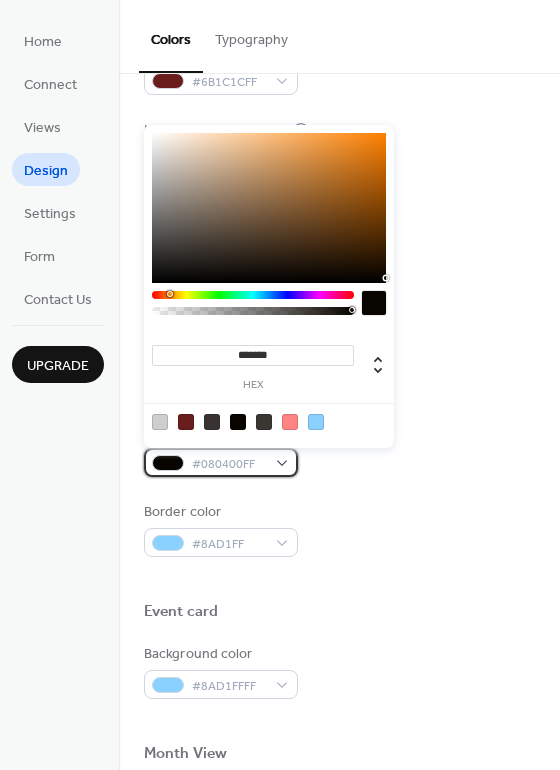 click on "#080400FF" at bounding box center (221, 462) 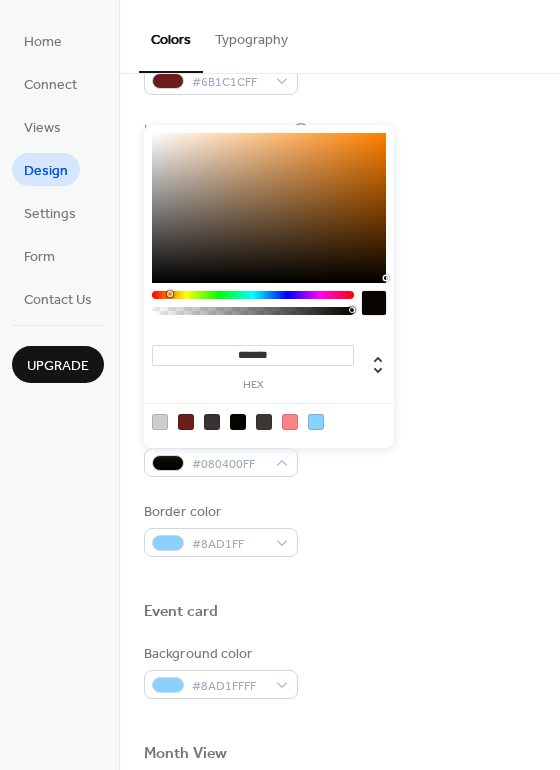 click on "Border color #8AD1FF" at bounding box center (339, 529) 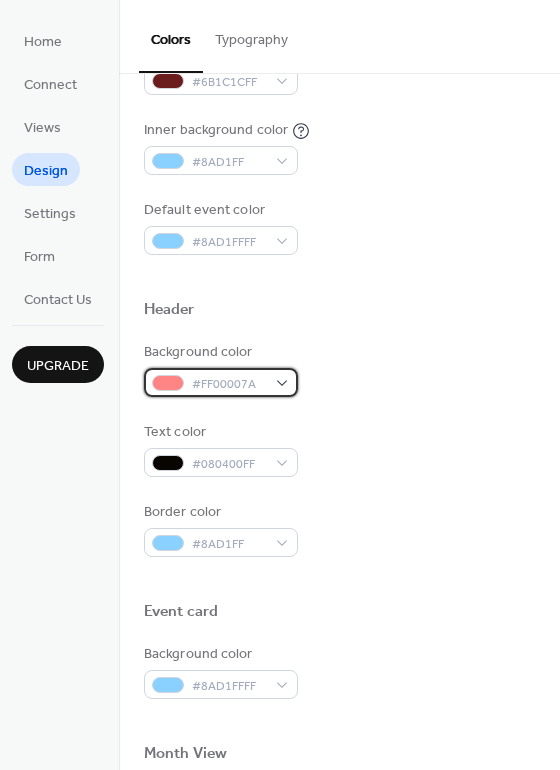 click on "#FF00007A" at bounding box center [221, 382] 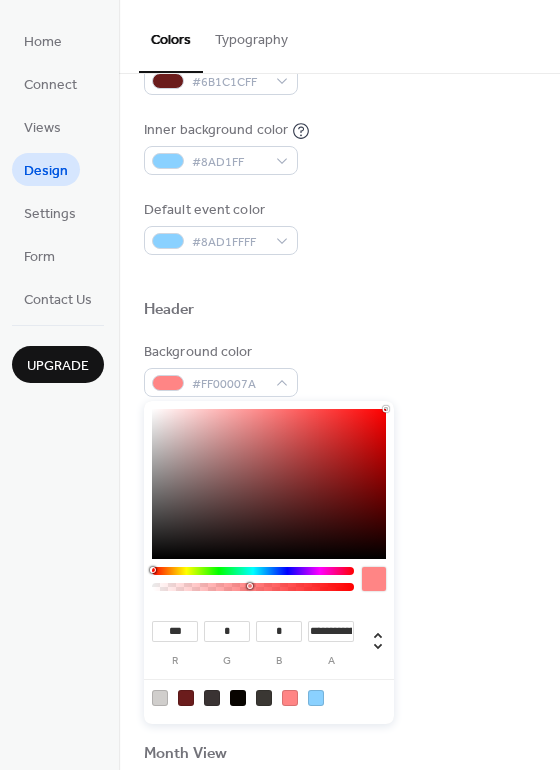 type on "***" 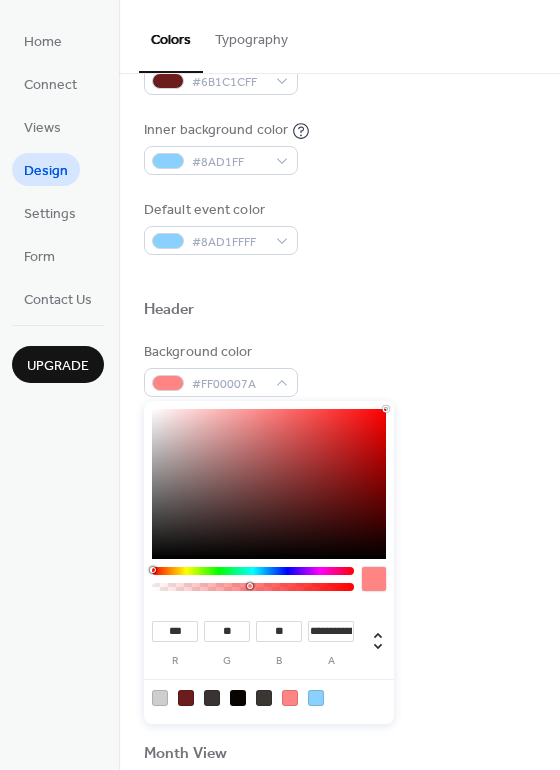 type on "**" 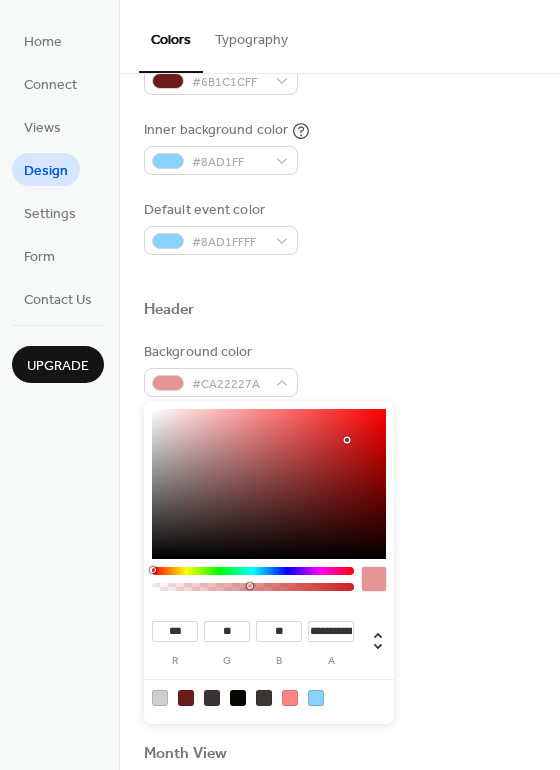 type on "***" 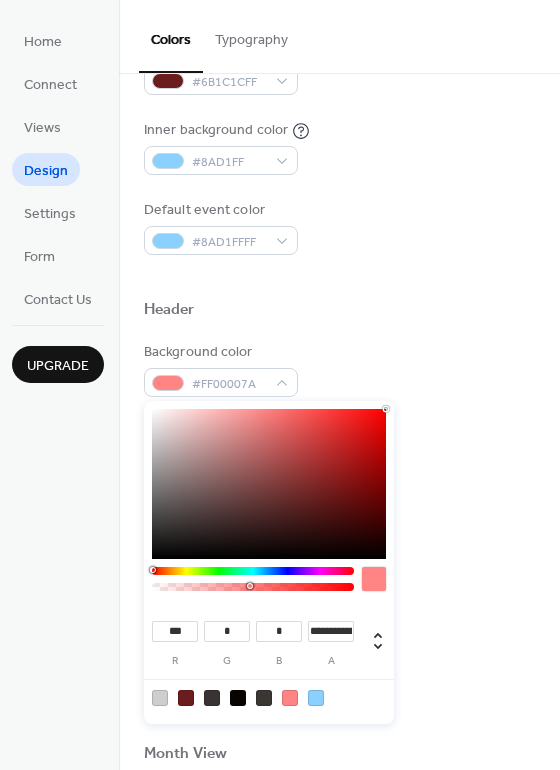 drag, startPoint x: 346, startPoint y: 440, endPoint x: 398, endPoint y: 515, distance: 91.26335 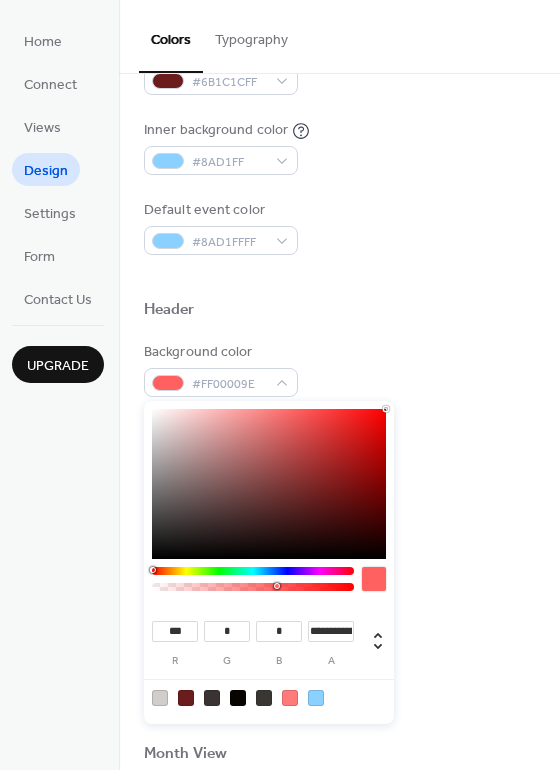 type on "**********" 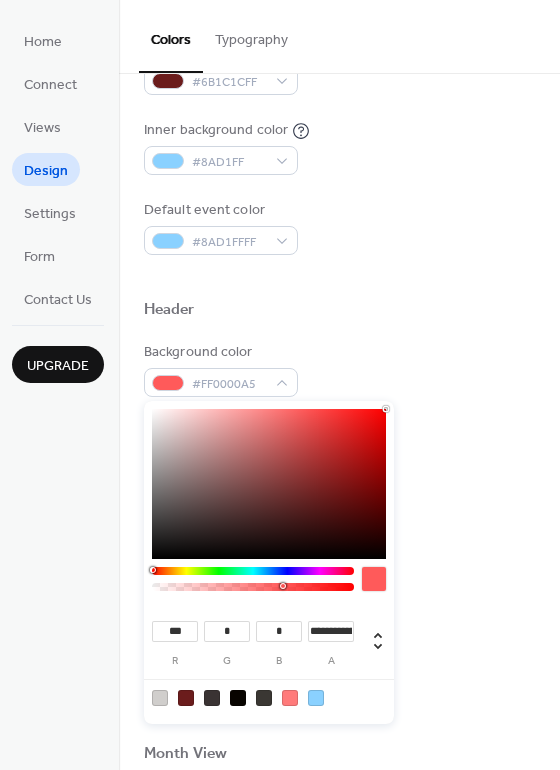 drag, startPoint x: 253, startPoint y: 587, endPoint x: 283, endPoint y: 586, distance: 30.016663 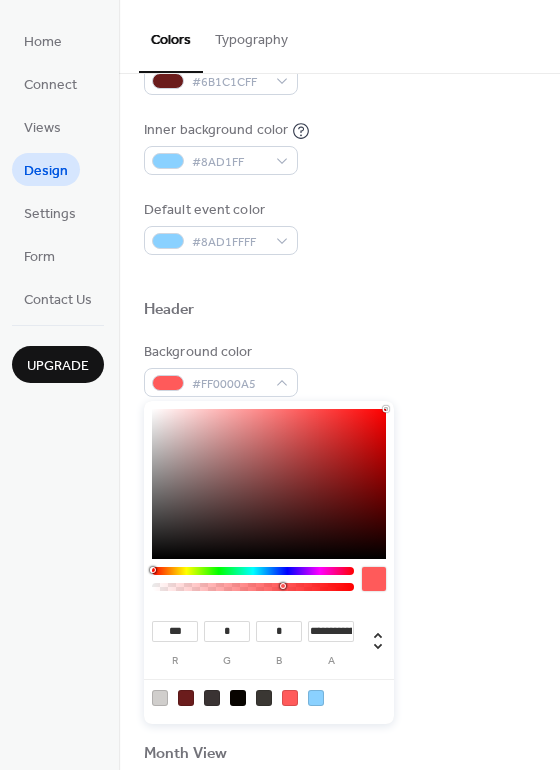 type on "***" 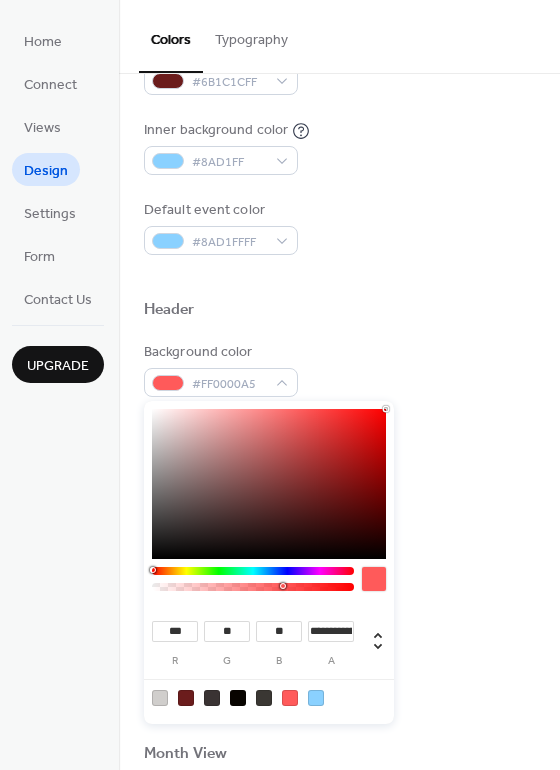 type on "***" 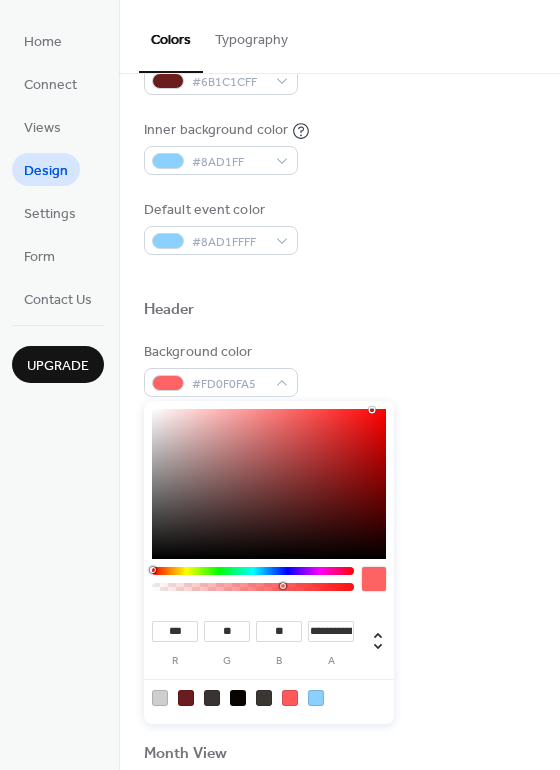 type on "***" 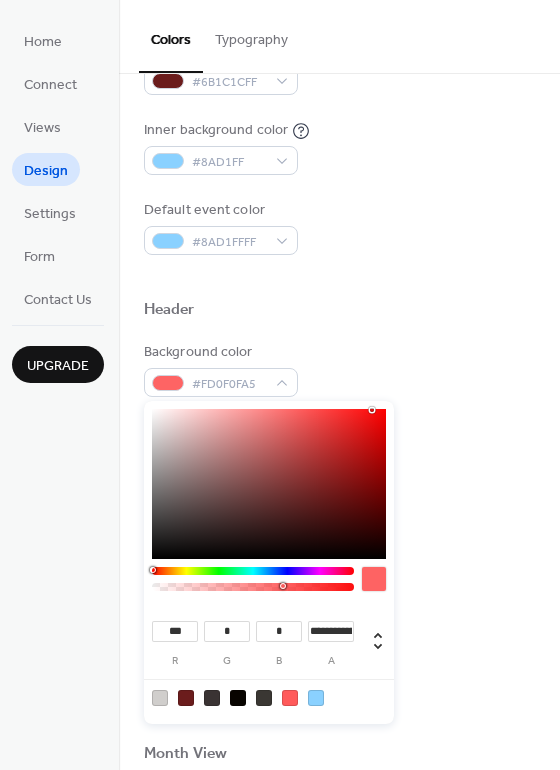type on "*" 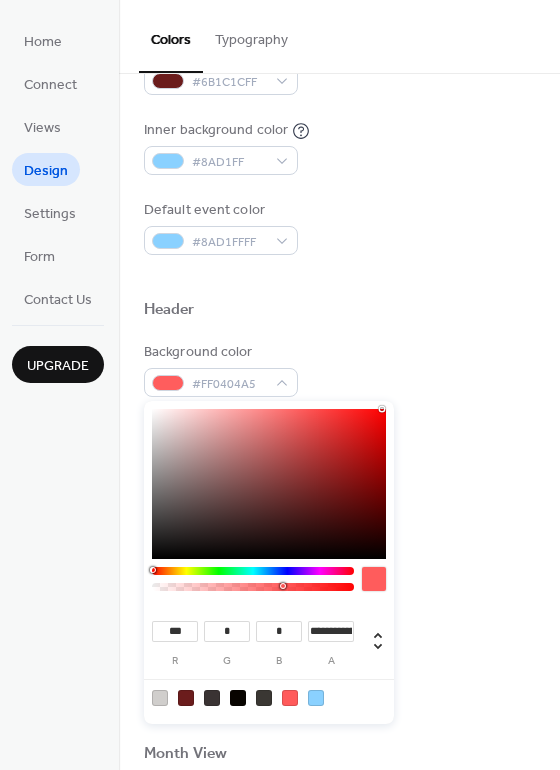 type on "*" 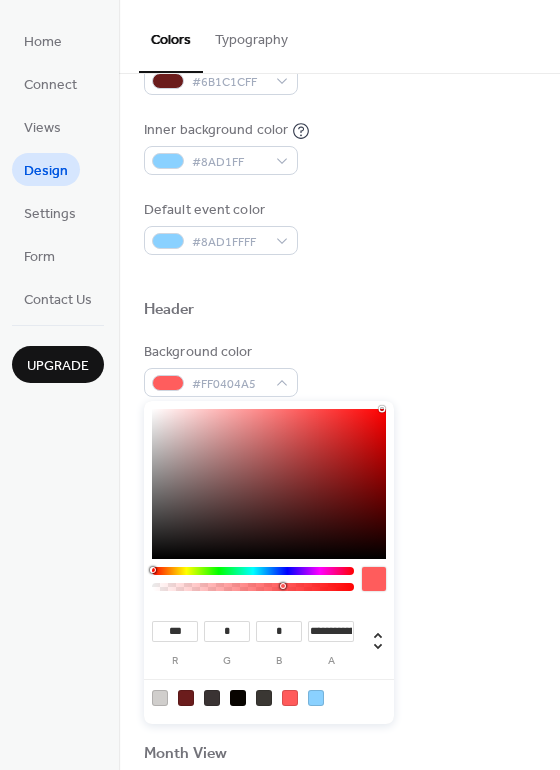 type on "*" 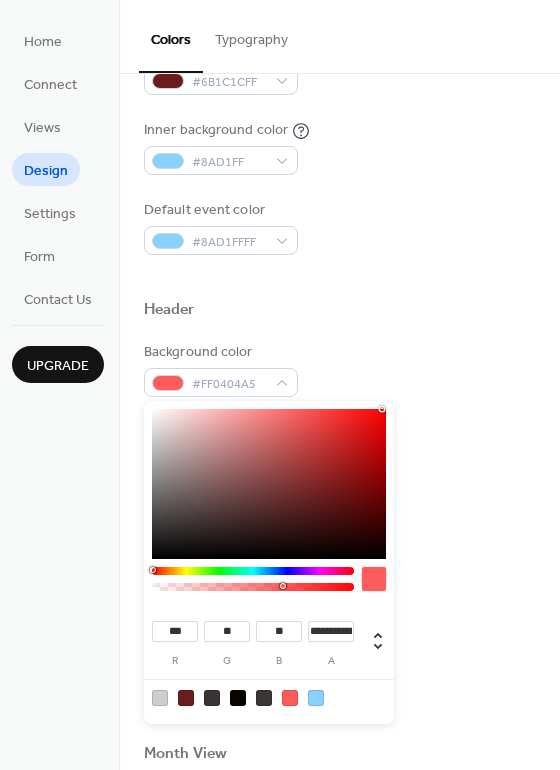 type on "**" 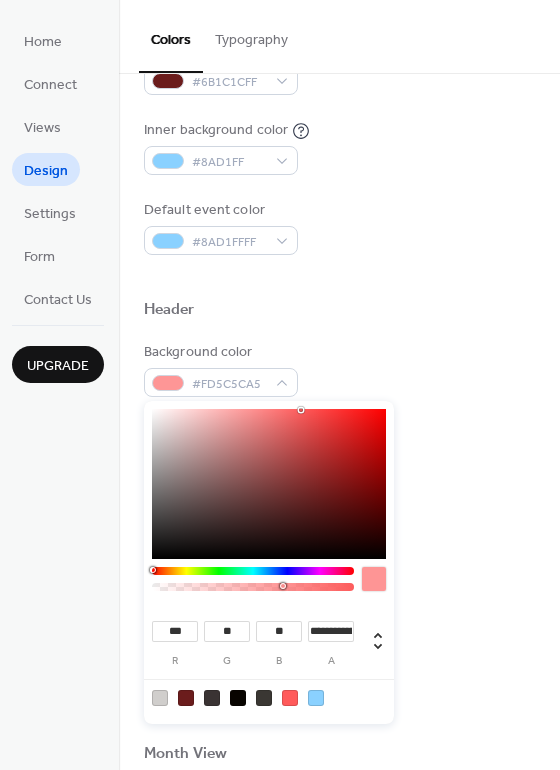 type on "***" 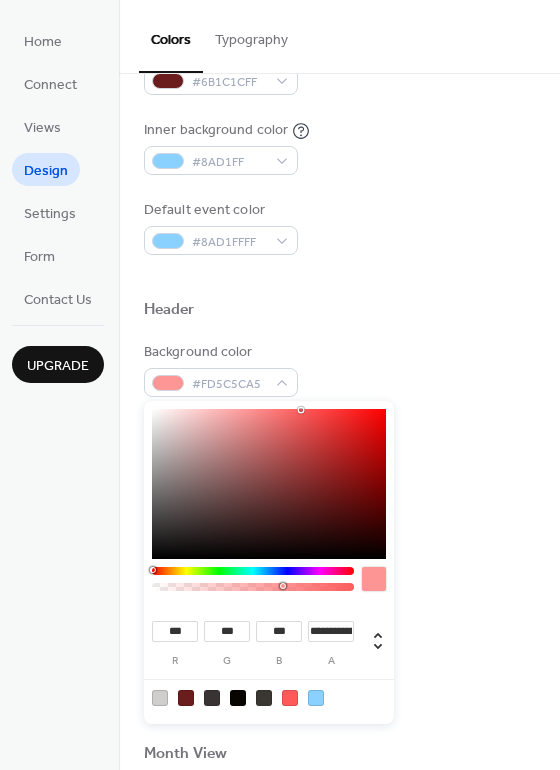 type on "***" 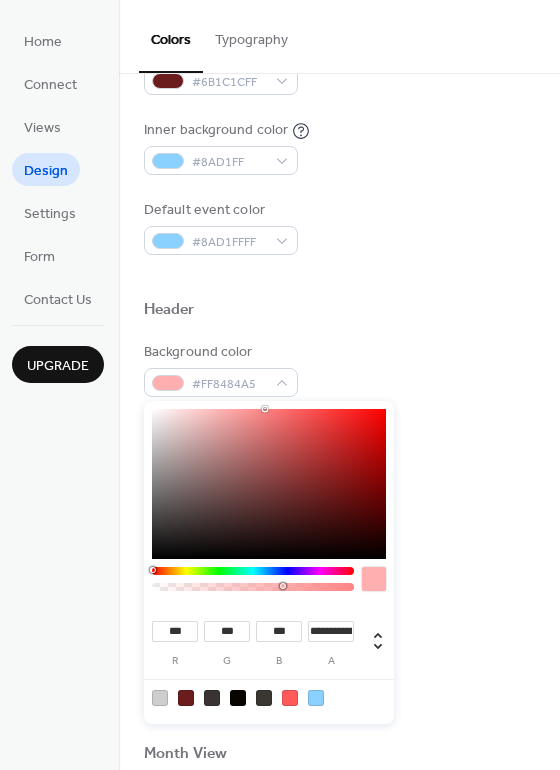 type on "***" 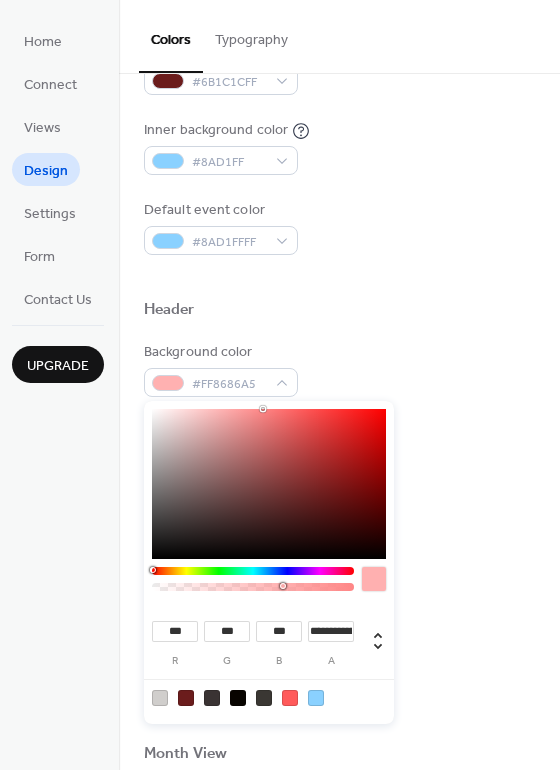 type on "***" 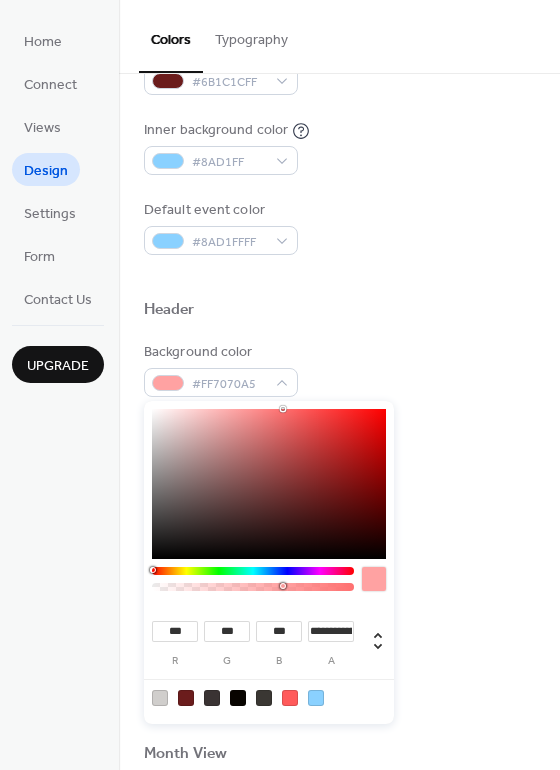 type on "**" 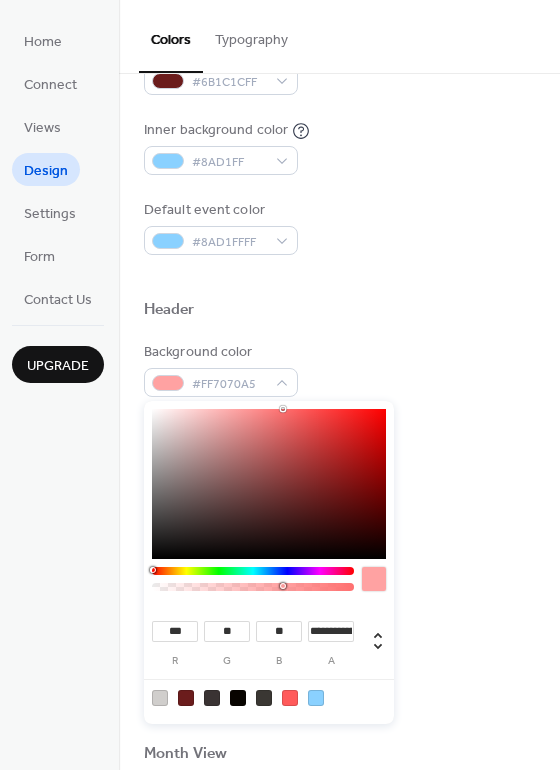 type on "**" 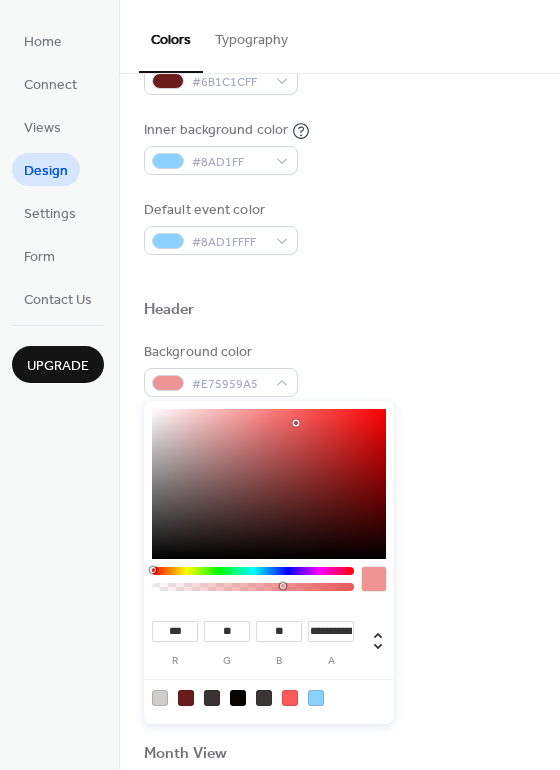 type on "***" 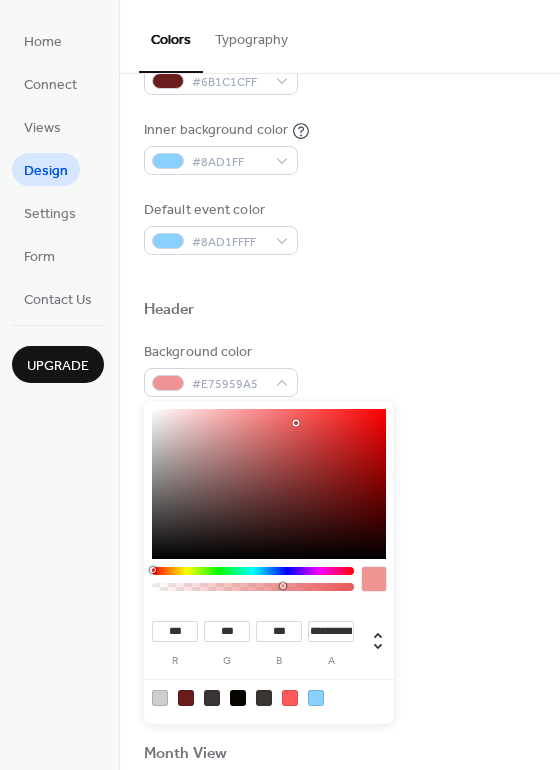 type on "***" 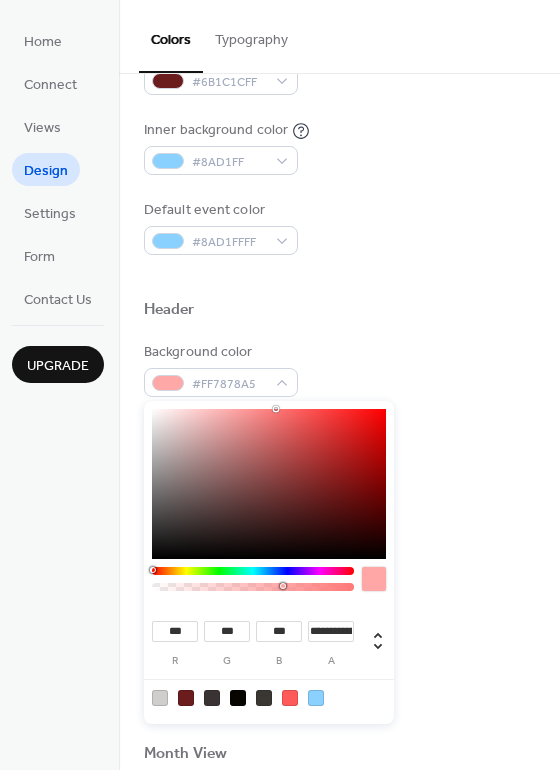 drag, startPoint x: 361, startPoint y: 442, endPoint x: 276, endPoint y: 399, distance: 95.257545 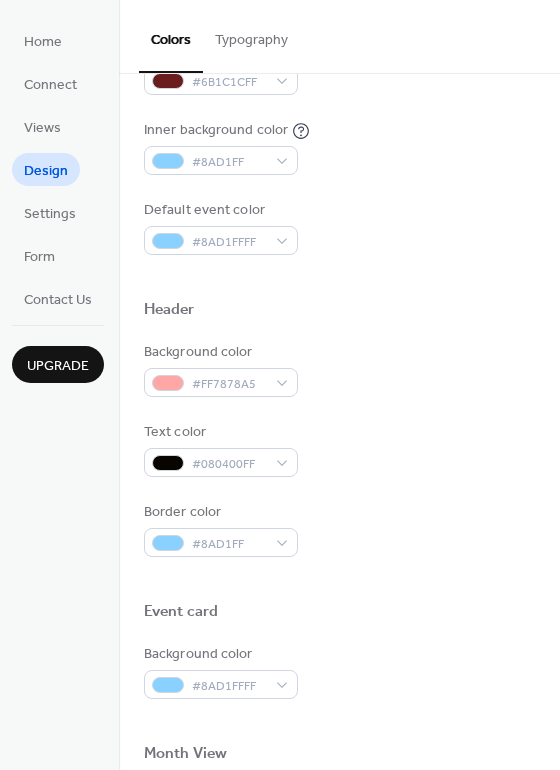 click on "Background color #FF7878A5" at bounding box center [339, 369] 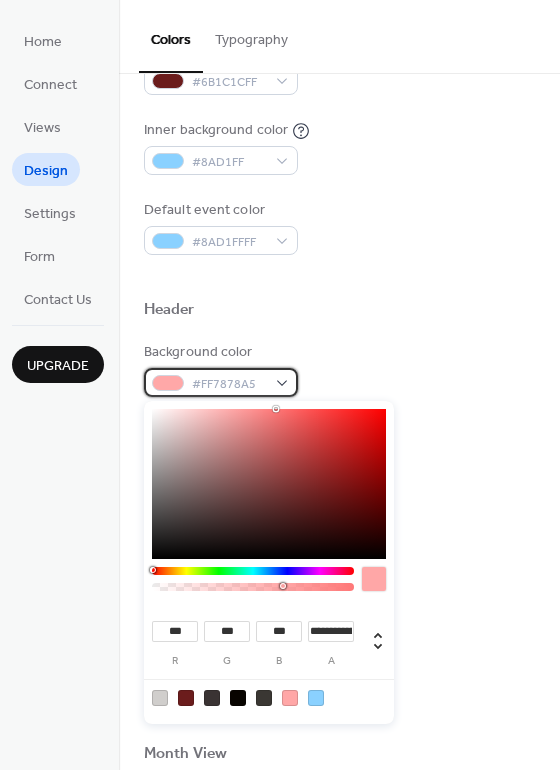 click on "#FF7878A5" at bounding box center (229, 384) 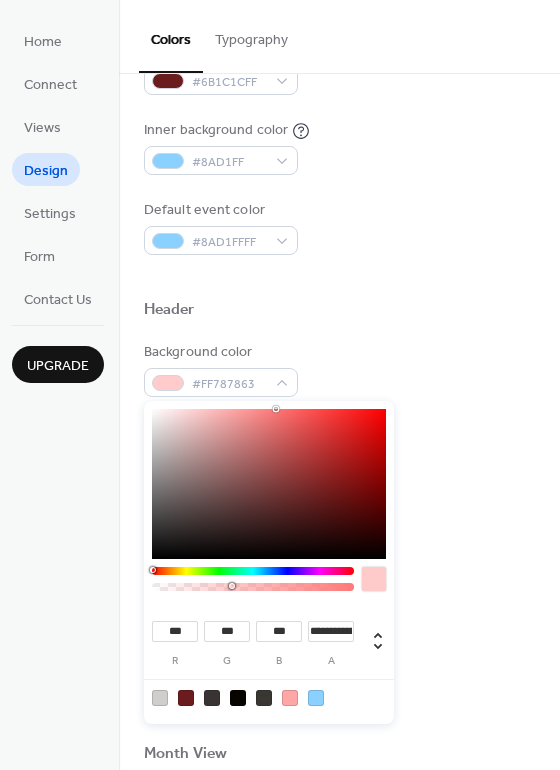 drag, startPoint x: 266, startPoint y: 585, endPoint x: 231, endPoint y: 591, distance: 35.510563 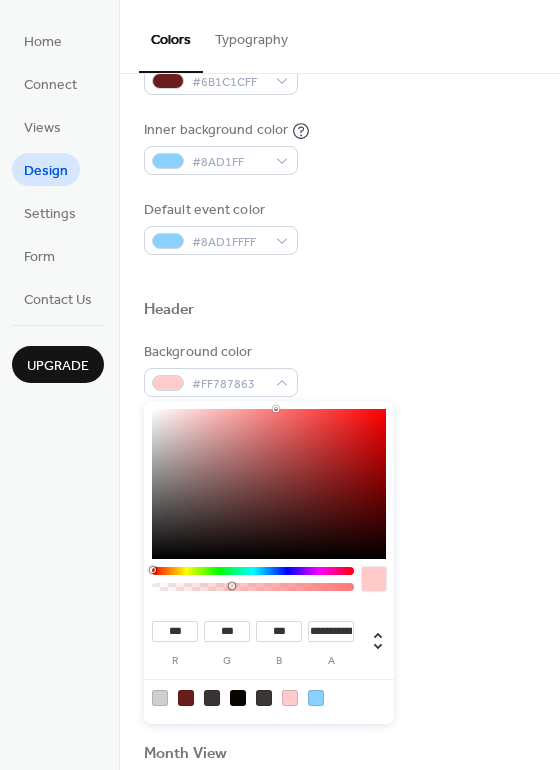 click at bounding box center [253, 584] 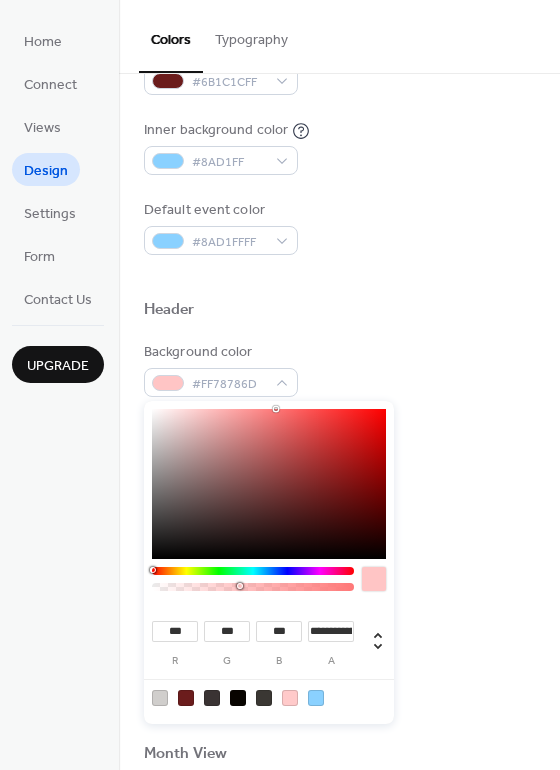 type on "**********" 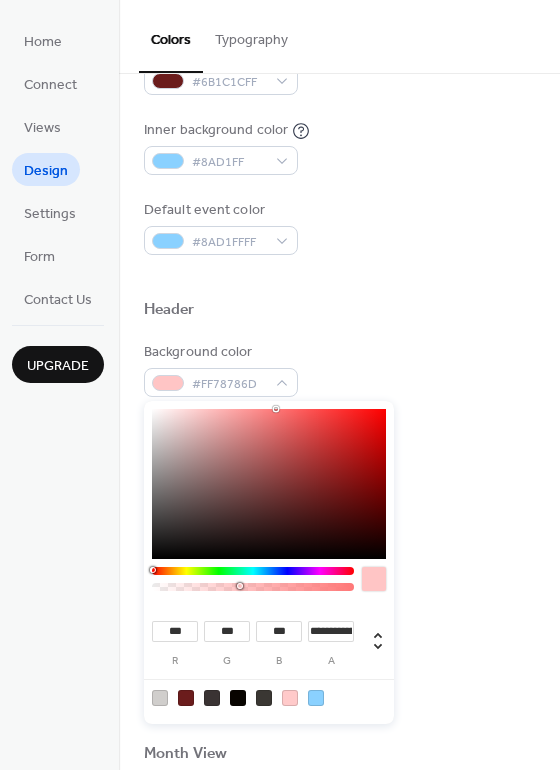 drag, startPoint x: 230, startPoint y: 584, endPoint x: 241, endPoint y: 582, distance: 11.18034 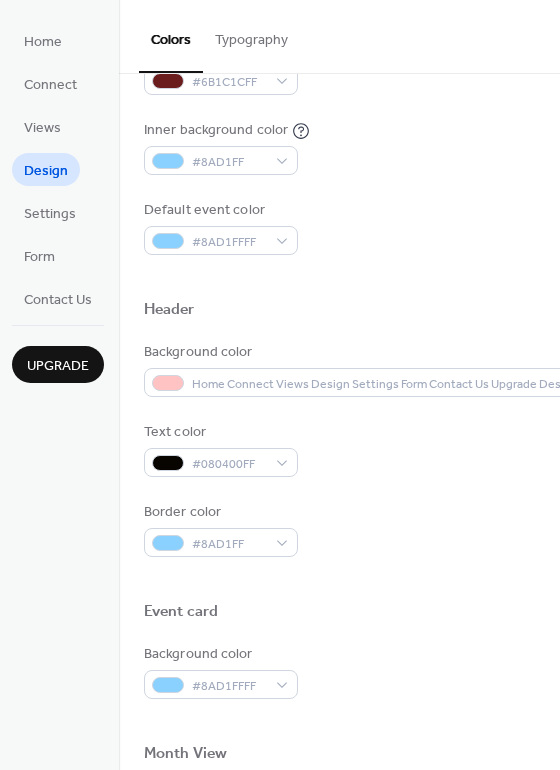 click on "Background color #FF787870" at bounding box center (339, 369) 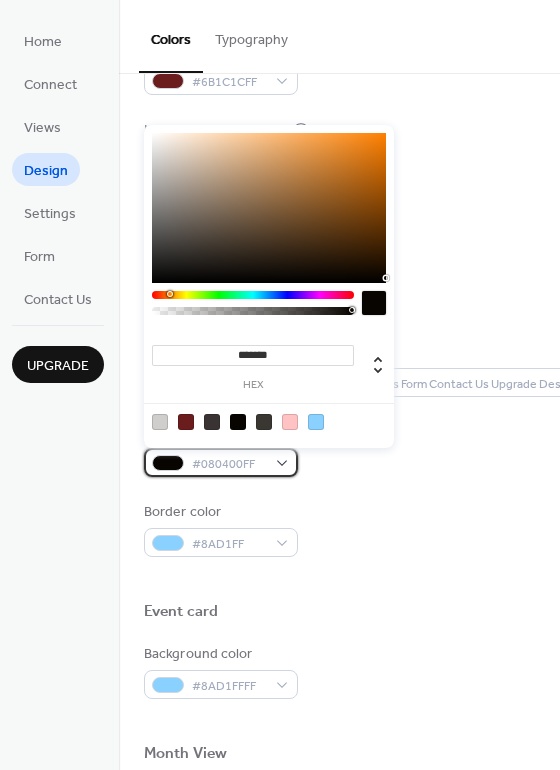 click on "#080400FF" at bounding box center [229, 464] 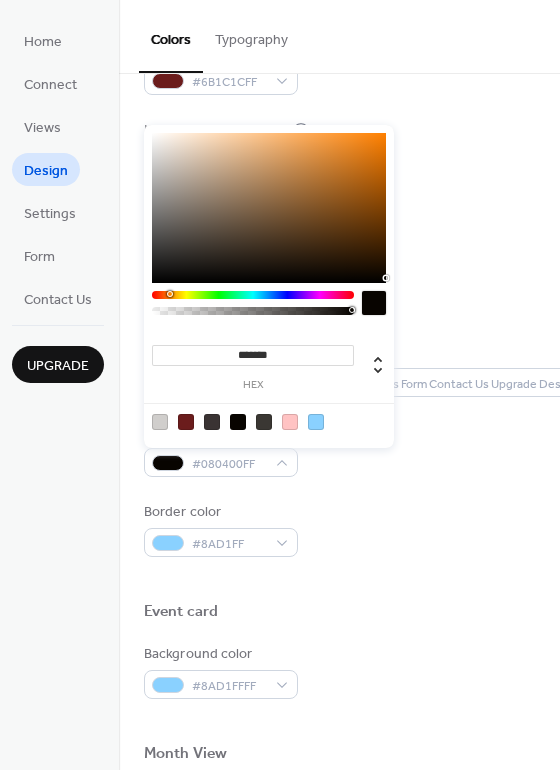 click at bounding box center (160, 422) 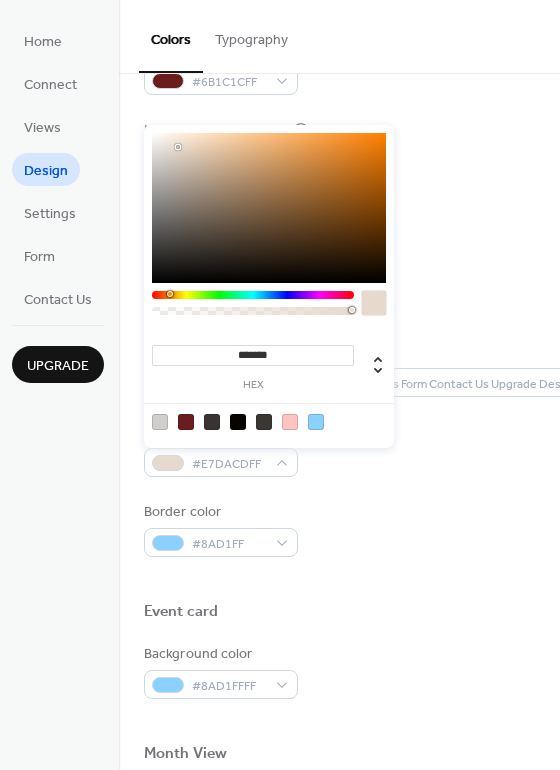 type on "*******" 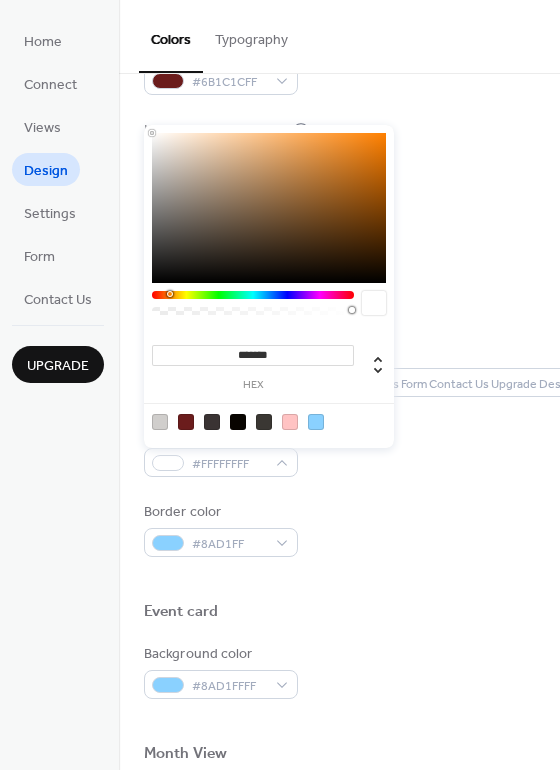 drag, startPoint x: 216, startPoint y: 219, endPoint x: 91, endPoint y: 26, distance: 229.94347 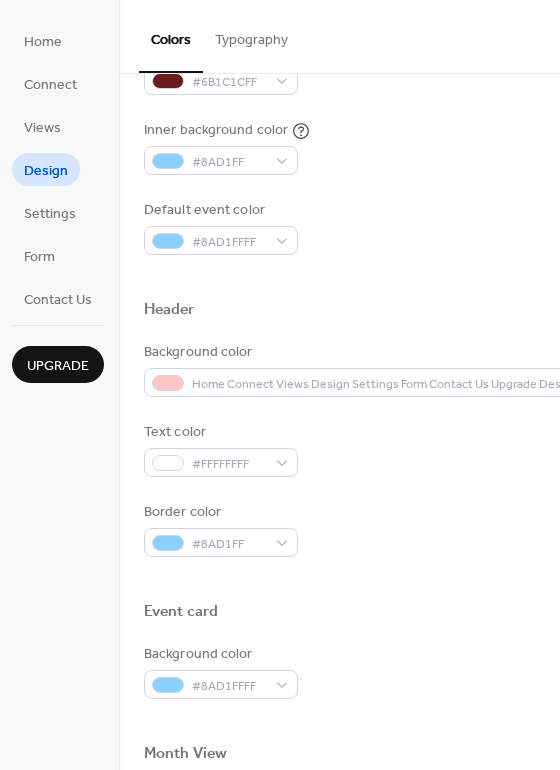 click on "Text color #FFFFFFFF" at bounding box center [339, 449] 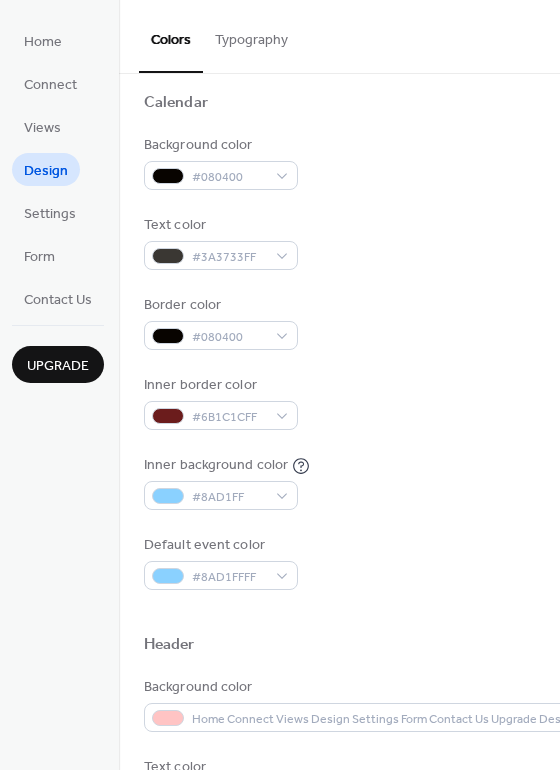 scroll, scrollTop: 125, scrollLeft: 0, axis: vertical 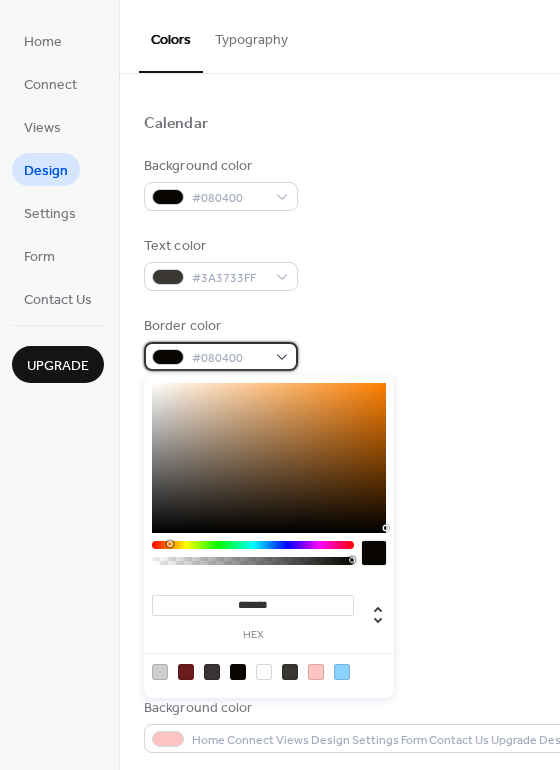 click on "#080400" at bounding box center [229, 358] 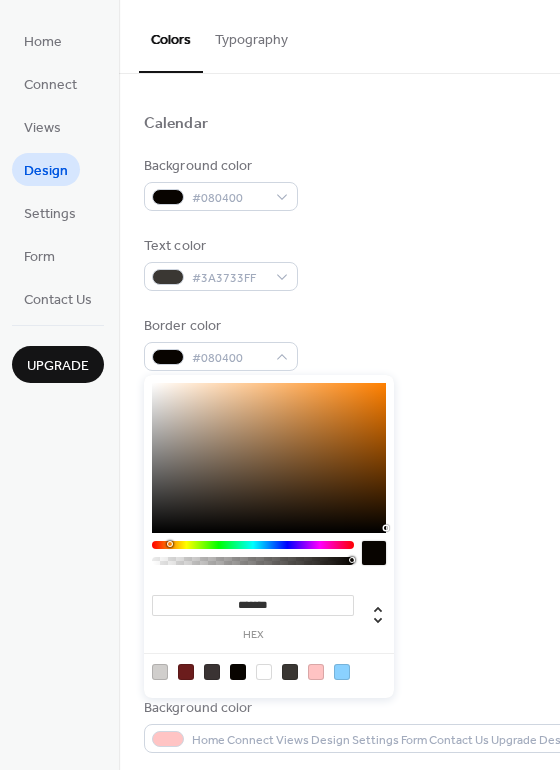 type on "*" 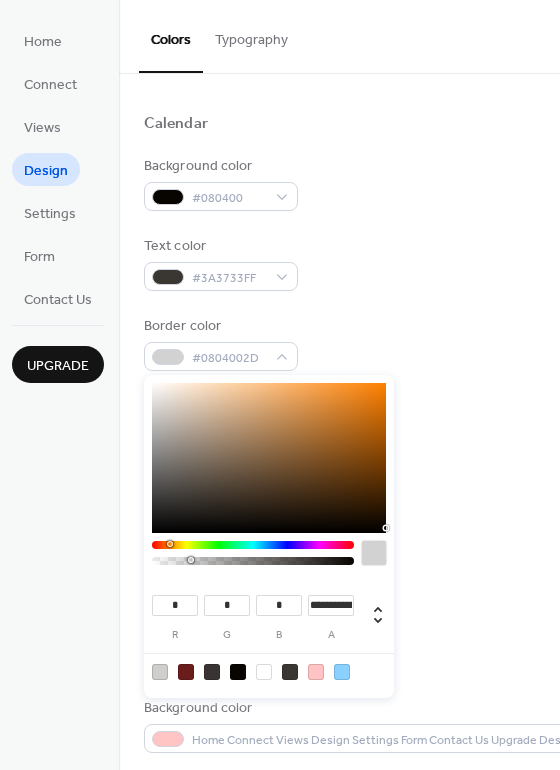 click at bounding box center [253, 561] 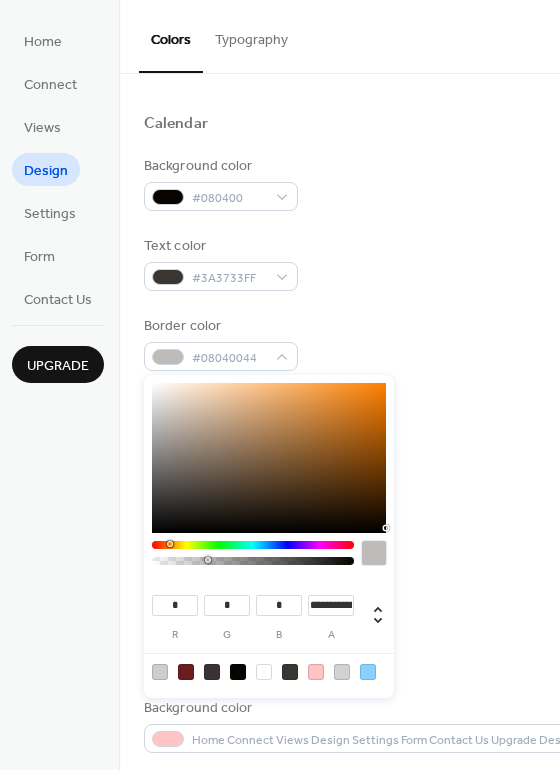 click at bounding box center (253, 561) 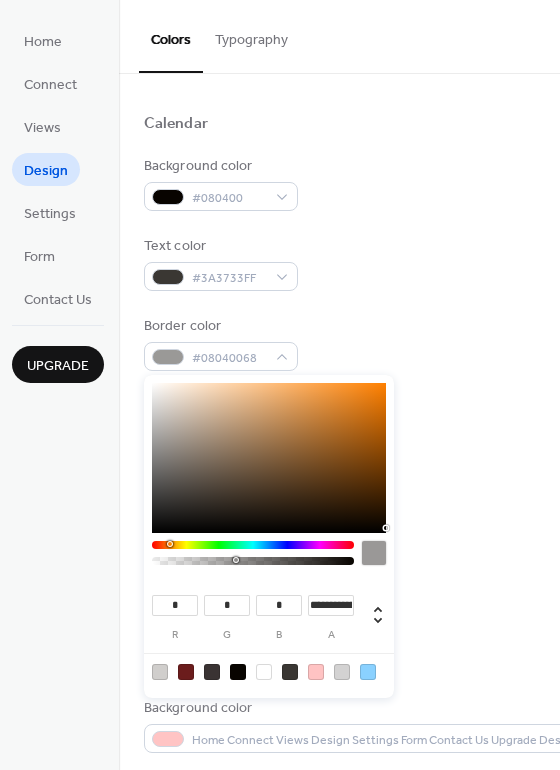 click at bounding box center (253, 558) 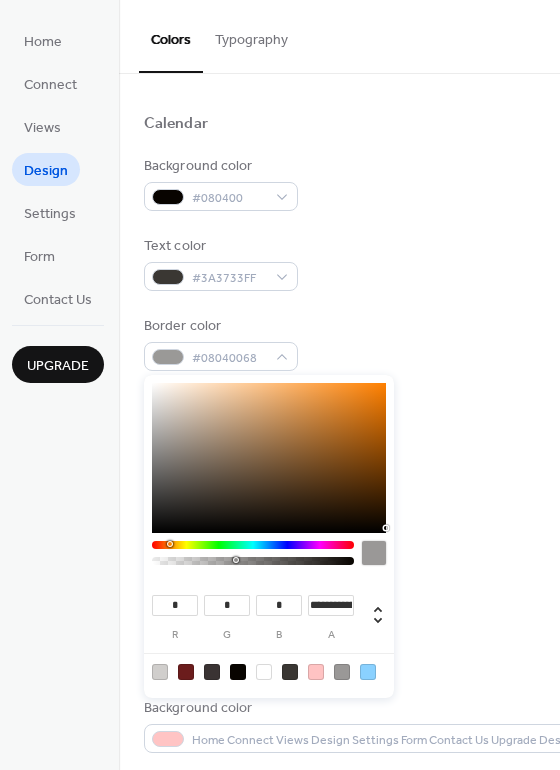 type on "***" 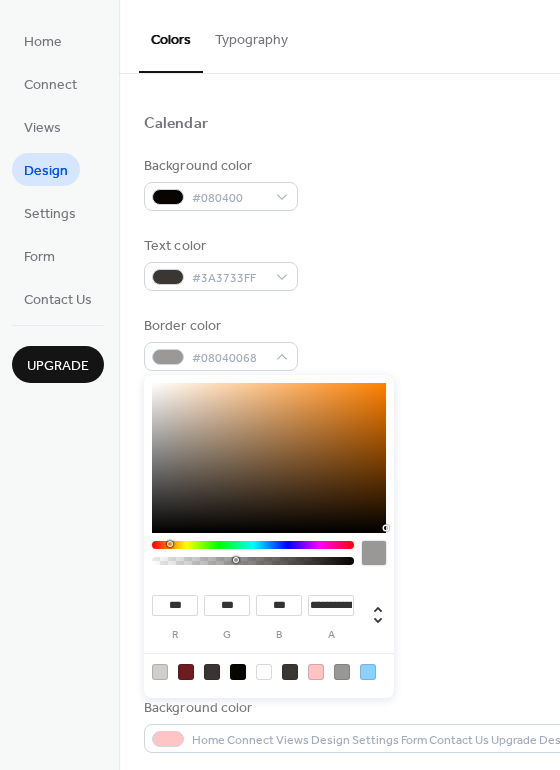 type on "***" 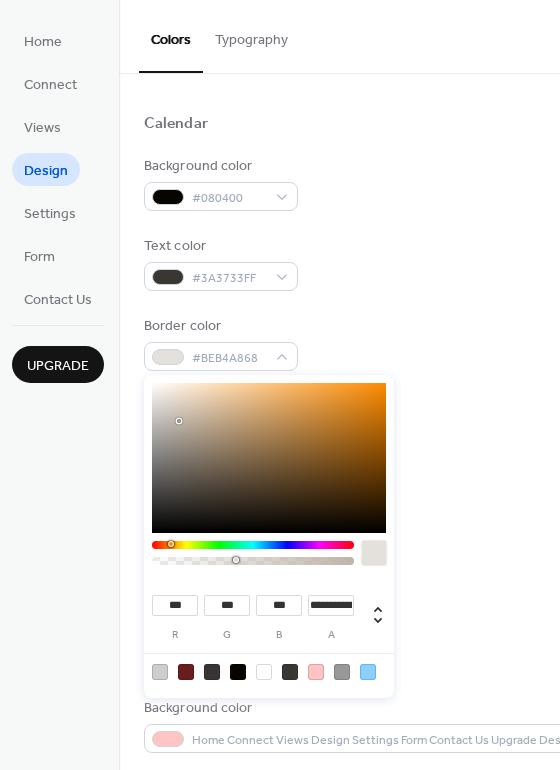 type on "***" 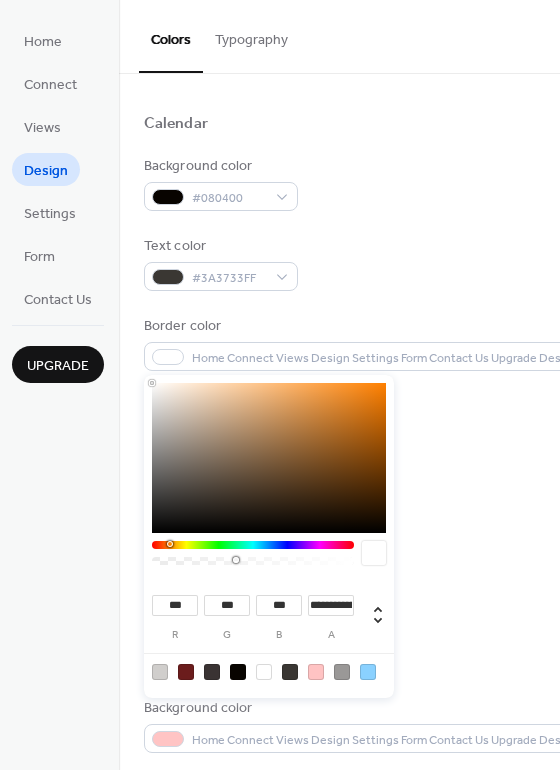 drag, startPoint x: 189, startPoint y: 432, endPoint x: 114, endPoint y: 323, distance: 132.31024 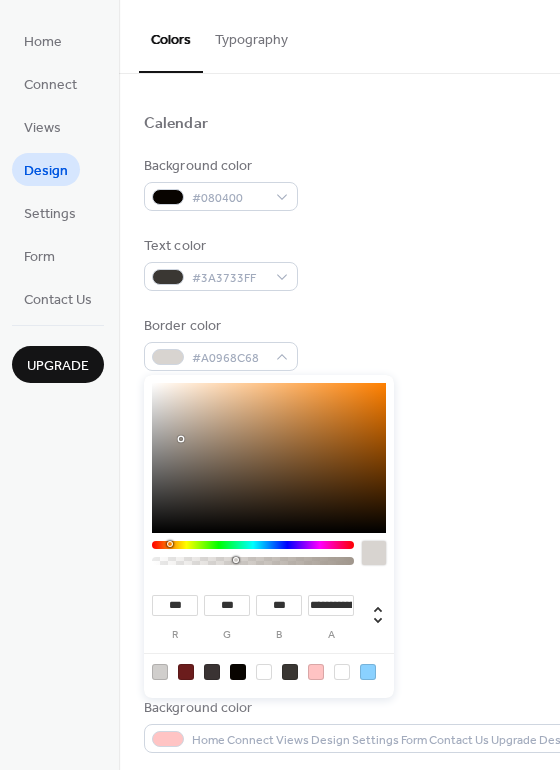 type on "*" 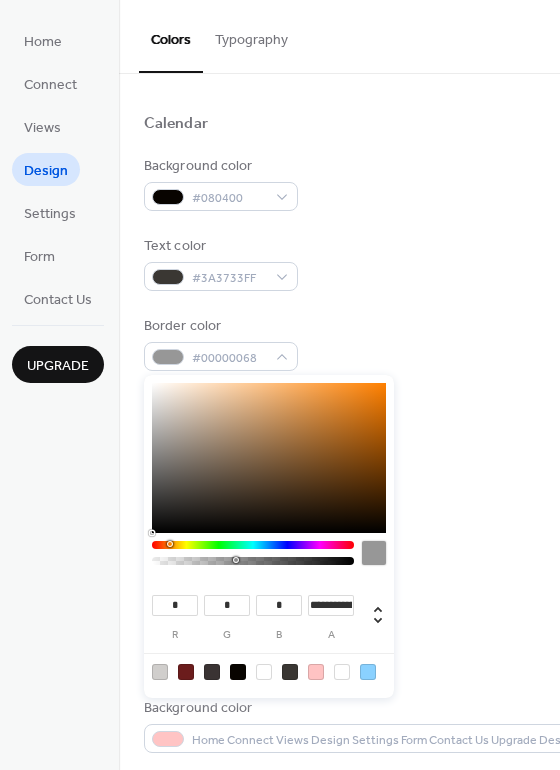 drag, startPoint x: 181, startPoint y: 439, endPoint x: 138, endPoint y: 565, distance: 133.13527 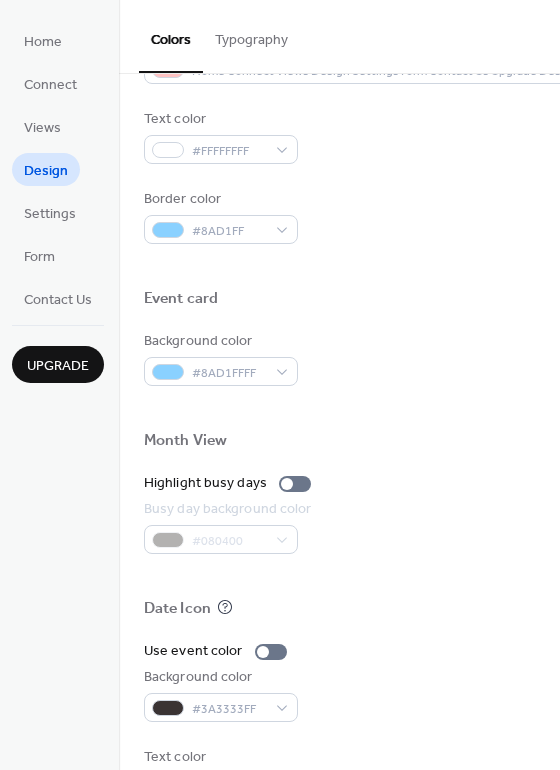 scroll, scrollTop: 856, scrollLeft: 0, axis: vertical 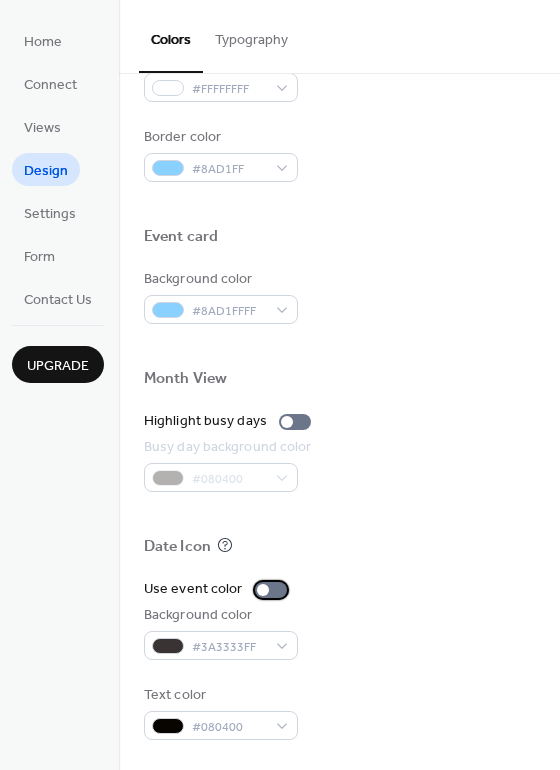 click at bounding box center (271, 590) 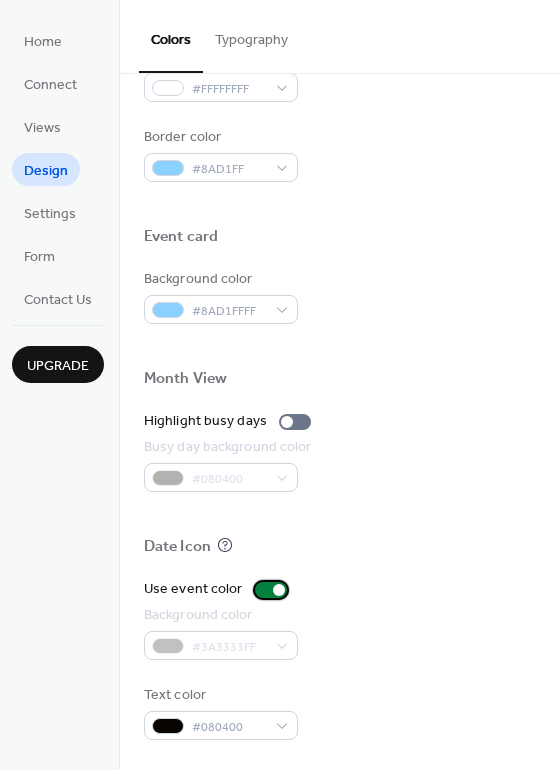 click at bounding box center [271, 590] 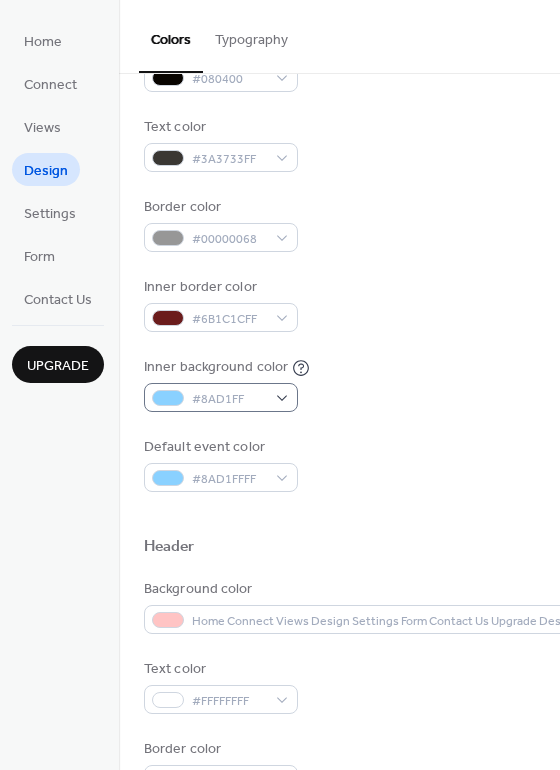 scroll, scrollTop: 231, scrollLeft: 0, axis: vertical 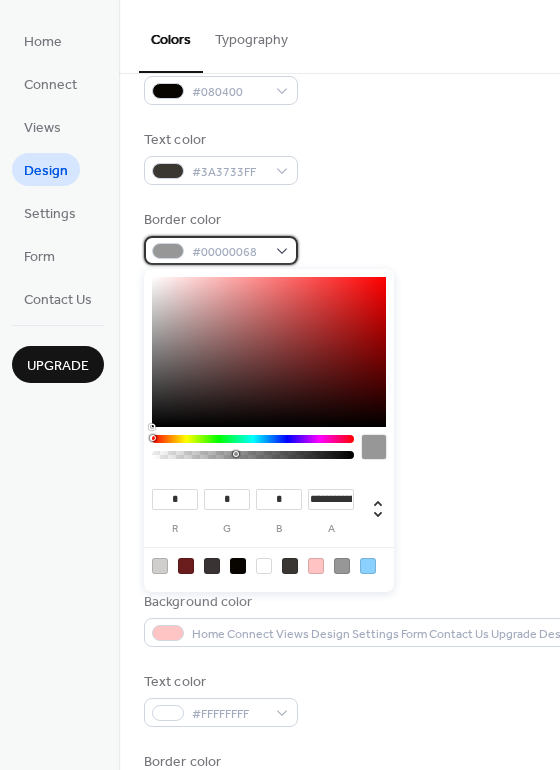 click on "#00000068" at bounding box center [229, 252] 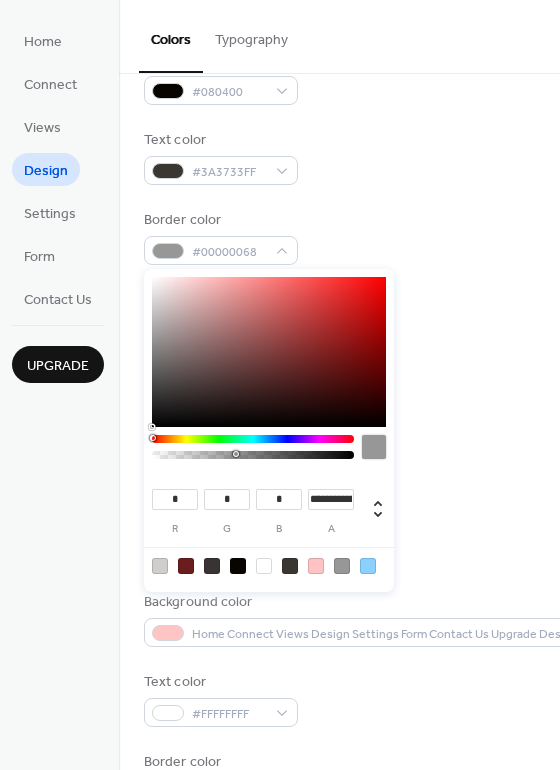 type on "**" 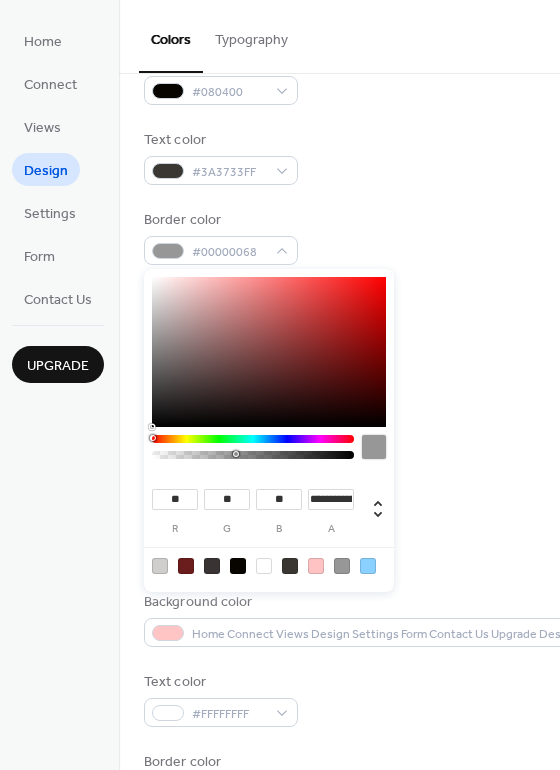 type on "***" 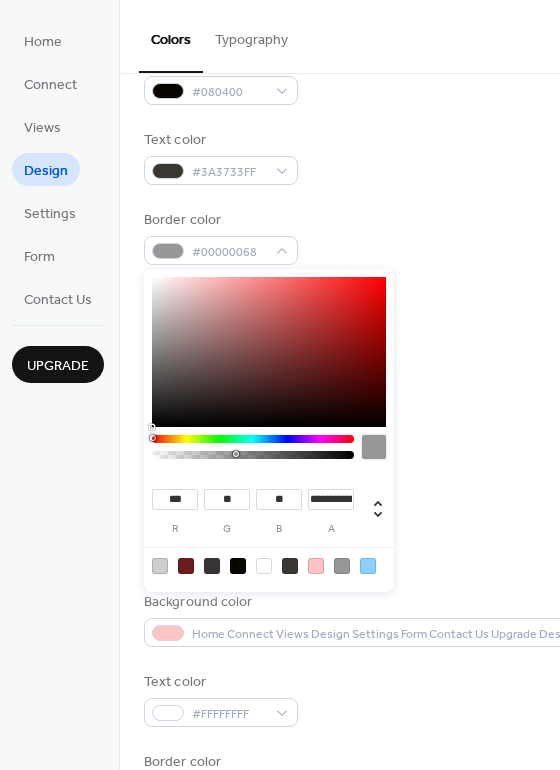 type on "***" 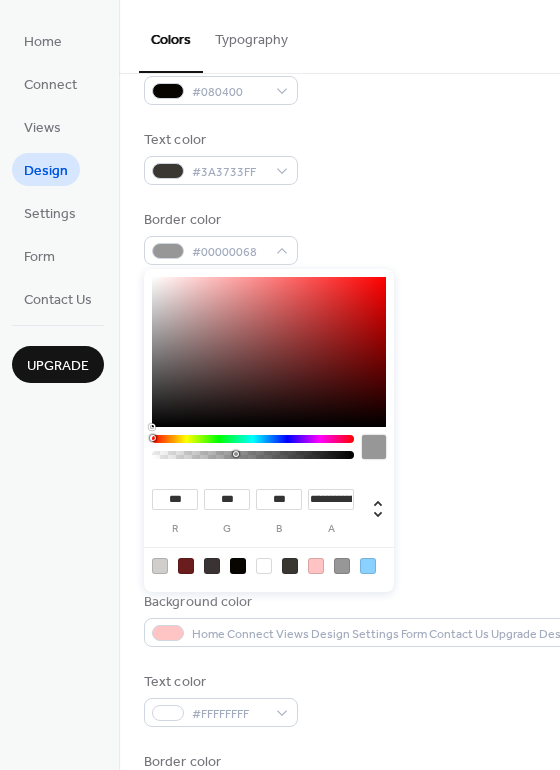 type on "***" 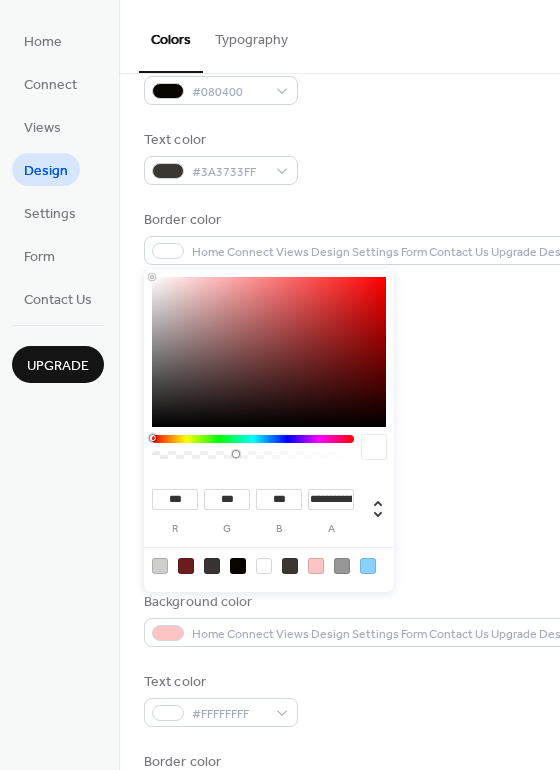 drag, startPoint x: 238, startPoint y: 370, endPoint x: 88, endPoint y: 234, distance: 202.47469 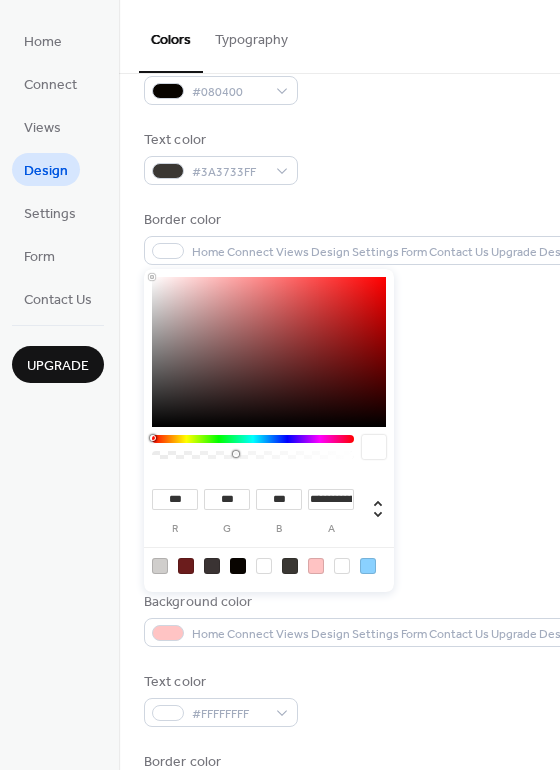 type on "***" 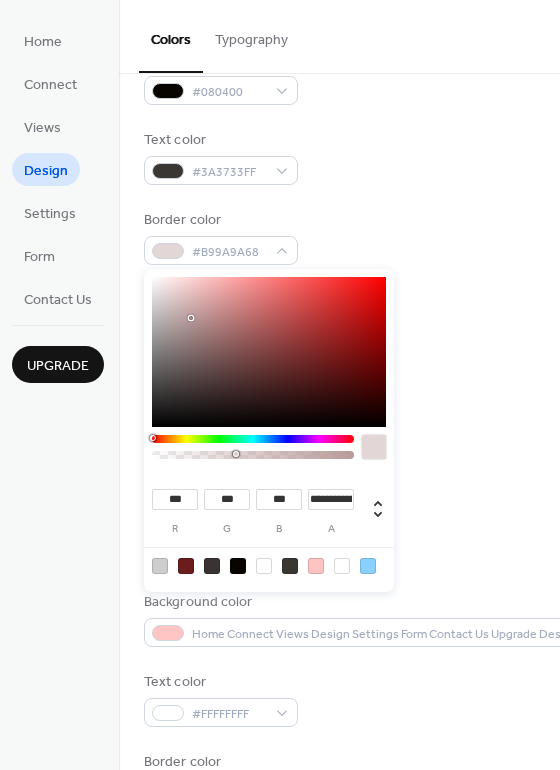type on "***" 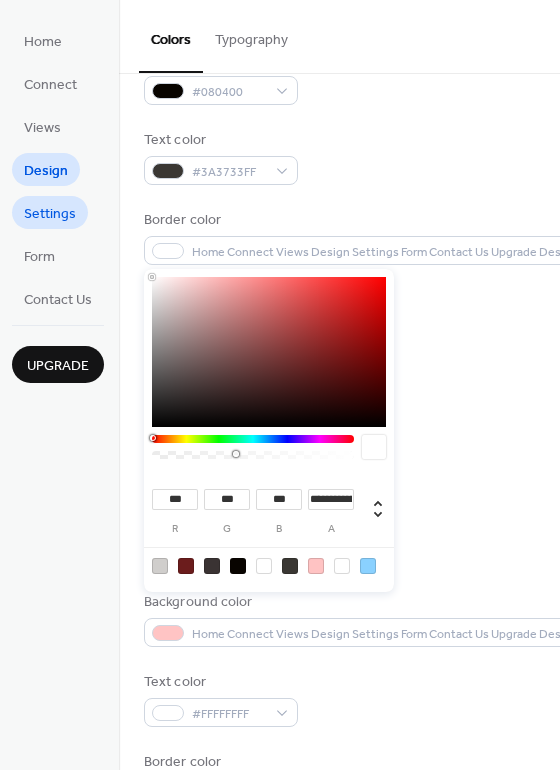drag, startPoint x: 186, startPoint y: 313, endPoint x: 77, endPoint y: 199, distance: 157.72444 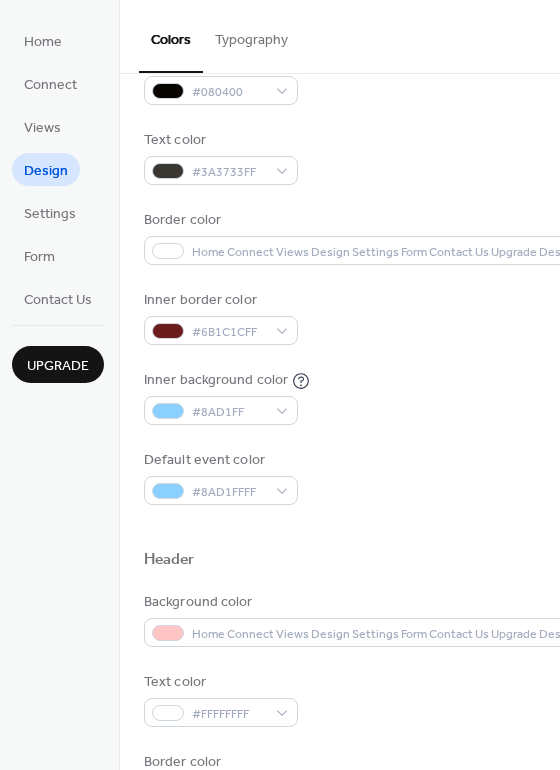 click on "Background color #080400 Text color #3A3733FF Border color #FFFFFF68 Inner border color #6B1C1CFF Inner background color #8AD1FF Default event color #8AD1FFFF" at bounding box center [339, 277] 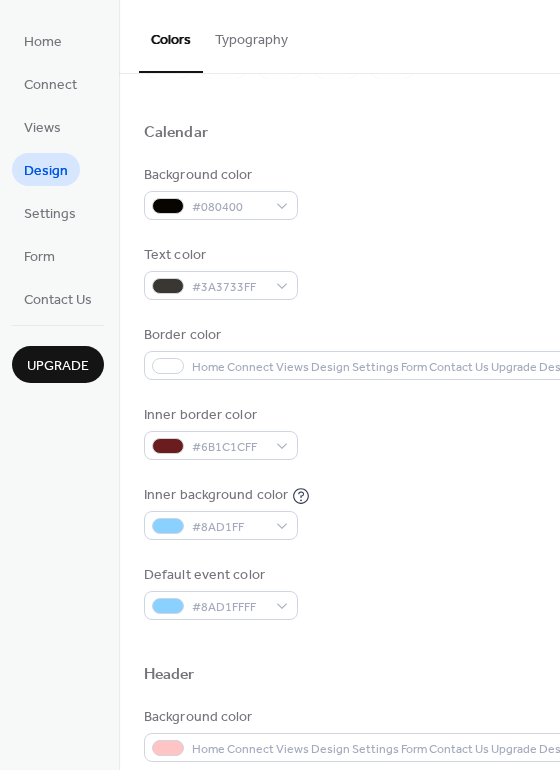 scroll, scrollTop: 106, scrollLeft: 0, axis: vertical 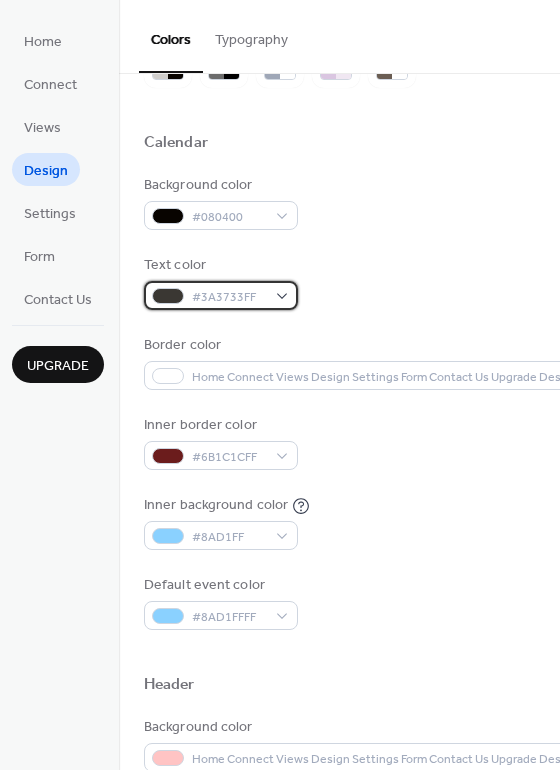 click on "#3A3733FF" at bounding box center [229, 297] 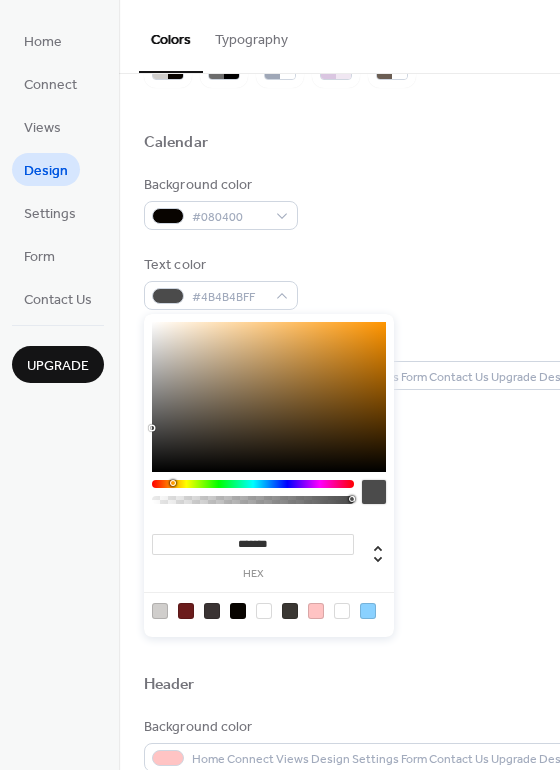 drag, startPoint x: 227, startPoint y: 418, endPoint x: 121, endPoint y: 428, distance: 106.47065 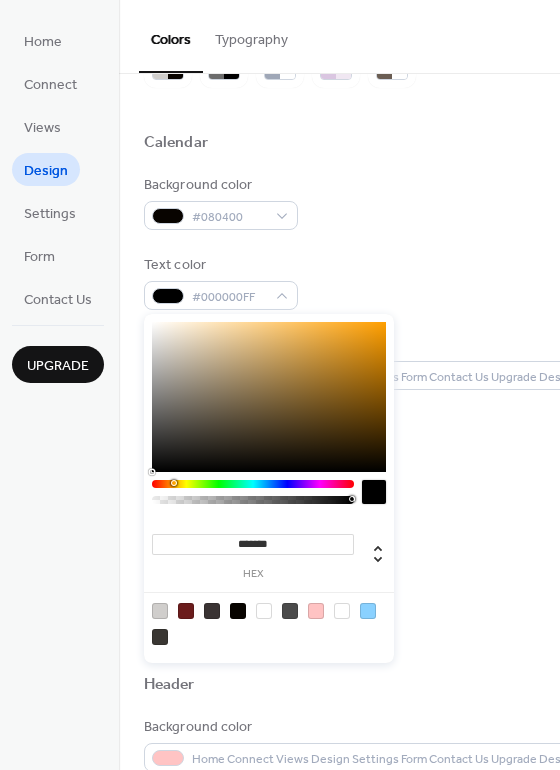 drag, startPoint x: 207, startPoint y: 417, endPoint x: 152, endPoint y: 485, distance: 87.458565 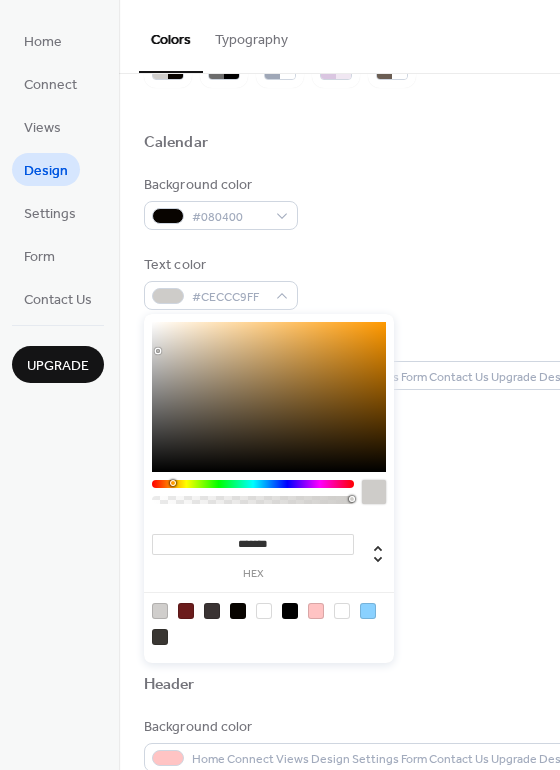 type on "*******" 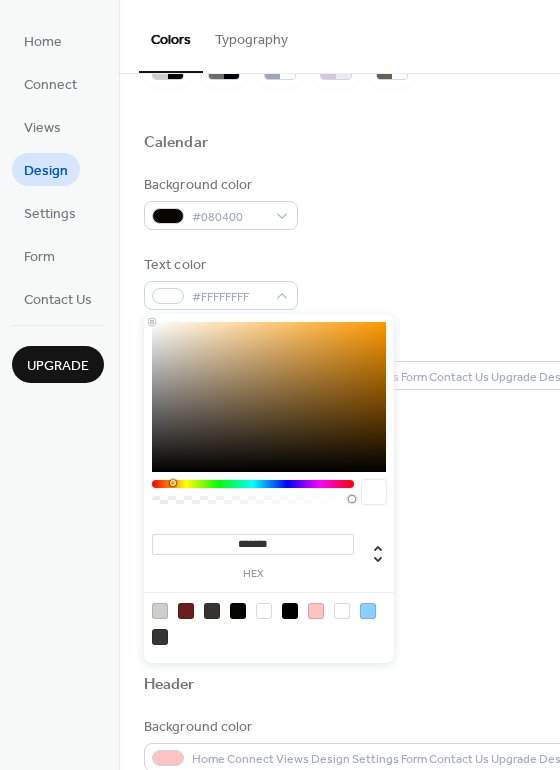 drag, startPoint x: 140, startPoint y: 323, endPoint x: 106, endPoint y: 263, distance: 68.96376 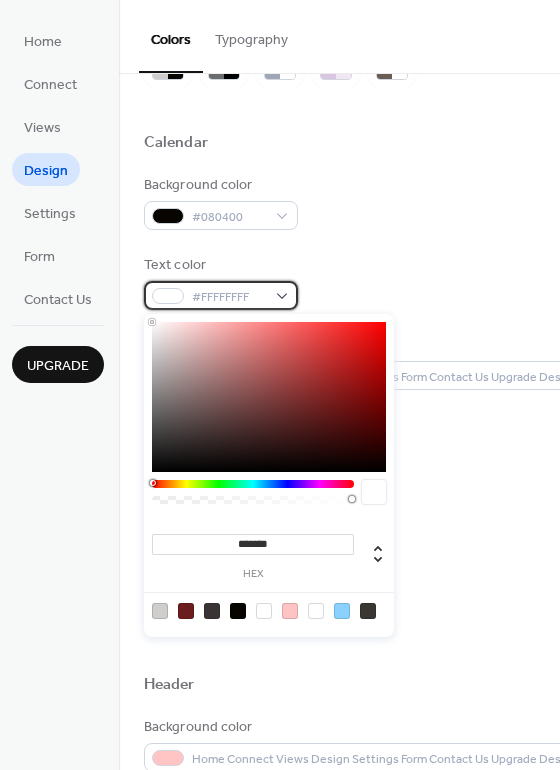 click on "#FFFFFFFF" at bounding box center [229, 297] 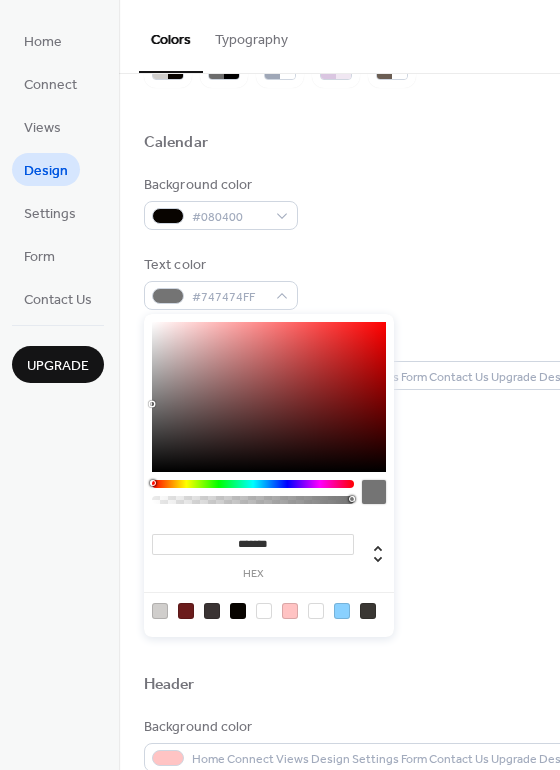 drag, startPoint x: 185, startPoint y: 377, endPoint x: 141, endPoint y: 404, distance: 51.62364 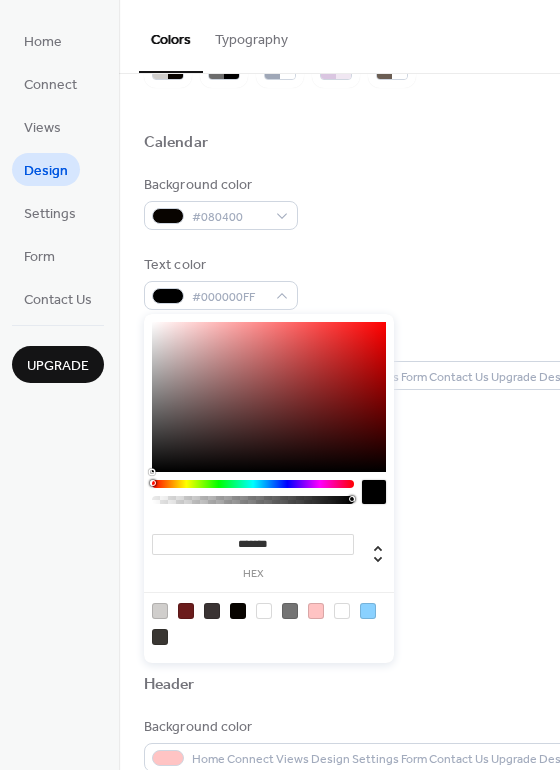 drag, startPoint x: 174, startPoint y: 402, endPoint x: 117, endPoint y: 538, distance: 147.46185 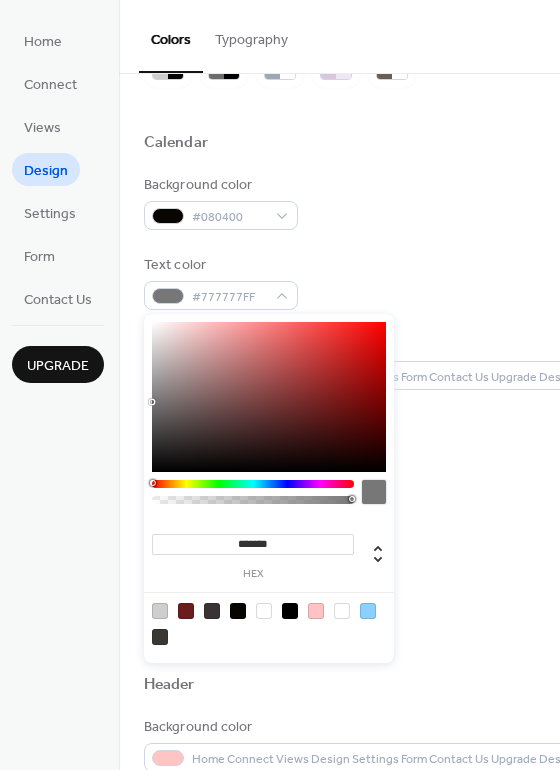 type on "*******" 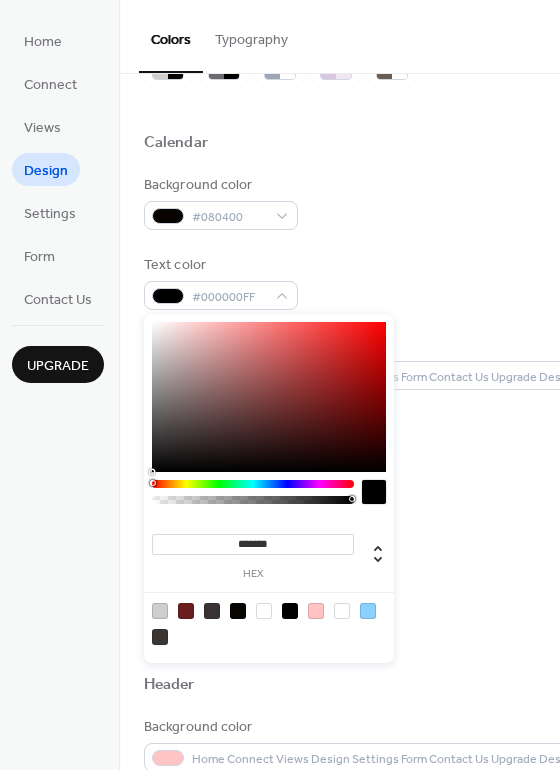 drag, startPoint x: 170, startPoint y: 432, endPoint x: 114, endPoint y: 568, distance: 147.07822 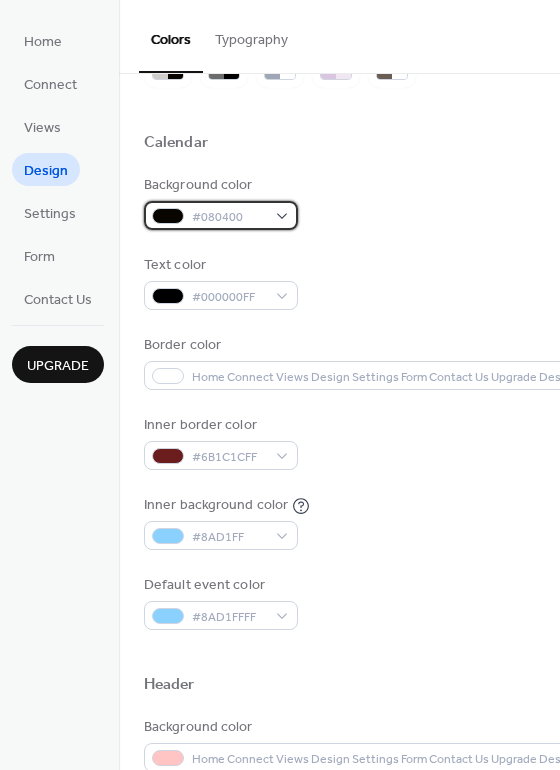 click on "#080400" at bounding box center (229, 217) 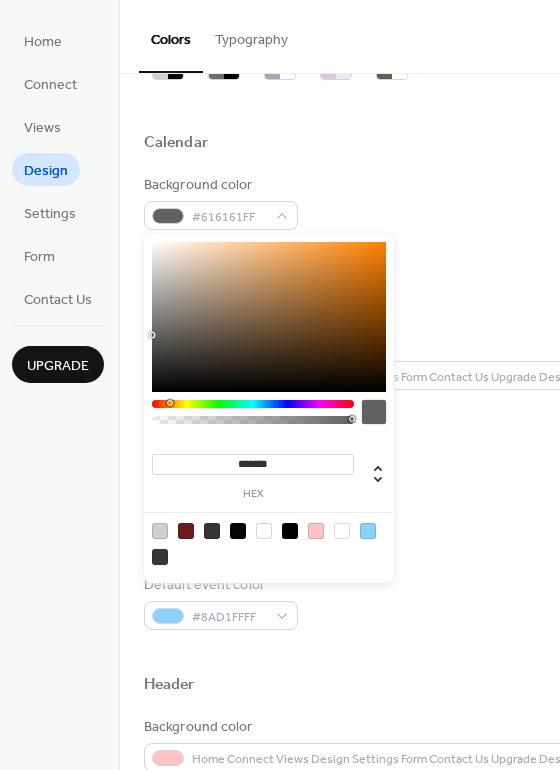 drag, startPoint x: 198, startPoint y: 335, endPoint x: 141, endPoint y: 335, distance: 57 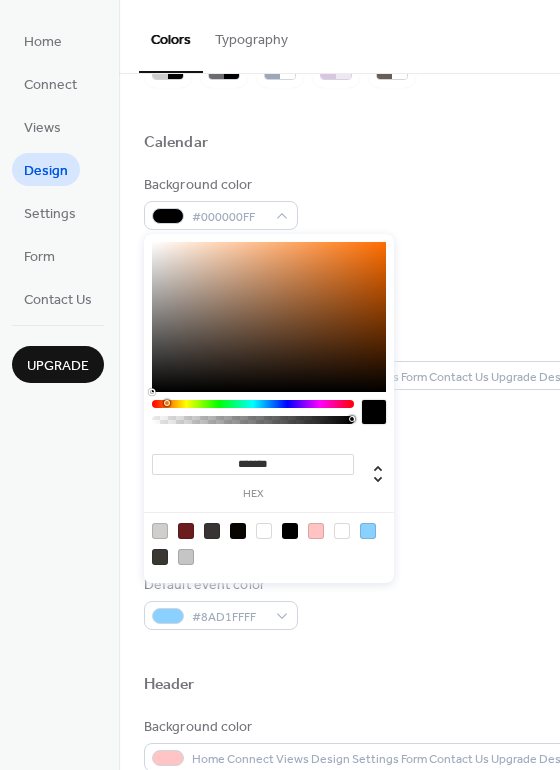 drag, startPoint x: 174, startPoint y: 331, endPoint x: 155, endPoint y: 428, distance: 98.84331 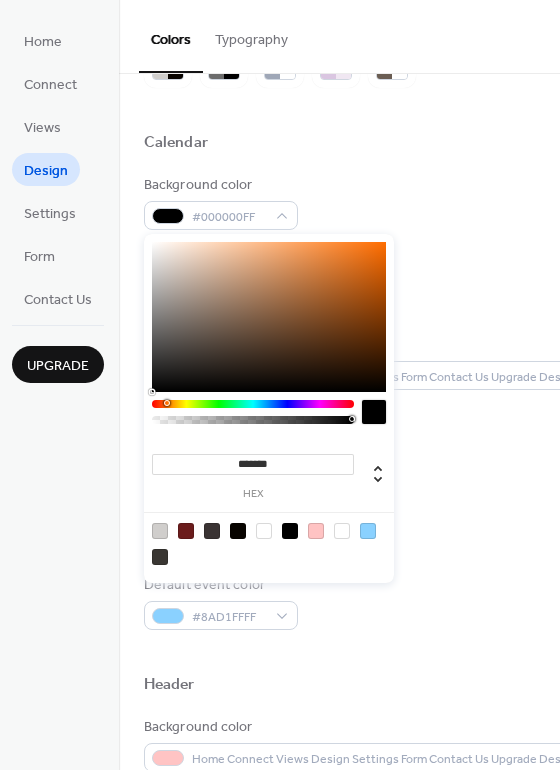 type on "*" 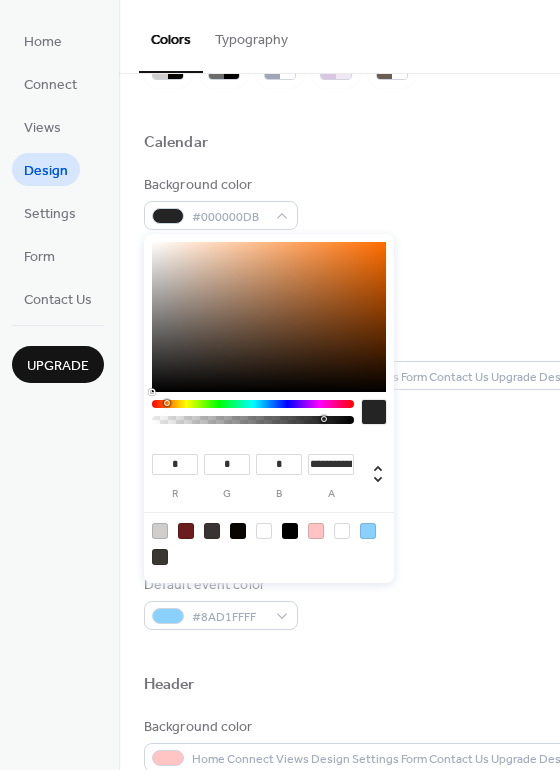 drag, startPoint x: 350, startPoint y: 418, endPoint x: 301, endPoint y: 424, distance: 49.365982 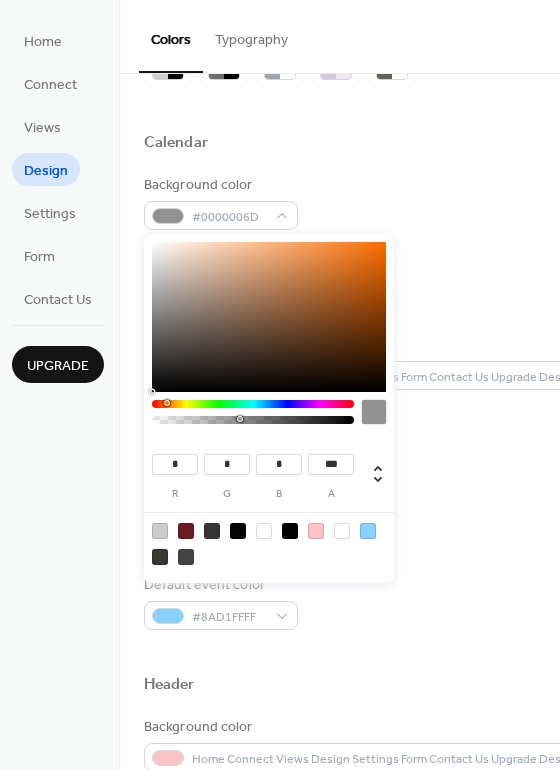type on "**********" 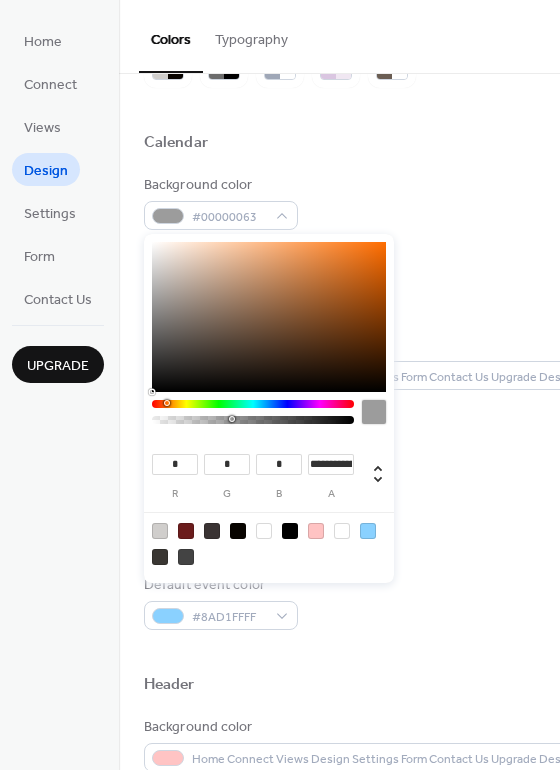 drag, startPoint x: 293, startPoint y: 420, endPoint x: 231, endPoint y: 430, distance: 62.801273 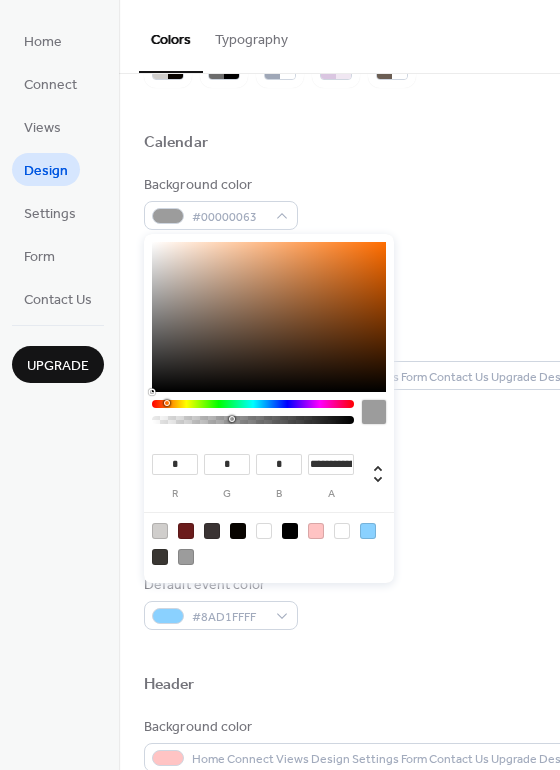 type on "**" 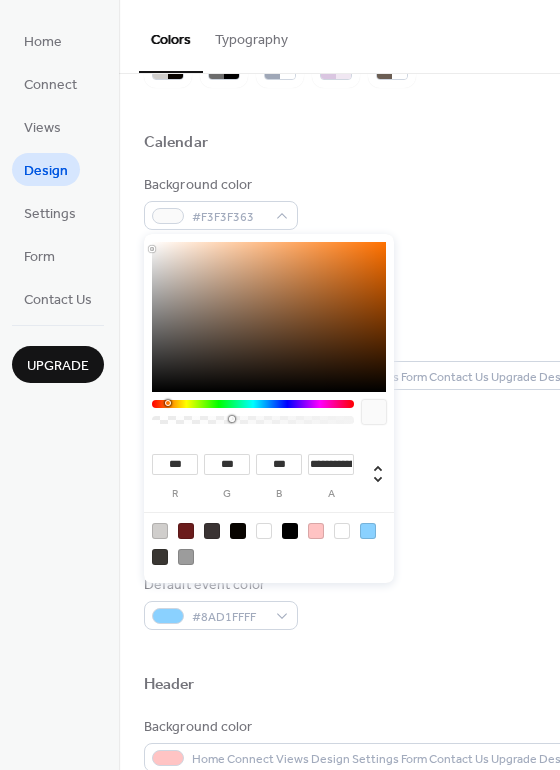 drag, startPoint x: 175, startPoint y: 327, endPoint x: 93, endPoint y: 181, distance: 167.45149 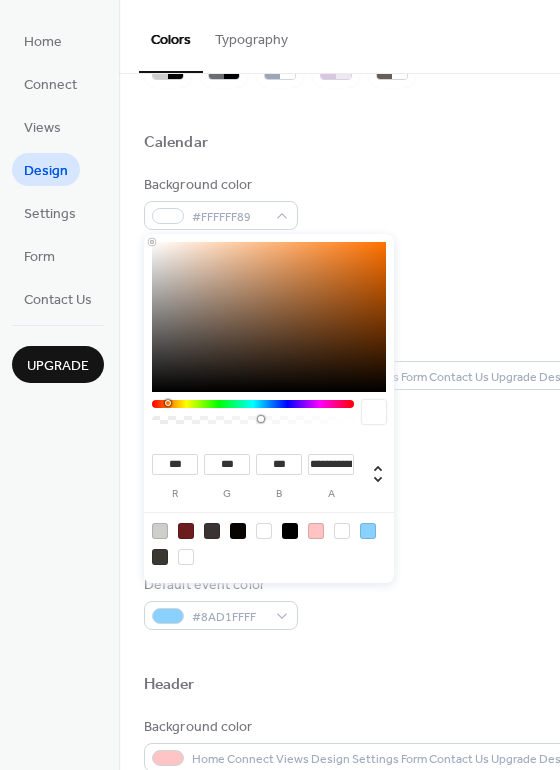drag, startPoint x: 233, startPoint y: 420, endPoint x: 261, endPoint y: 421, distance: 28.01785 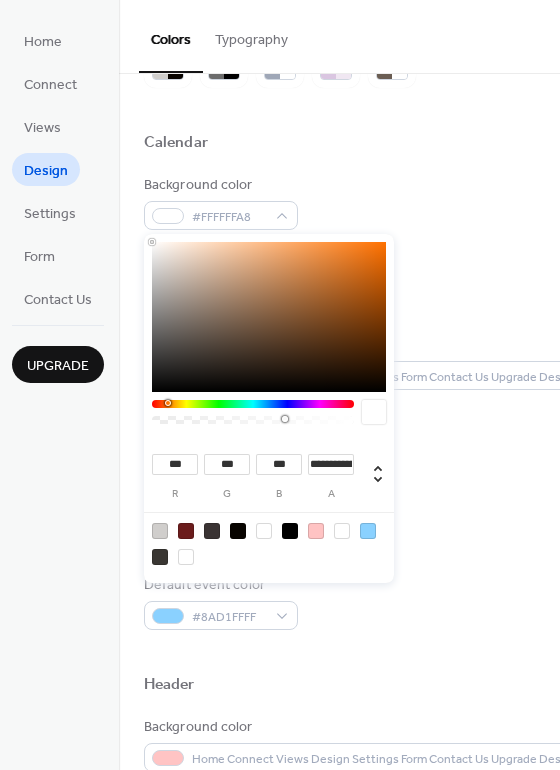drag, startPoint x: 261, startPoint y: 421, endPoint x: 286, endPoint y: 419, distance: 25.079872 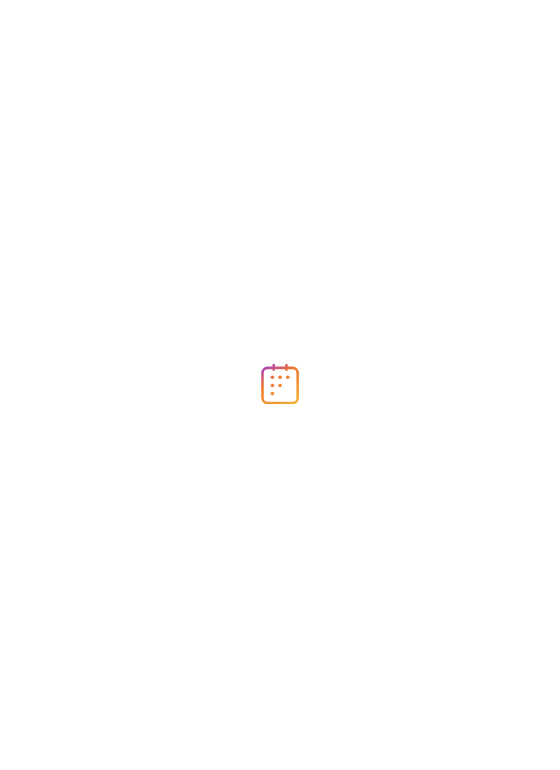 scroll, scrollTop: 0, scrollLeft: 0, axis: both 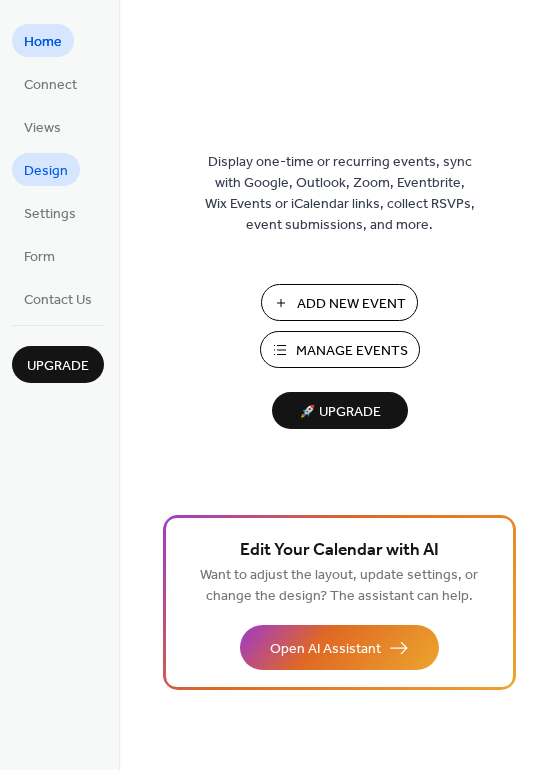 click on "Design" at bounding box center [46, 171] 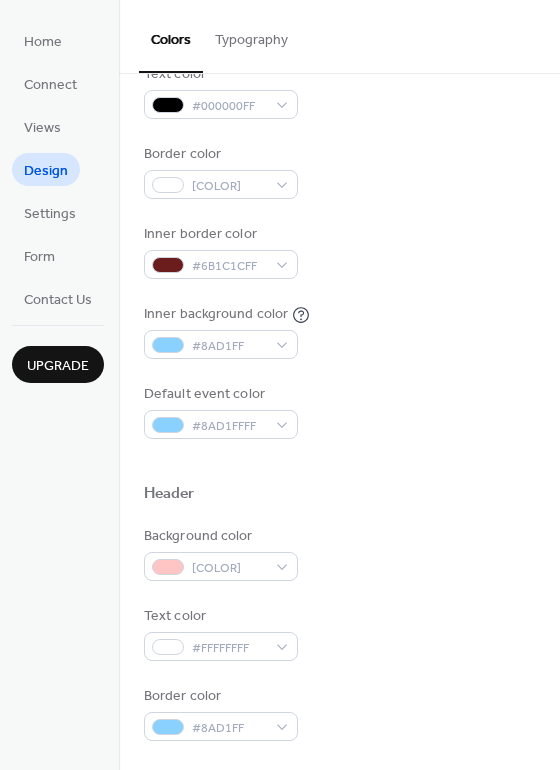 scroll, scrollTop: 375, scrollLeft: 0, axis: vertical 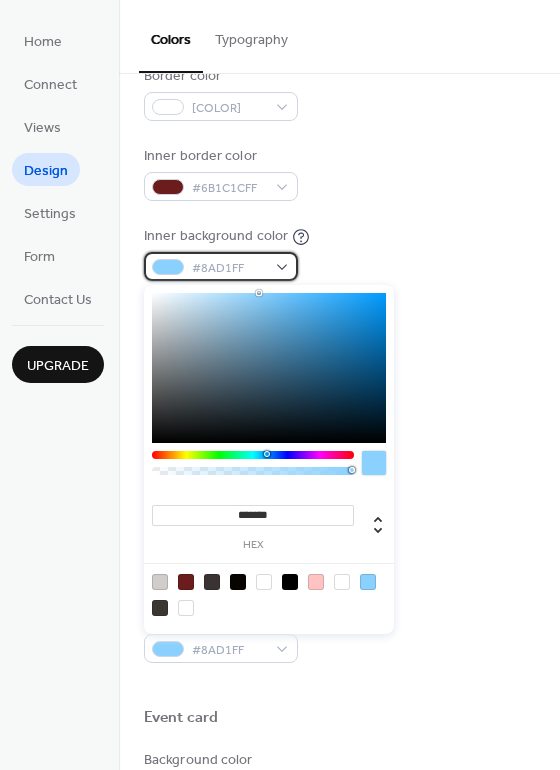 click on "#8AD1FF" at bounding box center [221, 266] 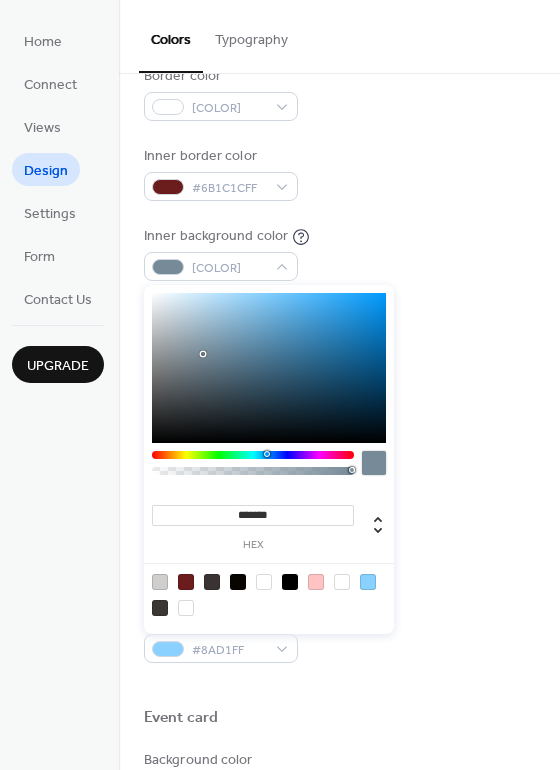 type on "*******" 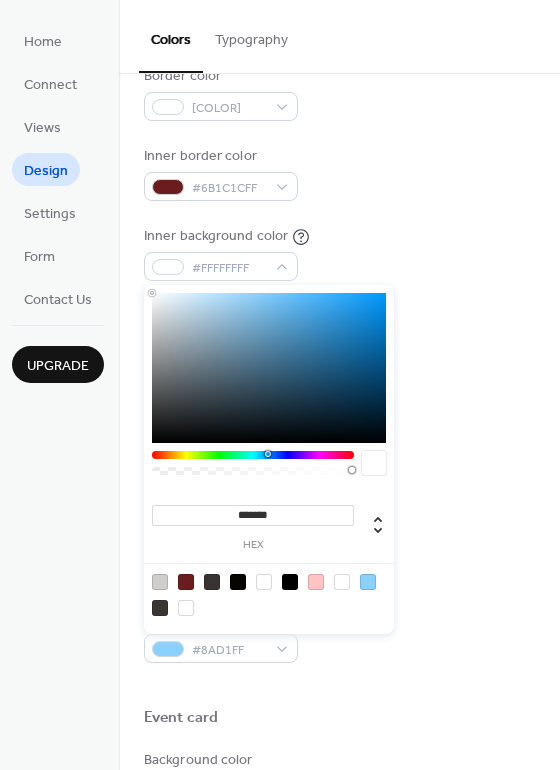 drag, startPoint x: 201, startPoint y: 353, endPoint x: 106, endPoint y: 235, distance: 151.48927 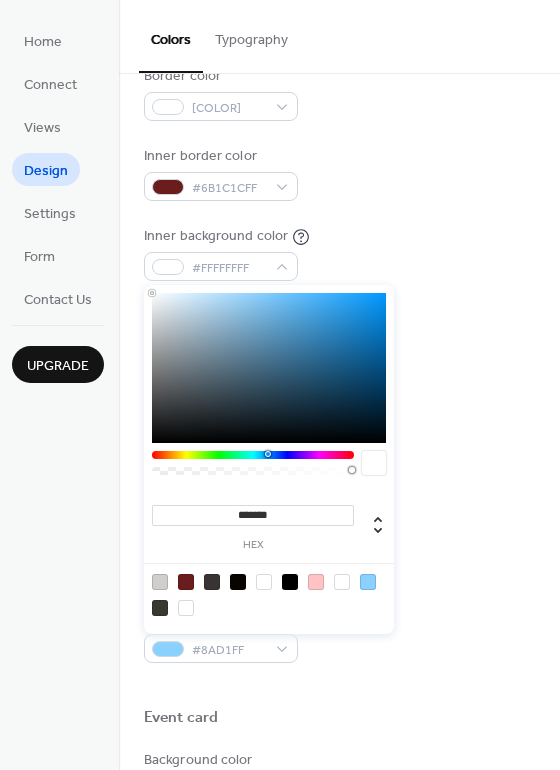 click on "Home Connect Views Design Settings Form Contact Us Upgrade Design Upgrade Colors Typography Color Presets Calendar Background color [COLOR] Text color [COLOR] Border color [COLOR] Inner border color [COLOR] Inner background color [COLOR] Default event color [COLOR] Header Background color [COLOR] Text color [COLOR] Border color [COLOR] Event card Background color [COLOR] Month View Highlight busy days Busy day background color [COLOR] Date Icon   Use event color Background color [COLOR] Text color [COLOR] Base Font Size * px Font Families Header font Currently Used Week days font Currently Used Day numbers font Currently Used Events titles font Currently Used Events text font Currently Used Date icon days font Currently Used Date icon months font Currently Used Events Events Calendar - Calendar Design ******* hex" at bounding box center (280, 385) 